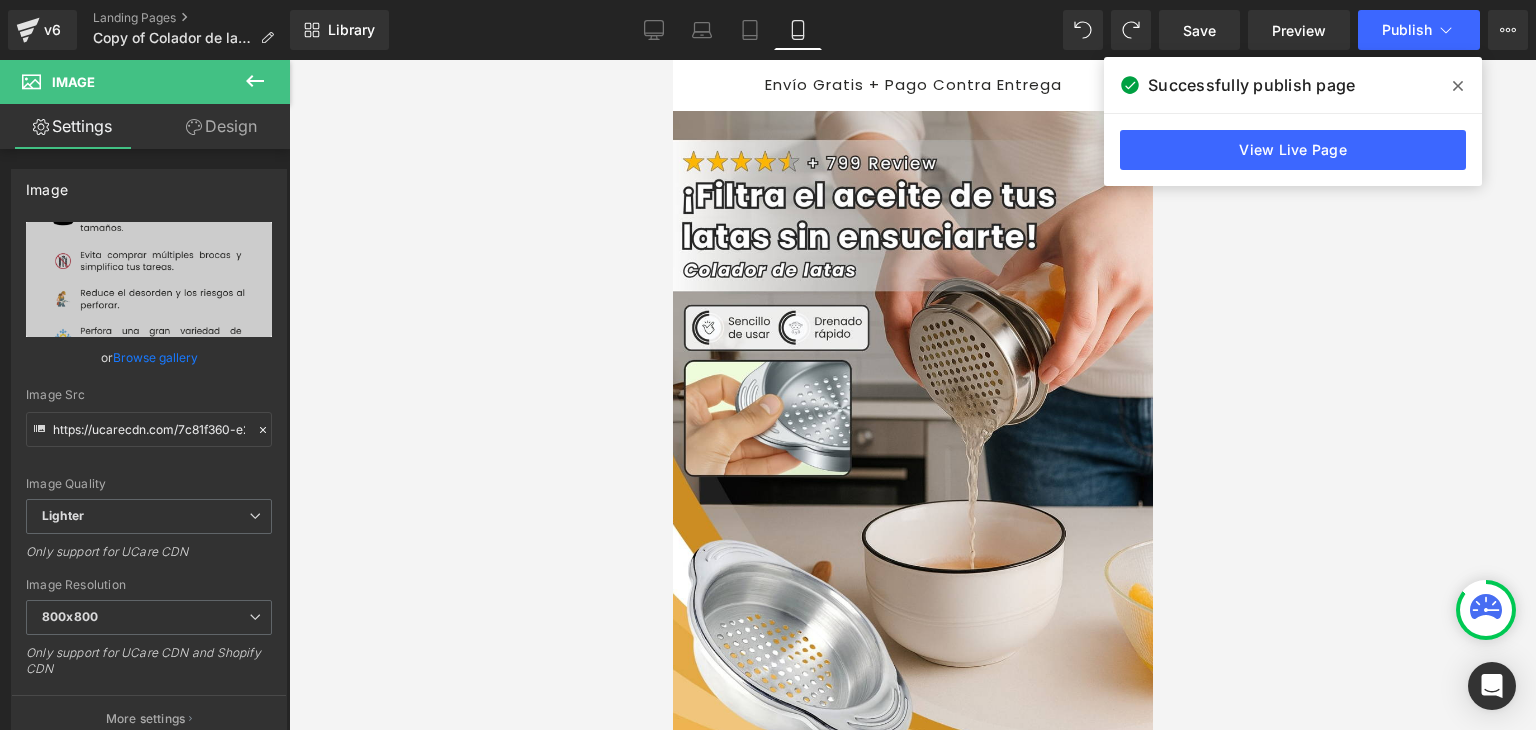scroll, scrollTop: 3700, scrollLeft: 0, axis: vertical 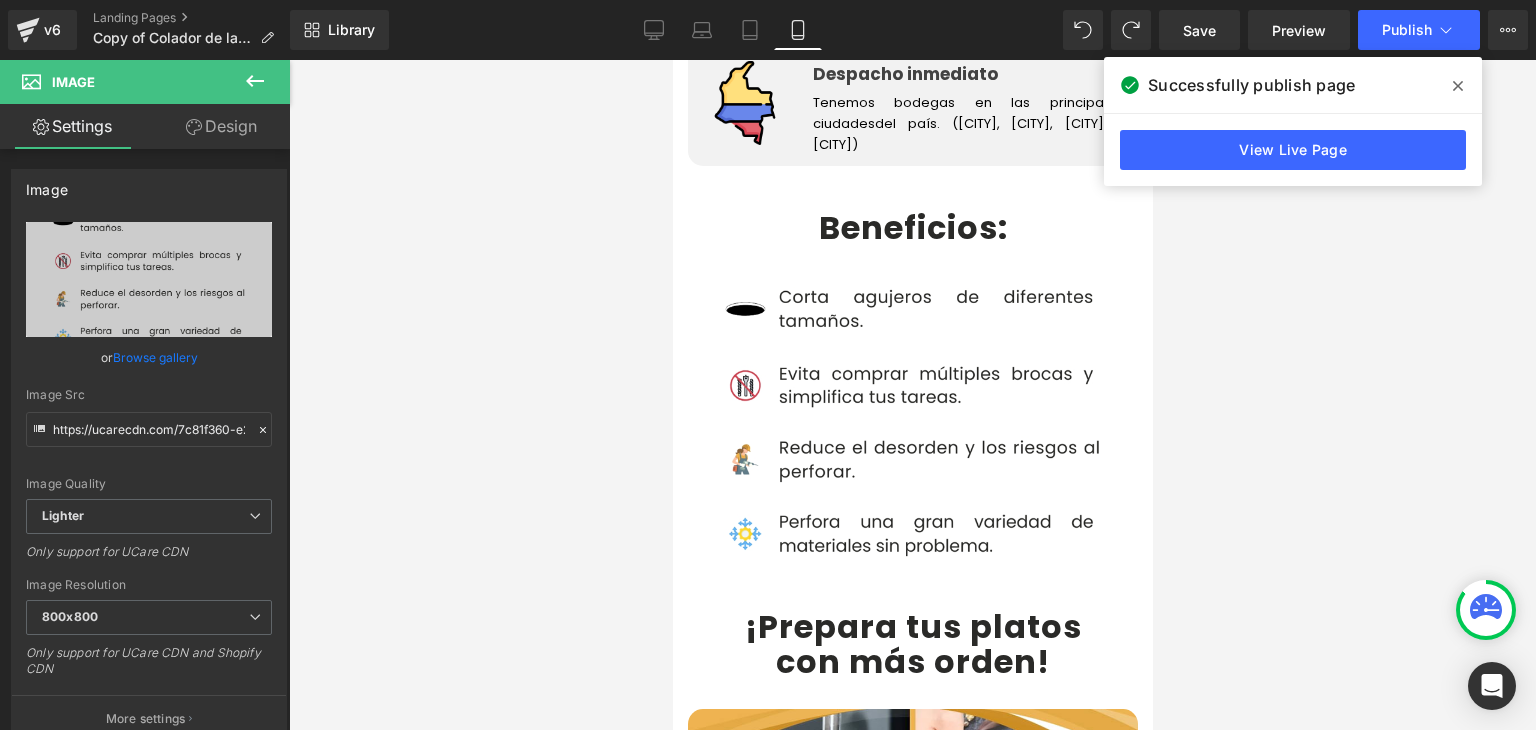 click 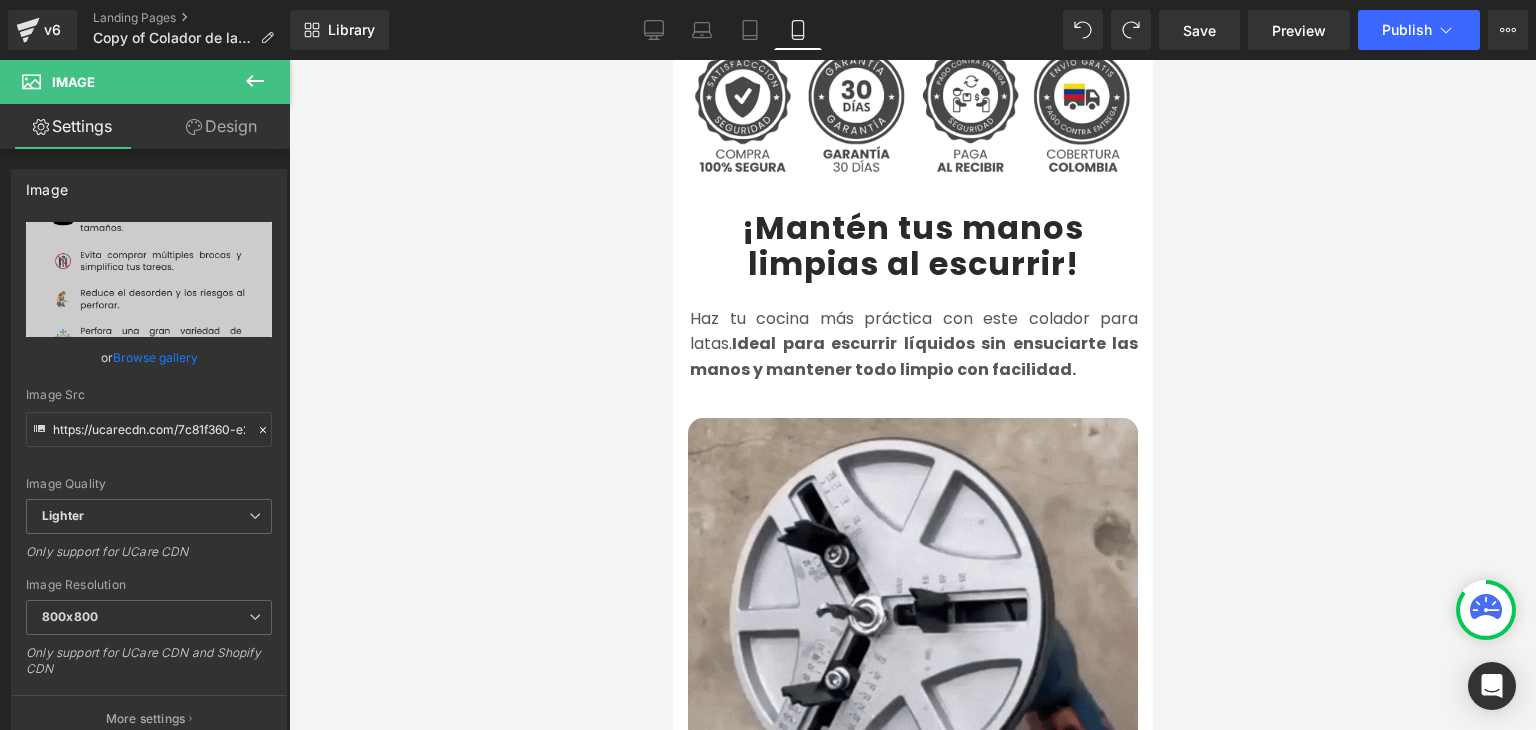 scroll, scrollTop: 800, scrollLeft: 0, axis: vertical 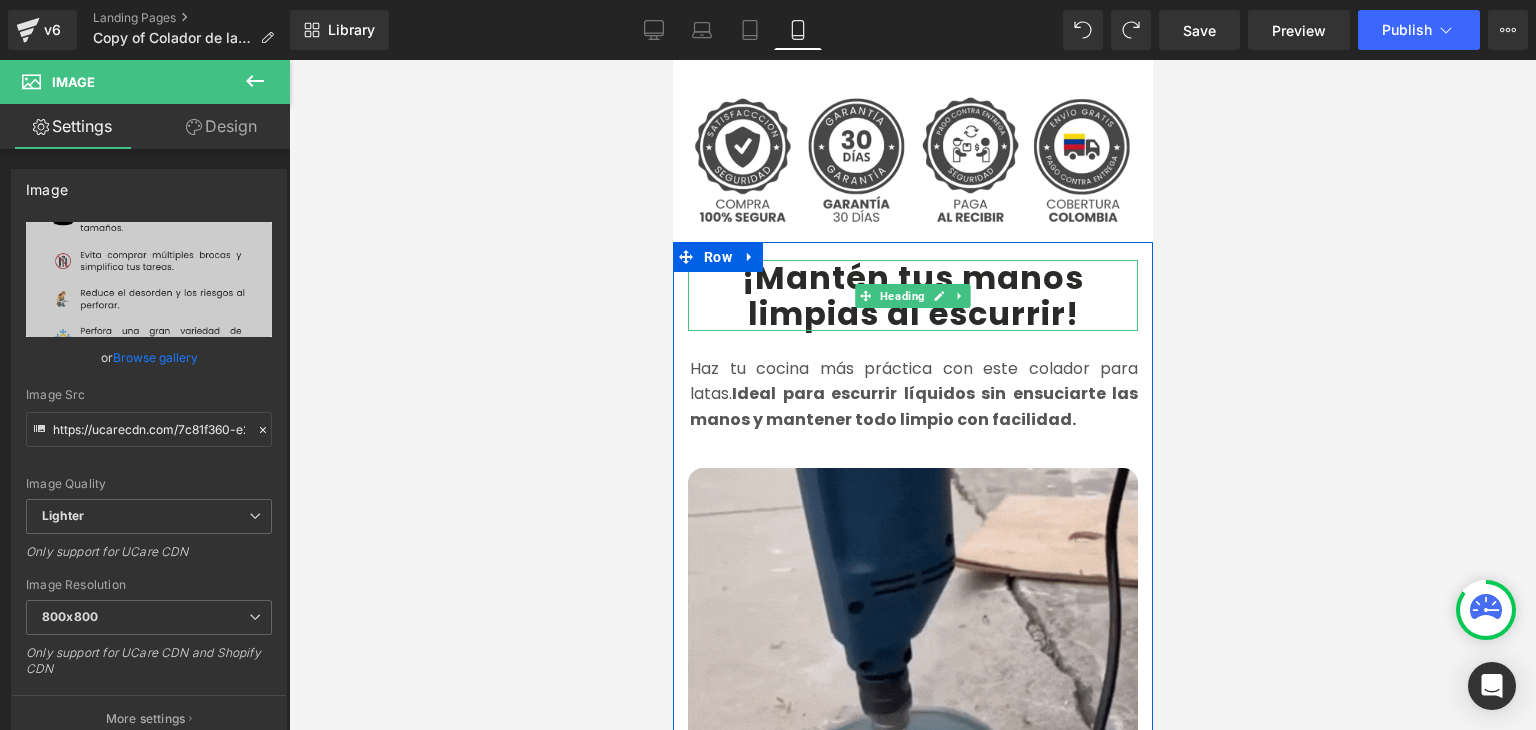drag, startPoint x: 783, startPoint y: 60, endPoint x: 754, endPoint y: 345, distance: 286.47165 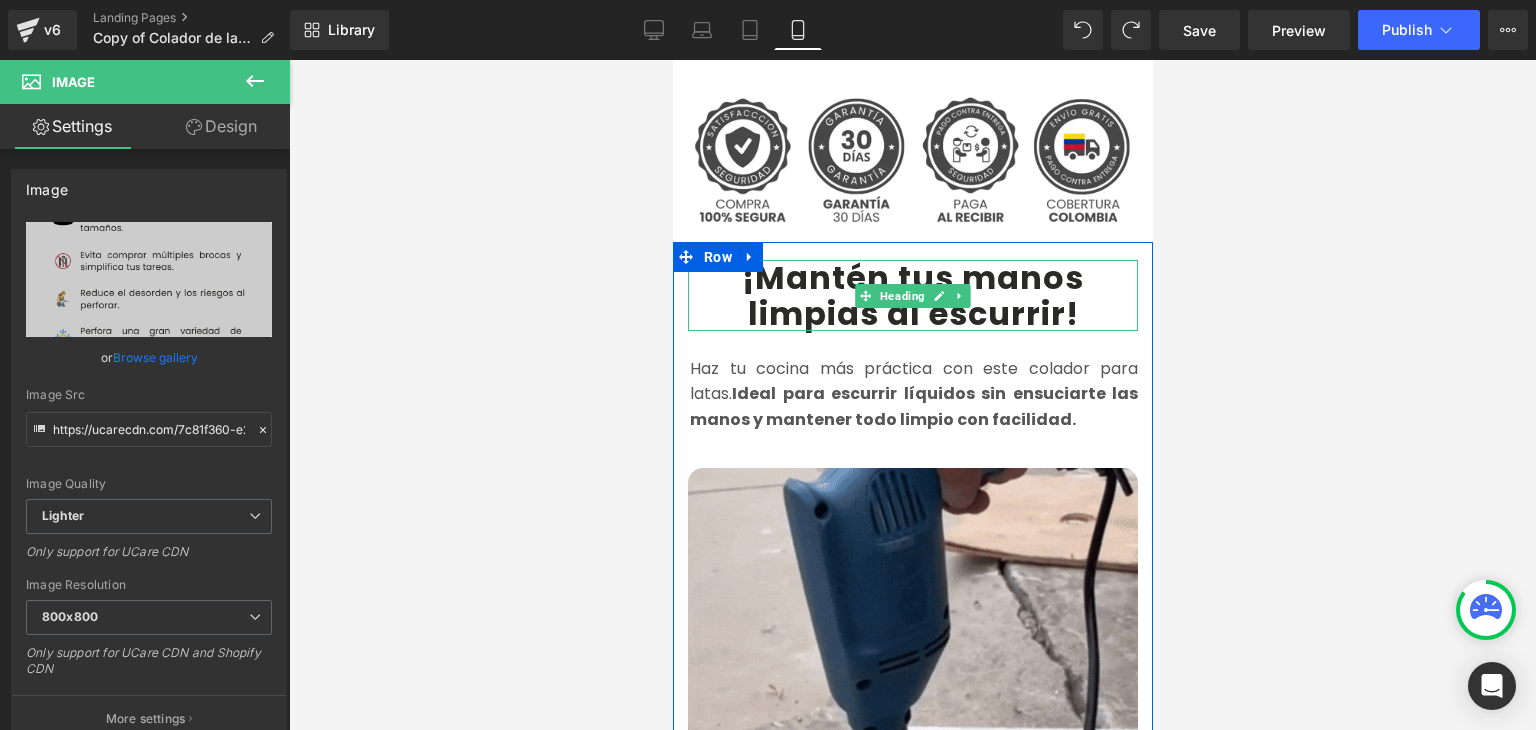 click on "¡Mantén tus manos limpias al escurrir" at bounding box center [912, 295] 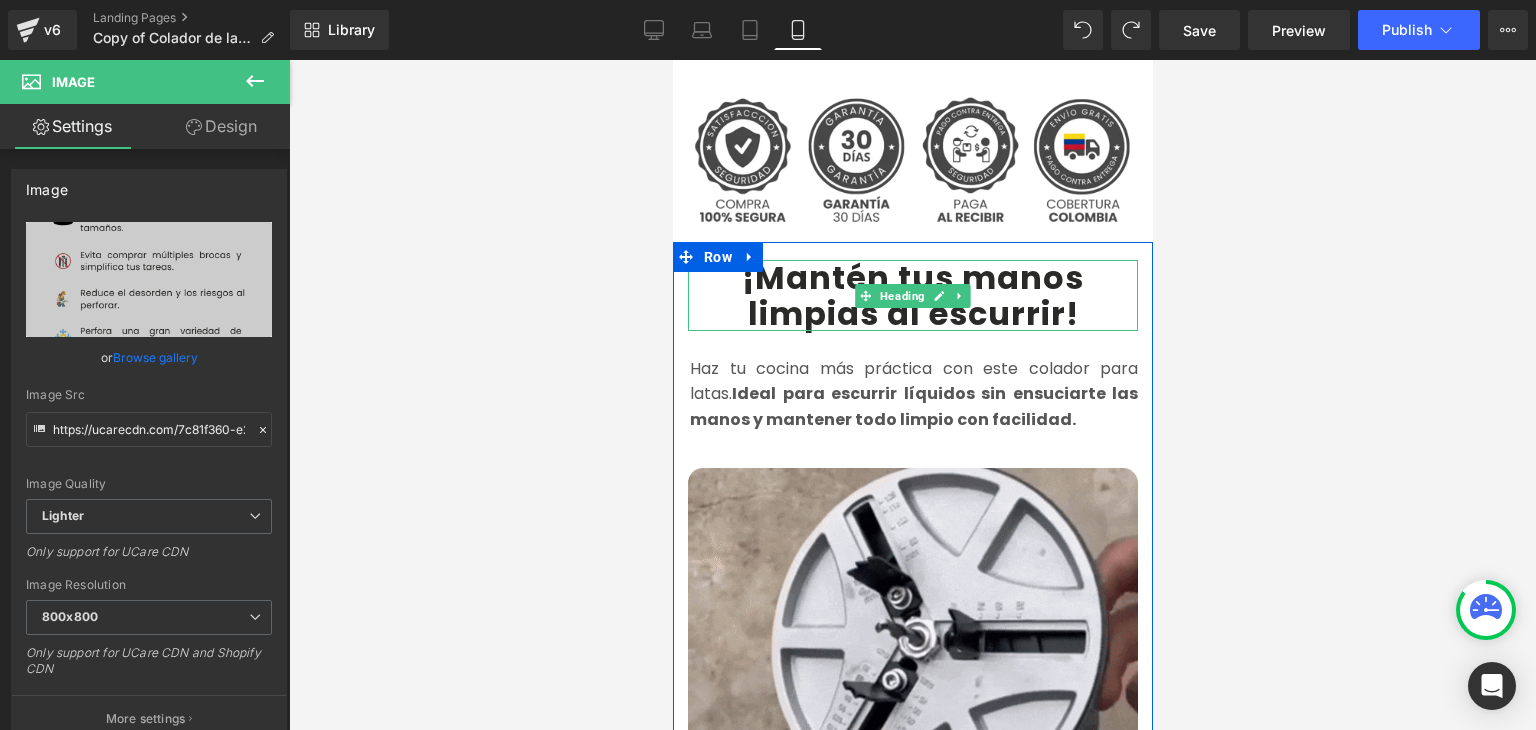 click on "¡Mantén tus manos limpias al escurrir" at bounding box center [912, 295] 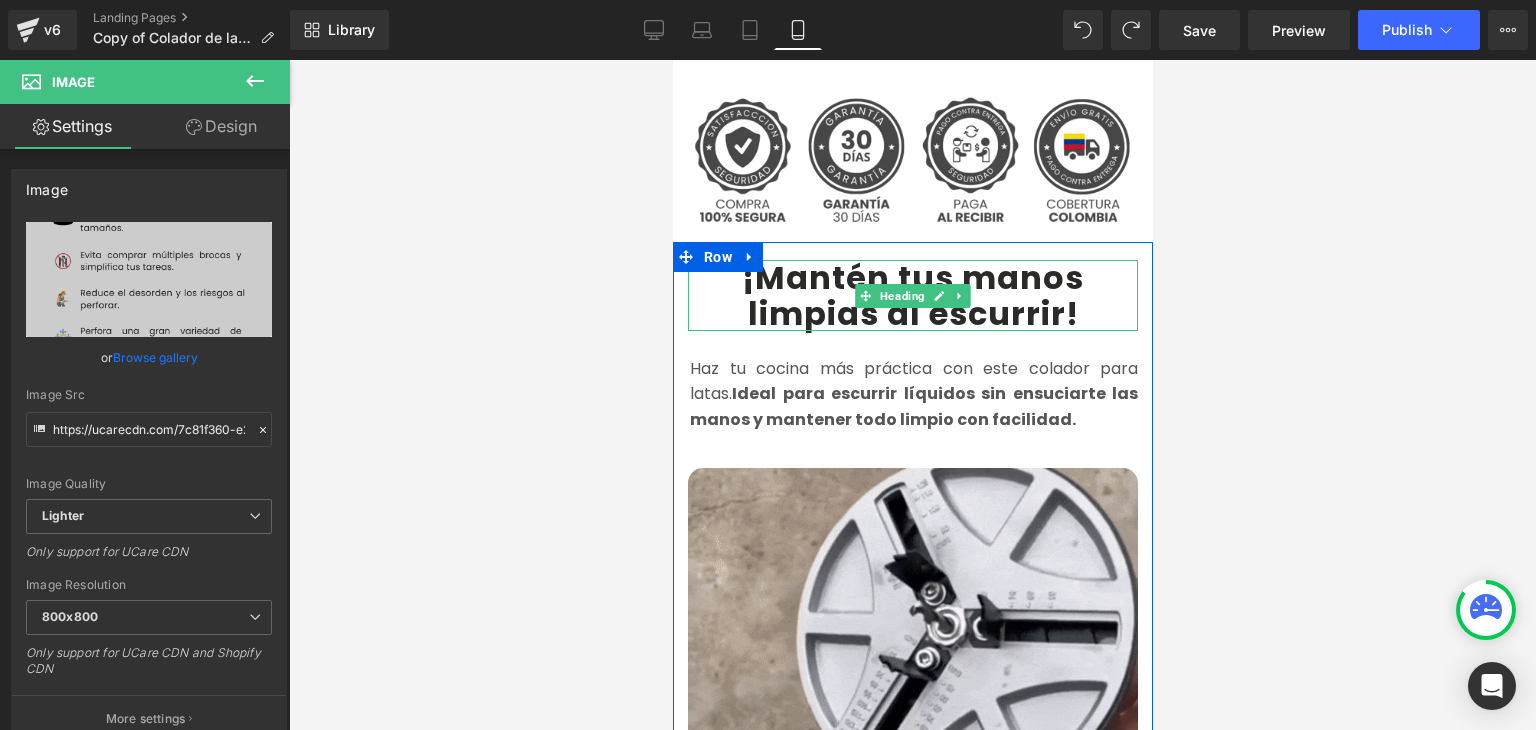 click on "¡Mantén tus manos limpias al escurrir" at bounding box center (912, 295) 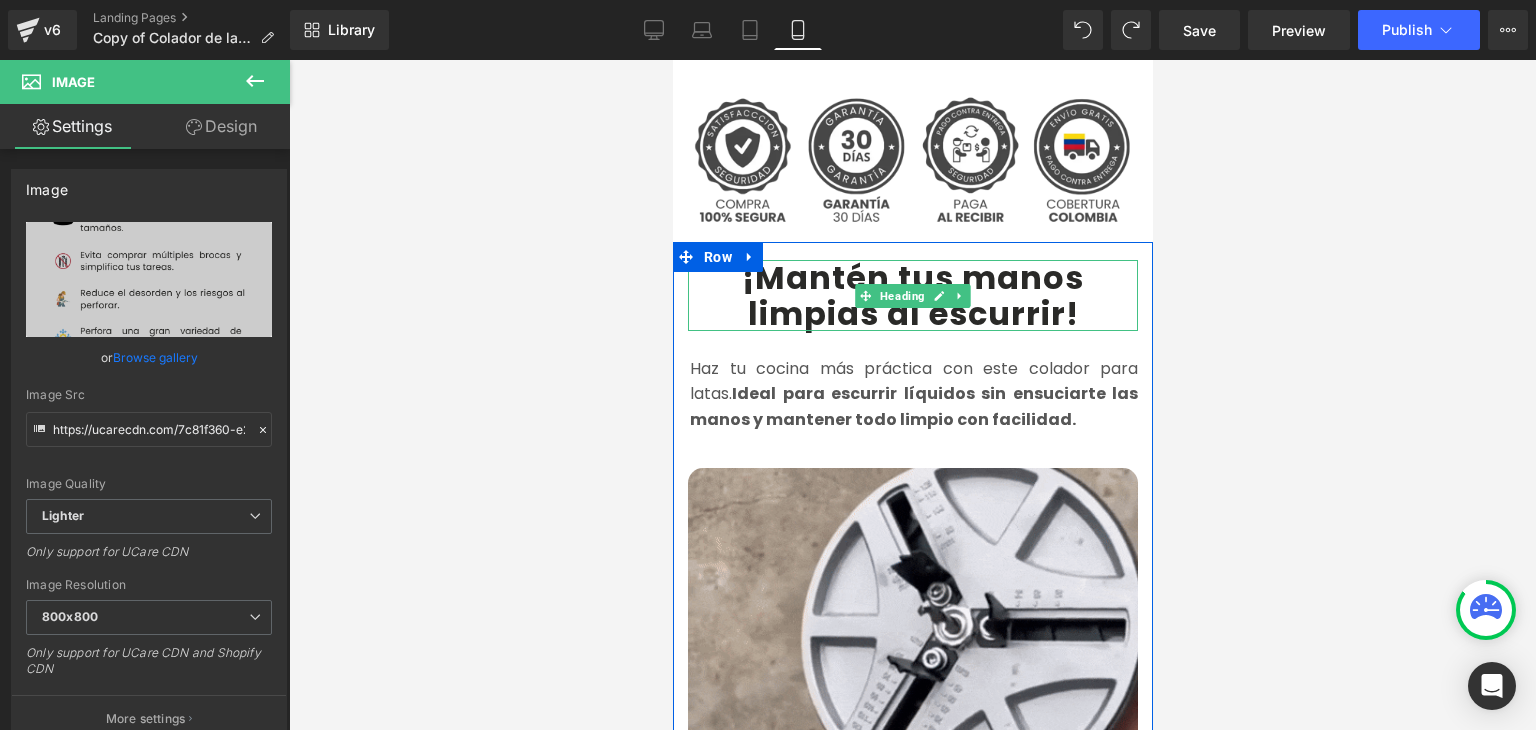 click on "¡Mantén tus manos limpias al escurrir" at bounding box center [912, 295] 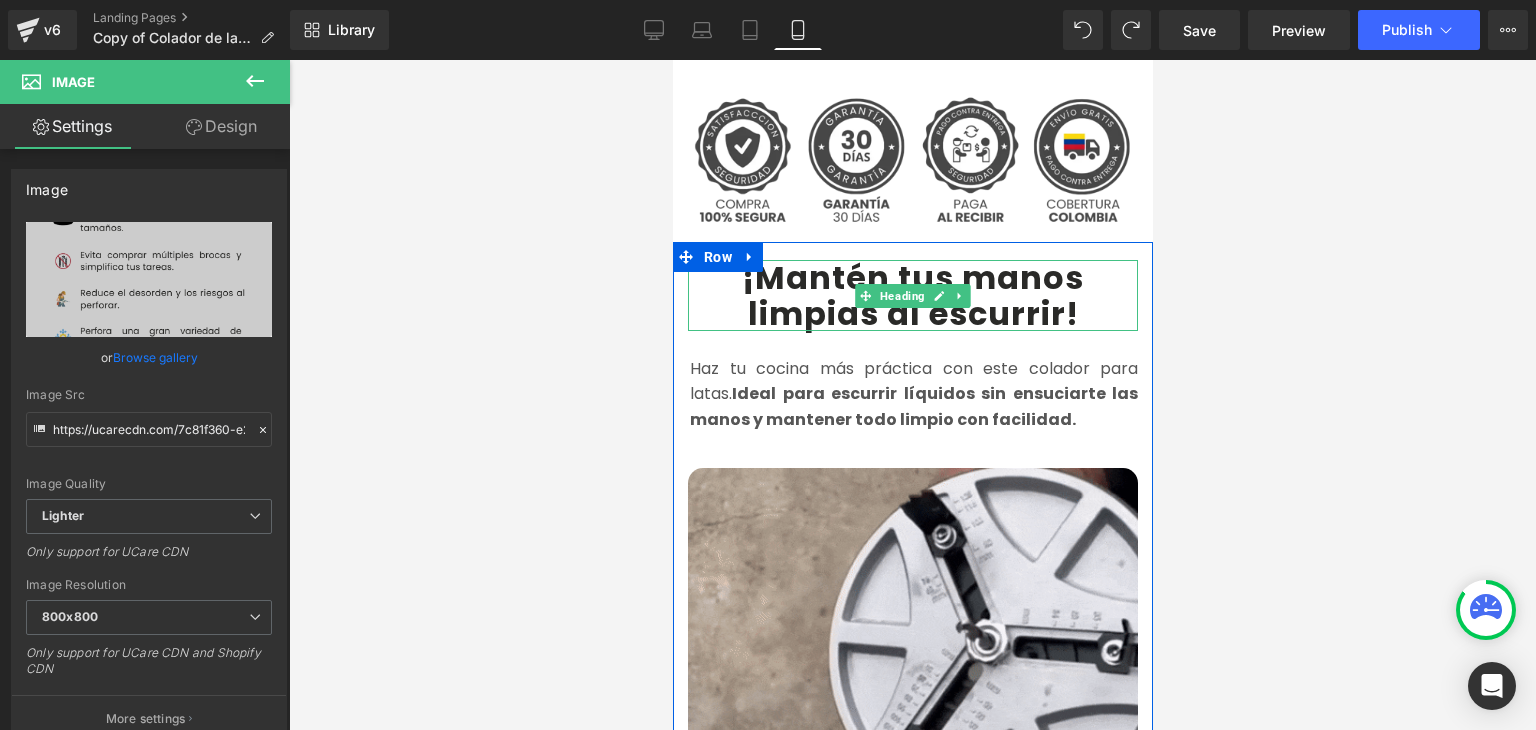 click on "¡Mantén tus manos limpias al escurrir" at bounding box center (912, 295) 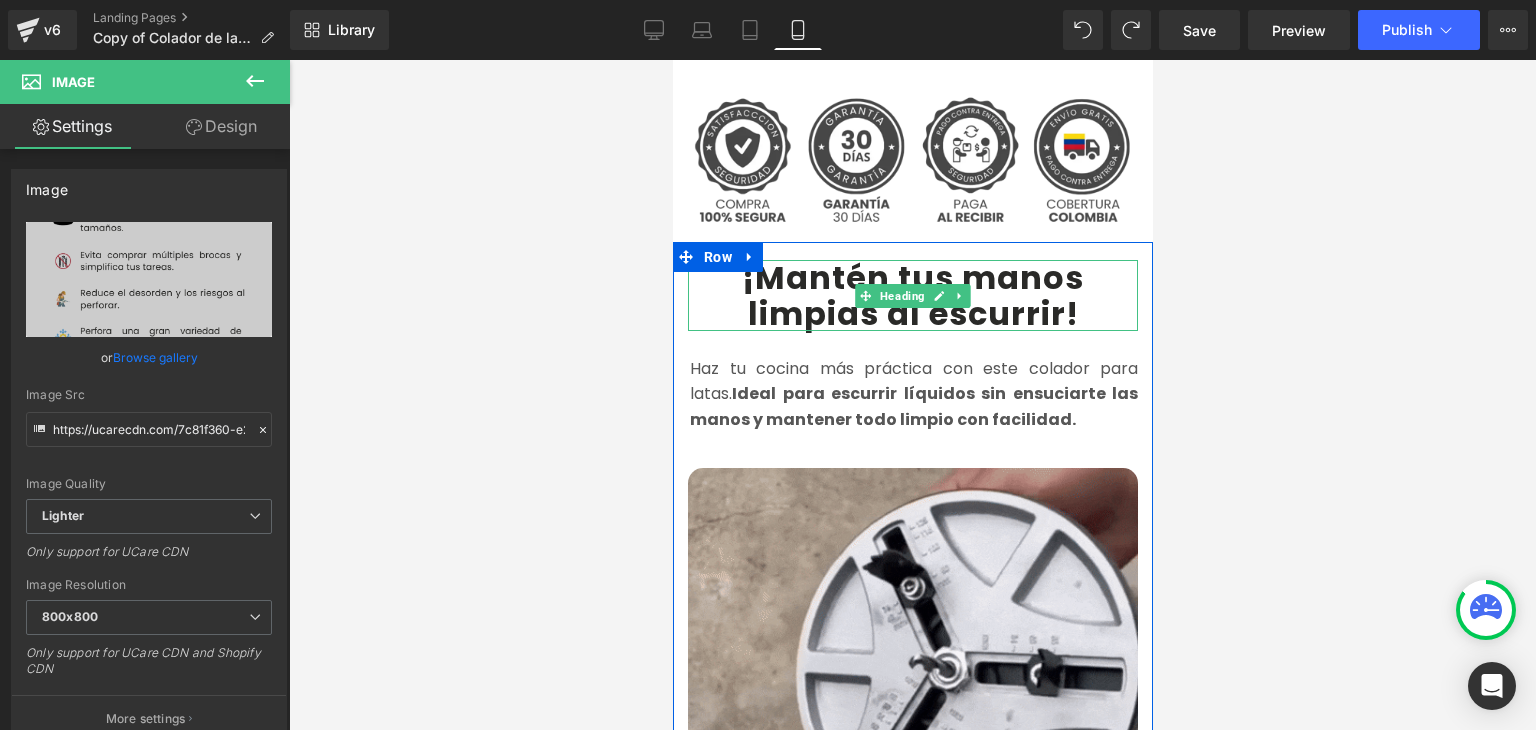 click on "¡Mantén tus manos limpias al escurrir" at bounding box center [912, 295] 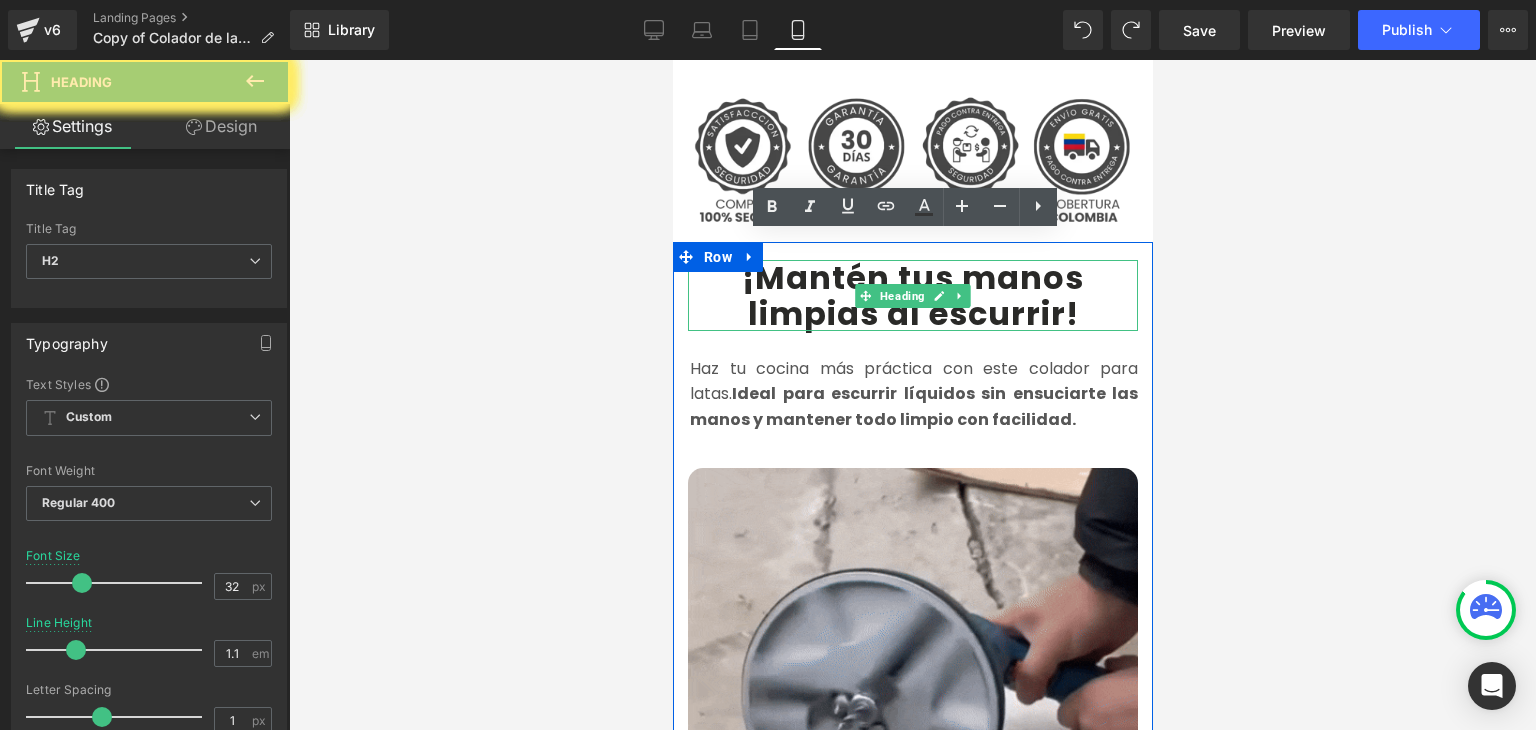 click on "Ideal para escurrir líquidos sin ensuciarte las manos y mantener todo limpio con facilidad." at bounding box center (913, 406) 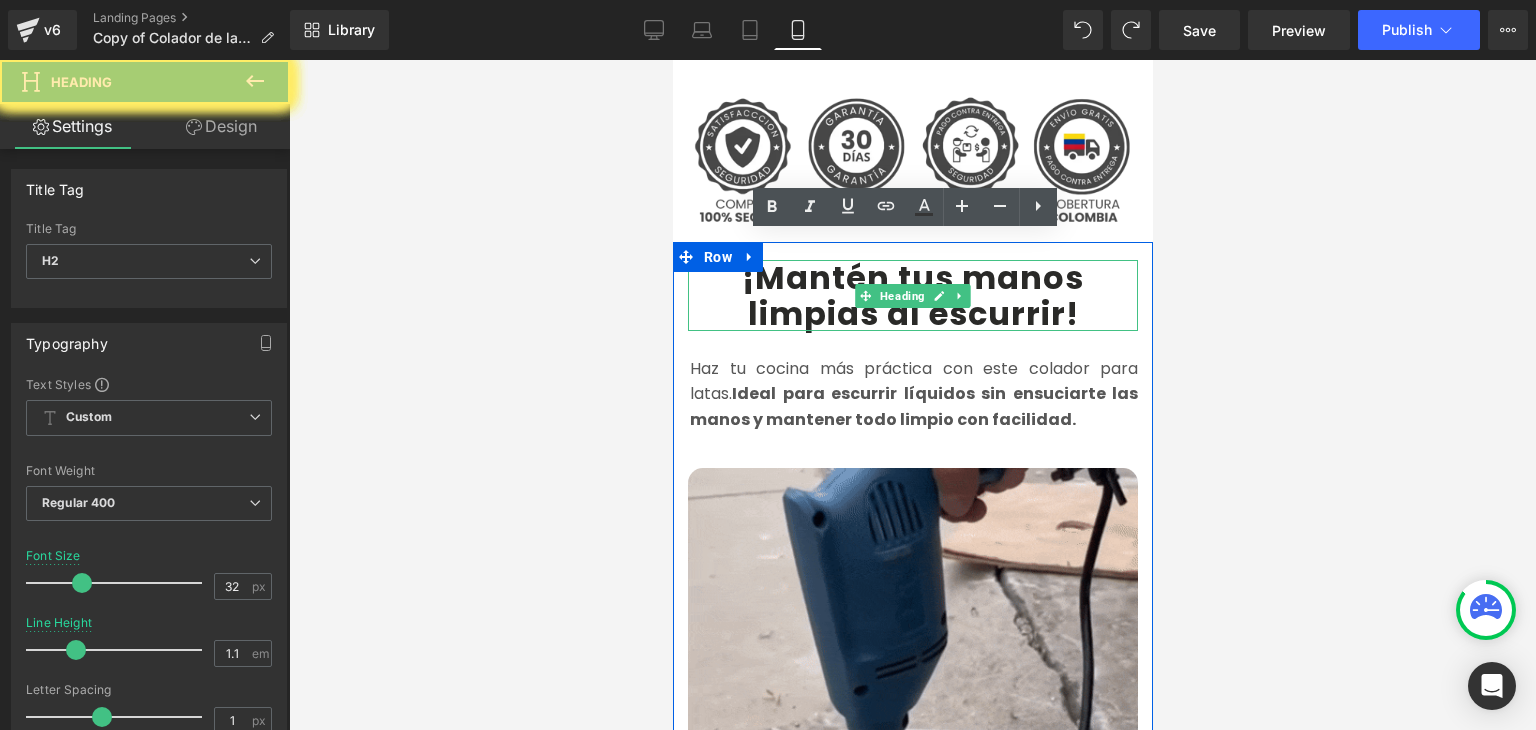 click on "¡Mantén tus manos limpias al escurrir" at bounding box center (912, 295) 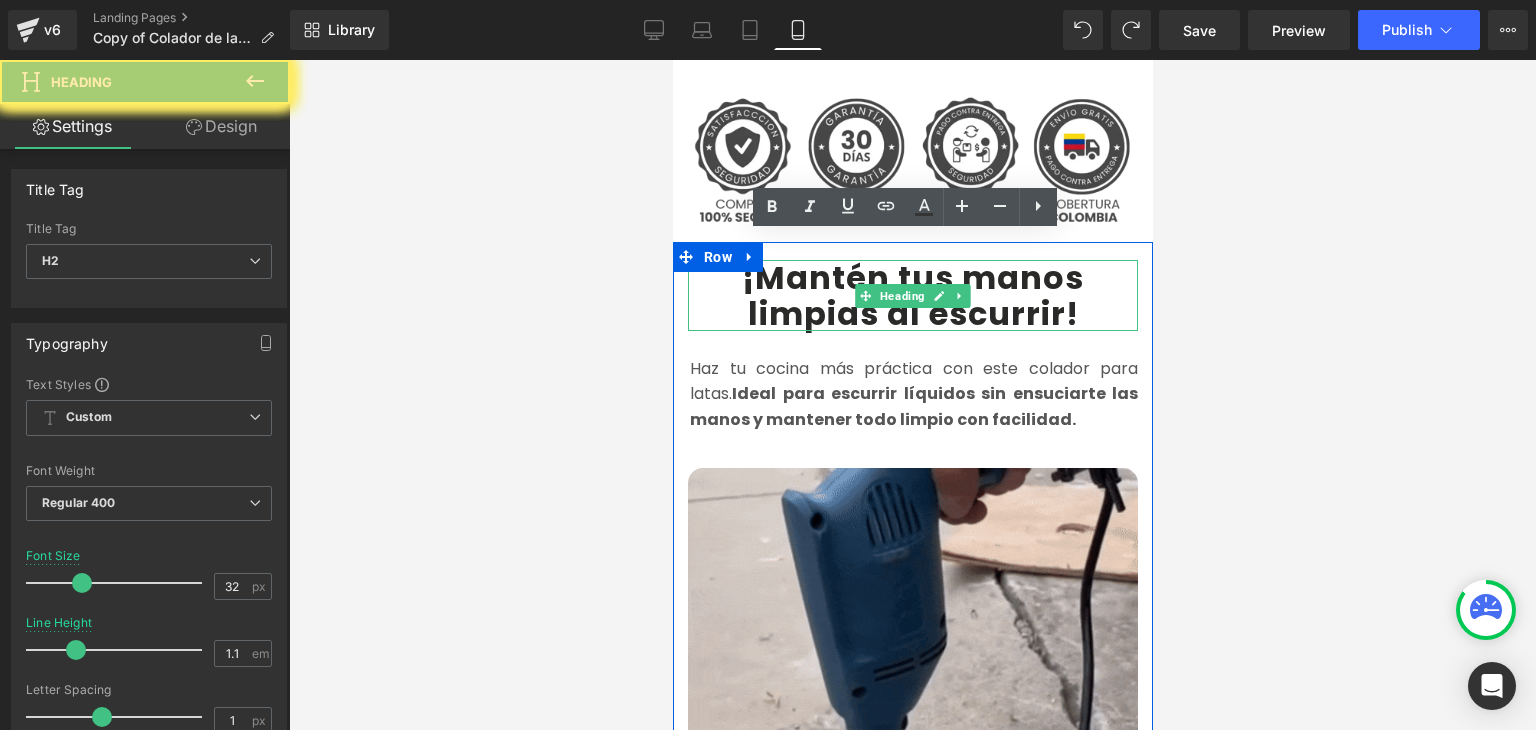click on "¡Mantén tus manos limpias al escurrir" at bounding box center (912, 295) 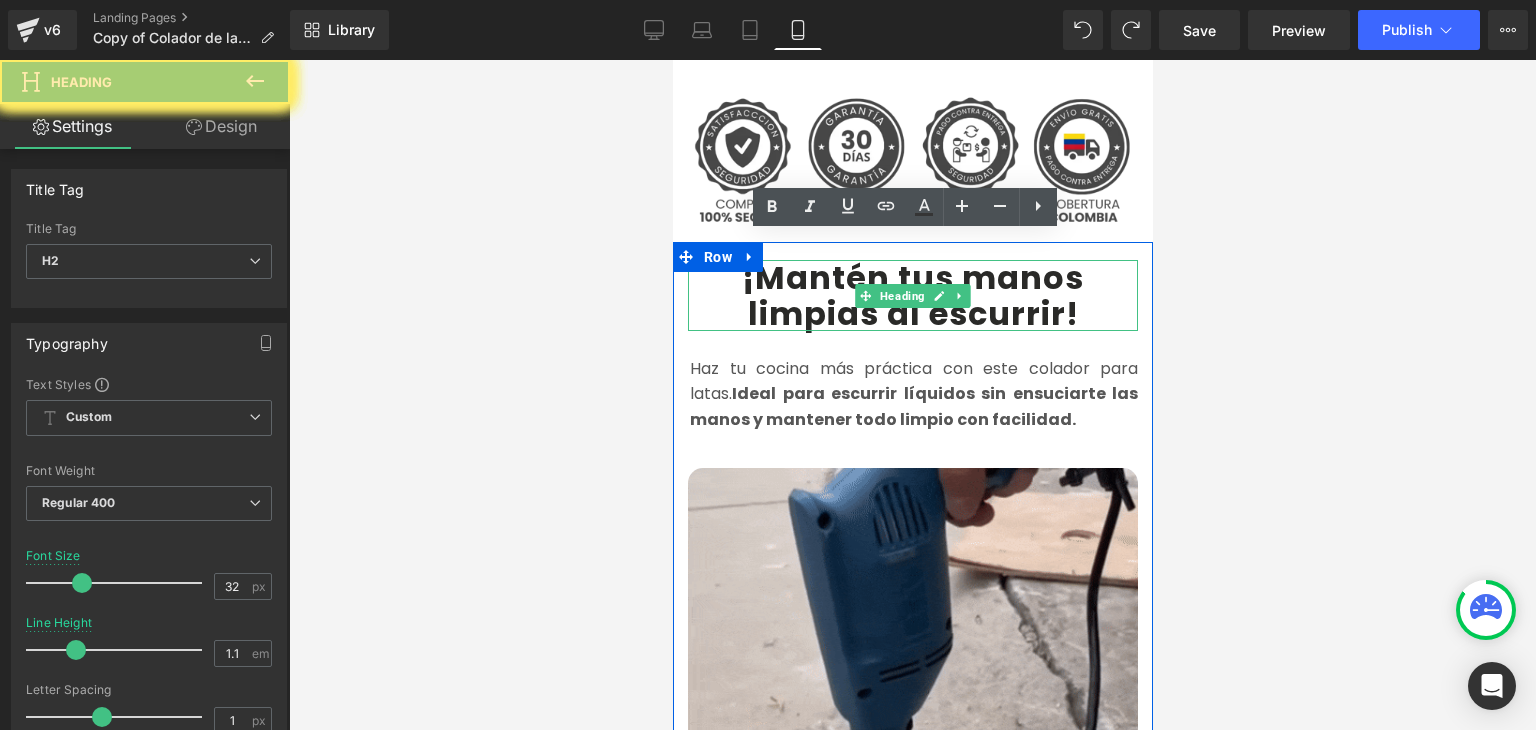 click on "¡Mantén tus manos limpias al escurrir" at bounding box center [912, 295] 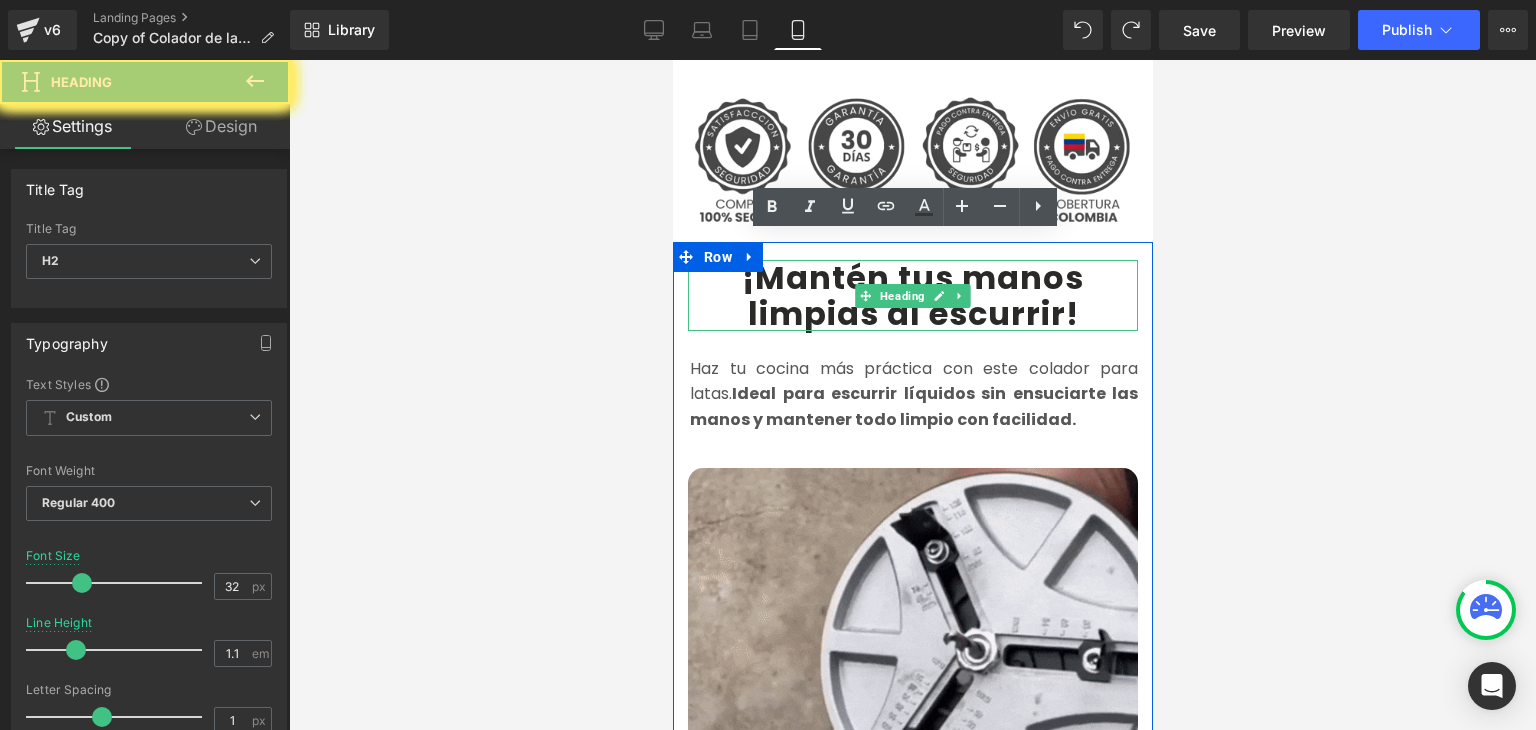 click on "Ideal para escurrir líquidos sin ensuciarte las manos y mantener todo limpio con facilidad." at bounding box center (913, 406) 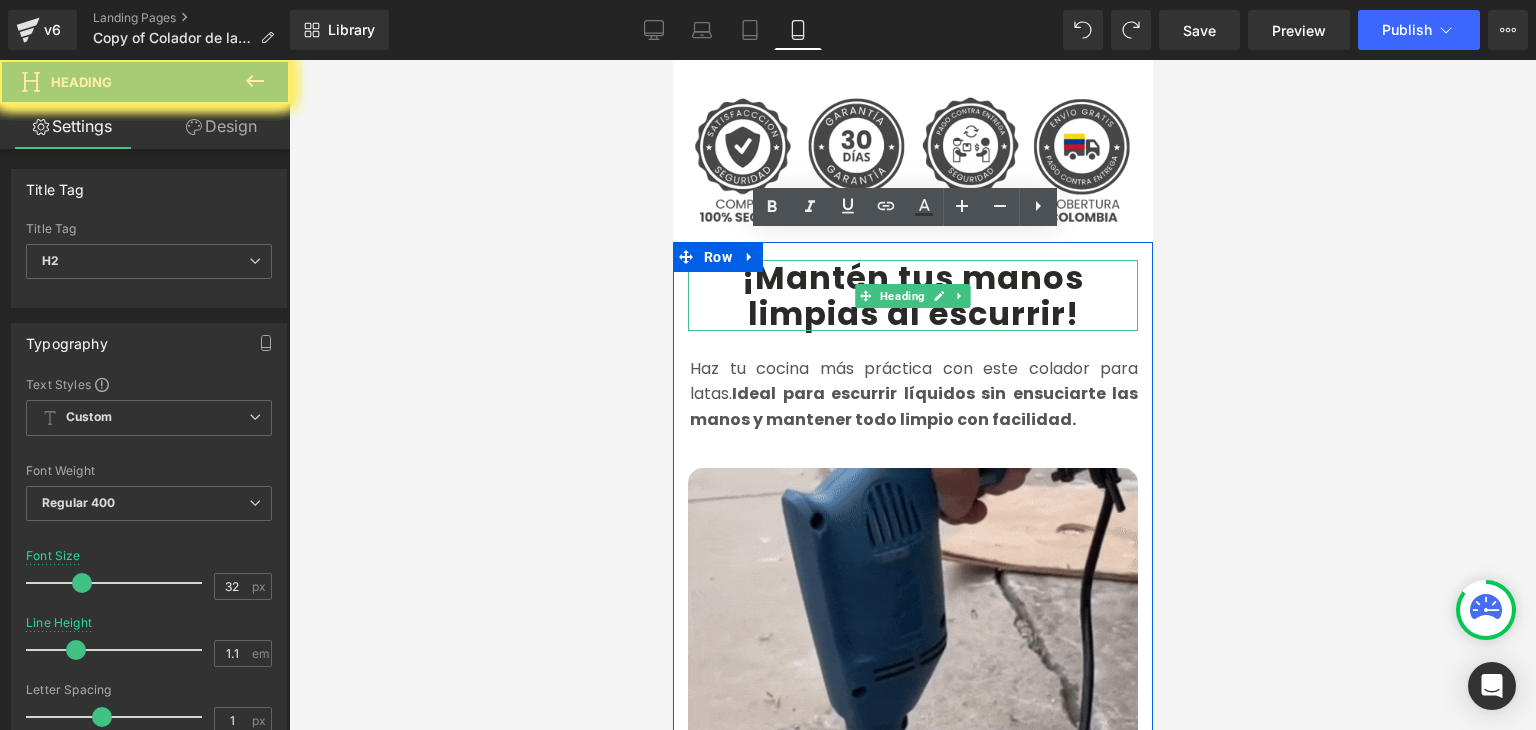 click at bounding box center (772, 207) 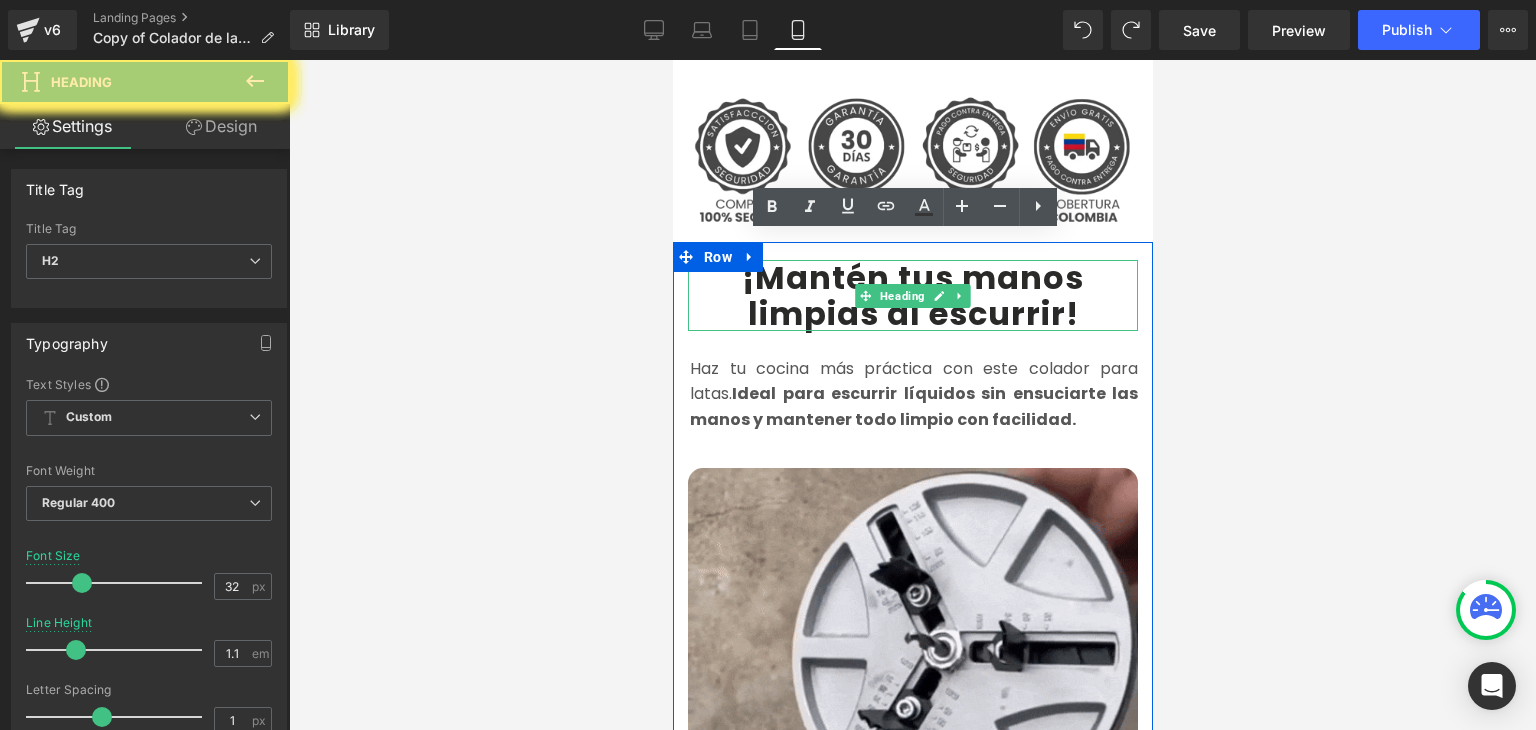 click on "¡Mantén tus manos limpias al escurrir" at bounding box center [912, 295] 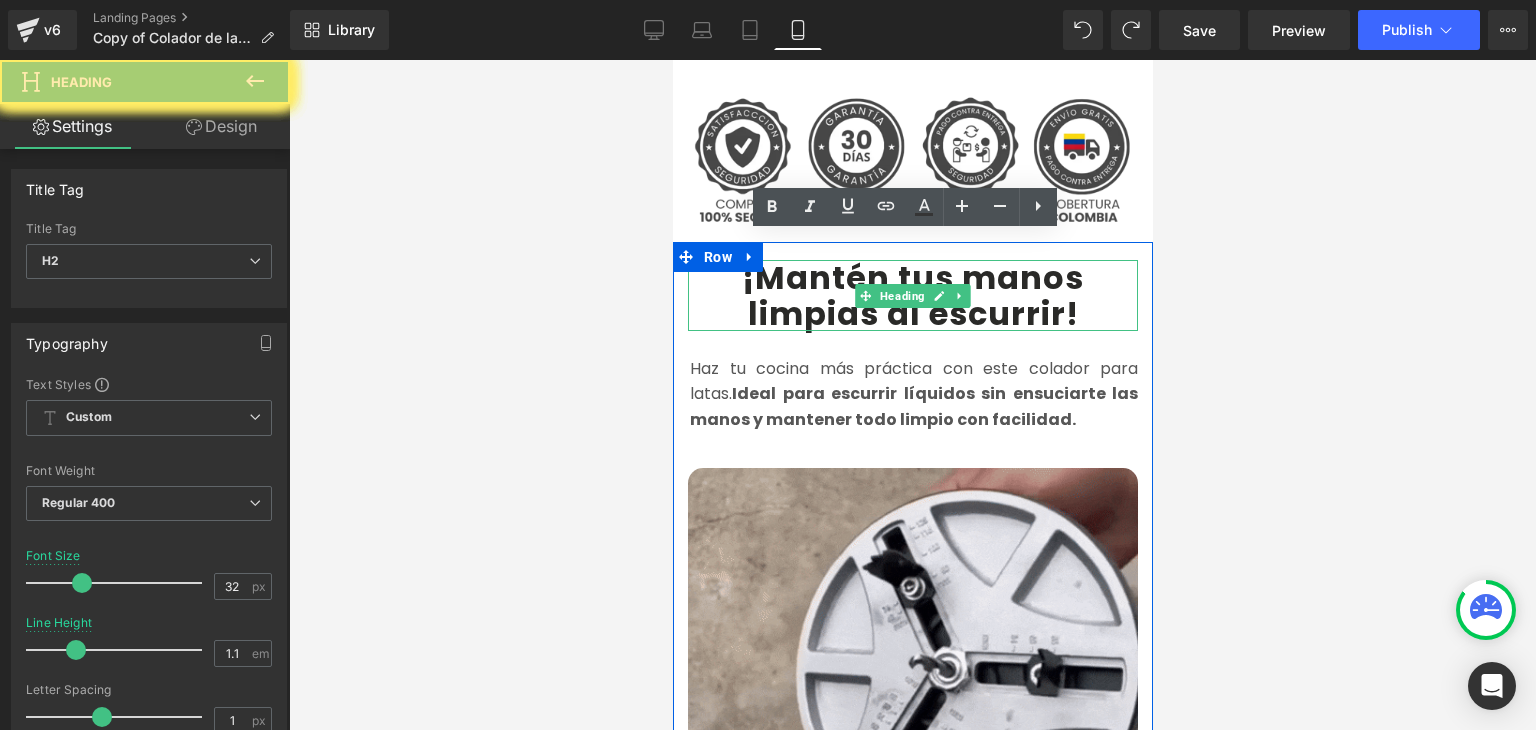 click on "¡Mantén tus manos limpias al escurrir" at bounding box center (912, 295) 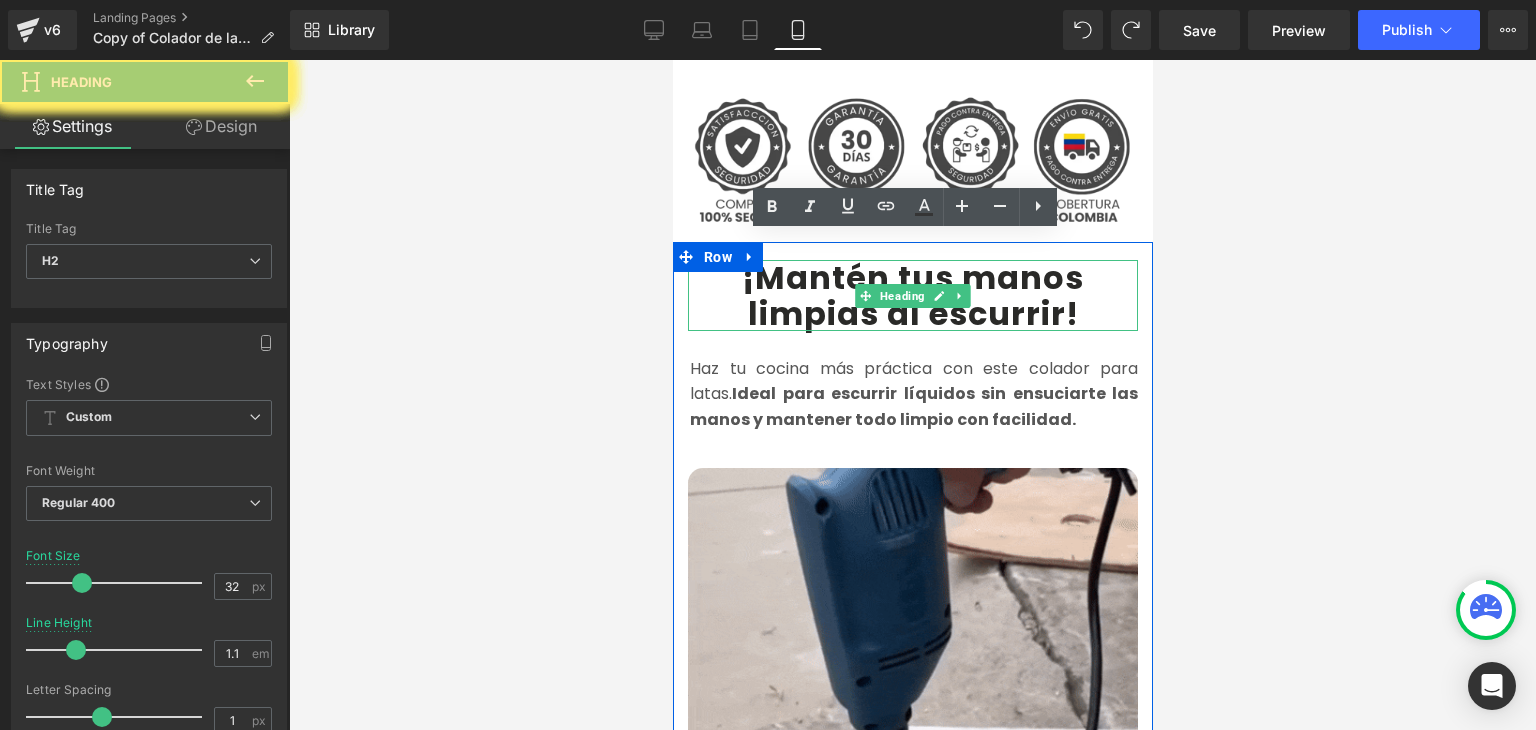 click on "¡Mantén tus manos limpias al escurrir" at bounding box center [912, 295] 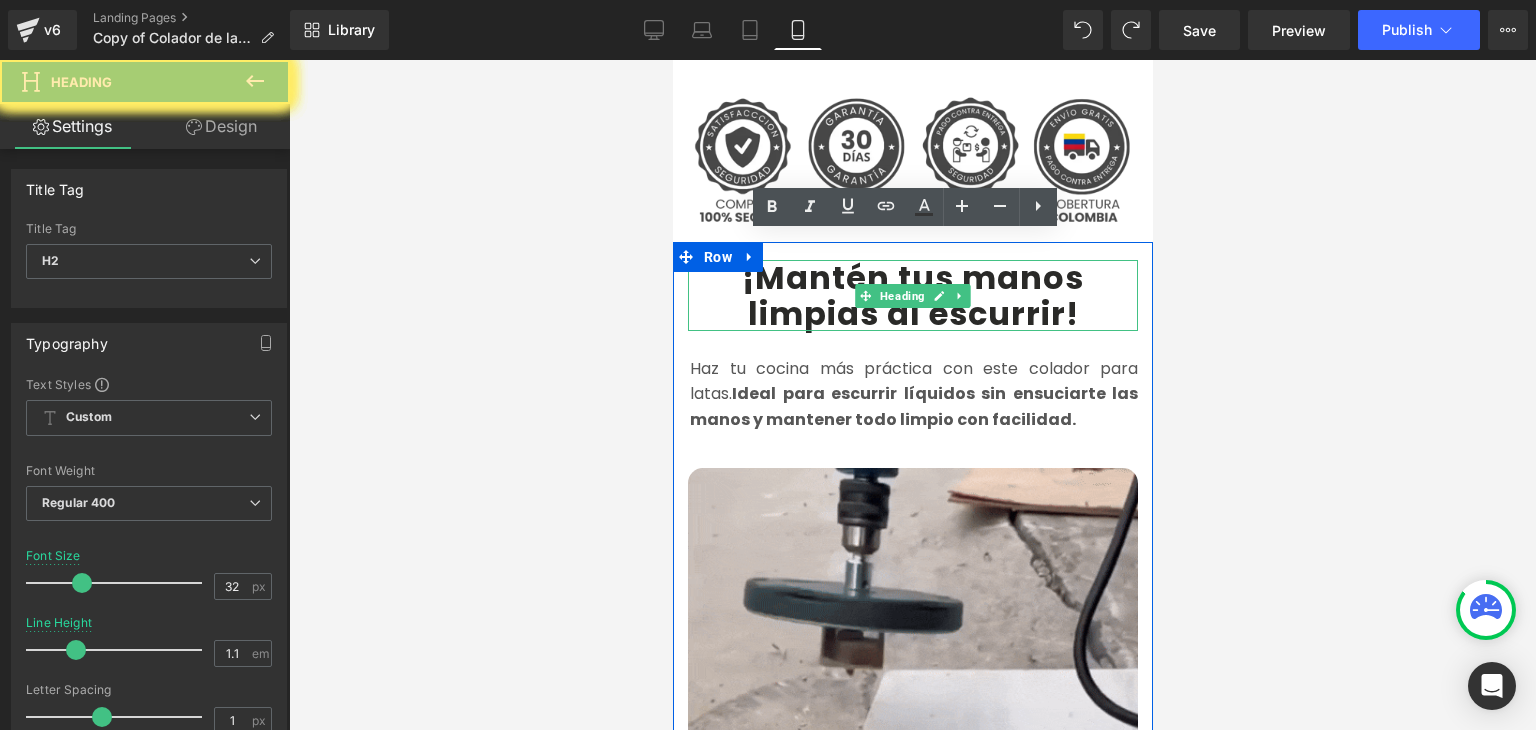 click on "¡Mantén tus manos limpias al escurrir" at bounding box center [912, 295] 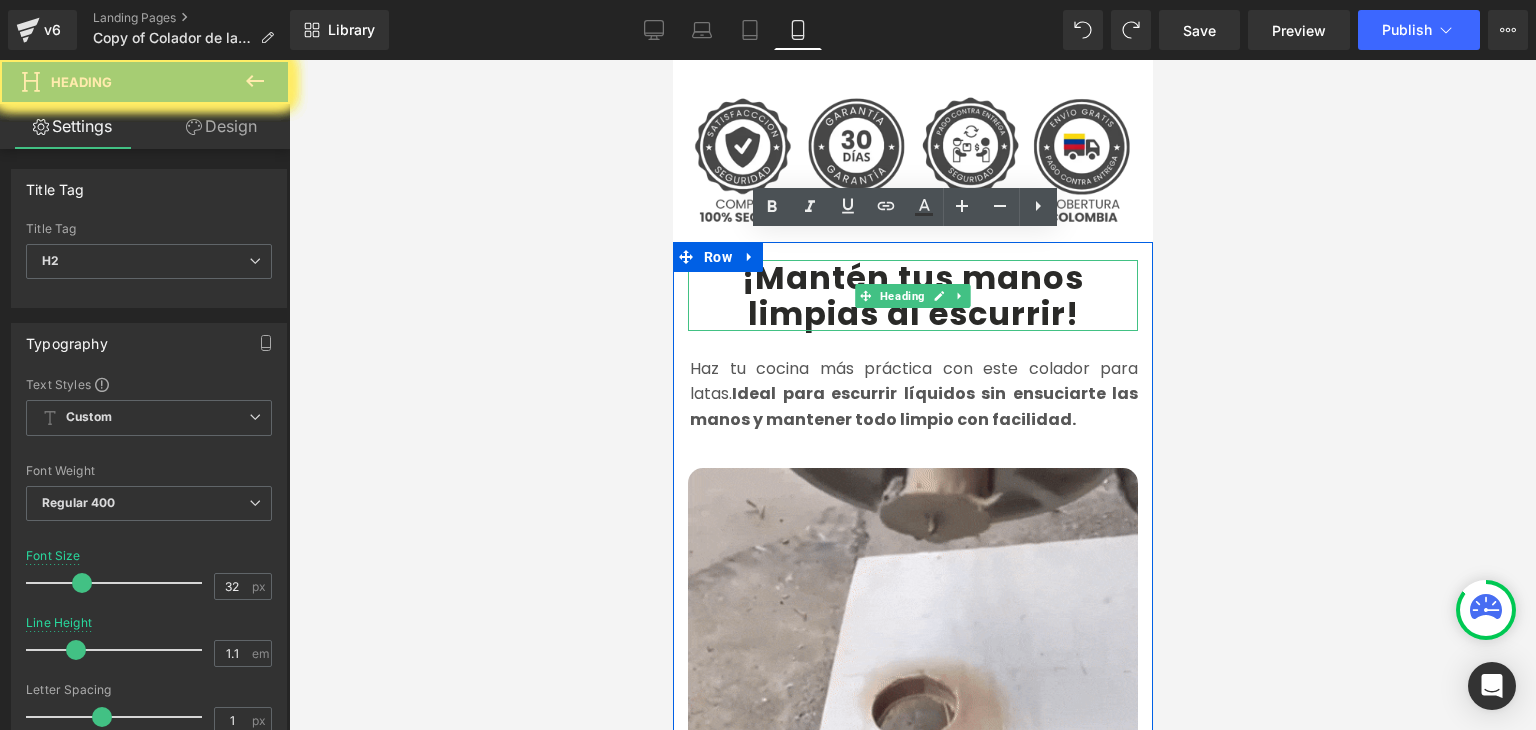 click on "¡Mantén tus manos limpias al escurrir" at bounding box center (912, 295) 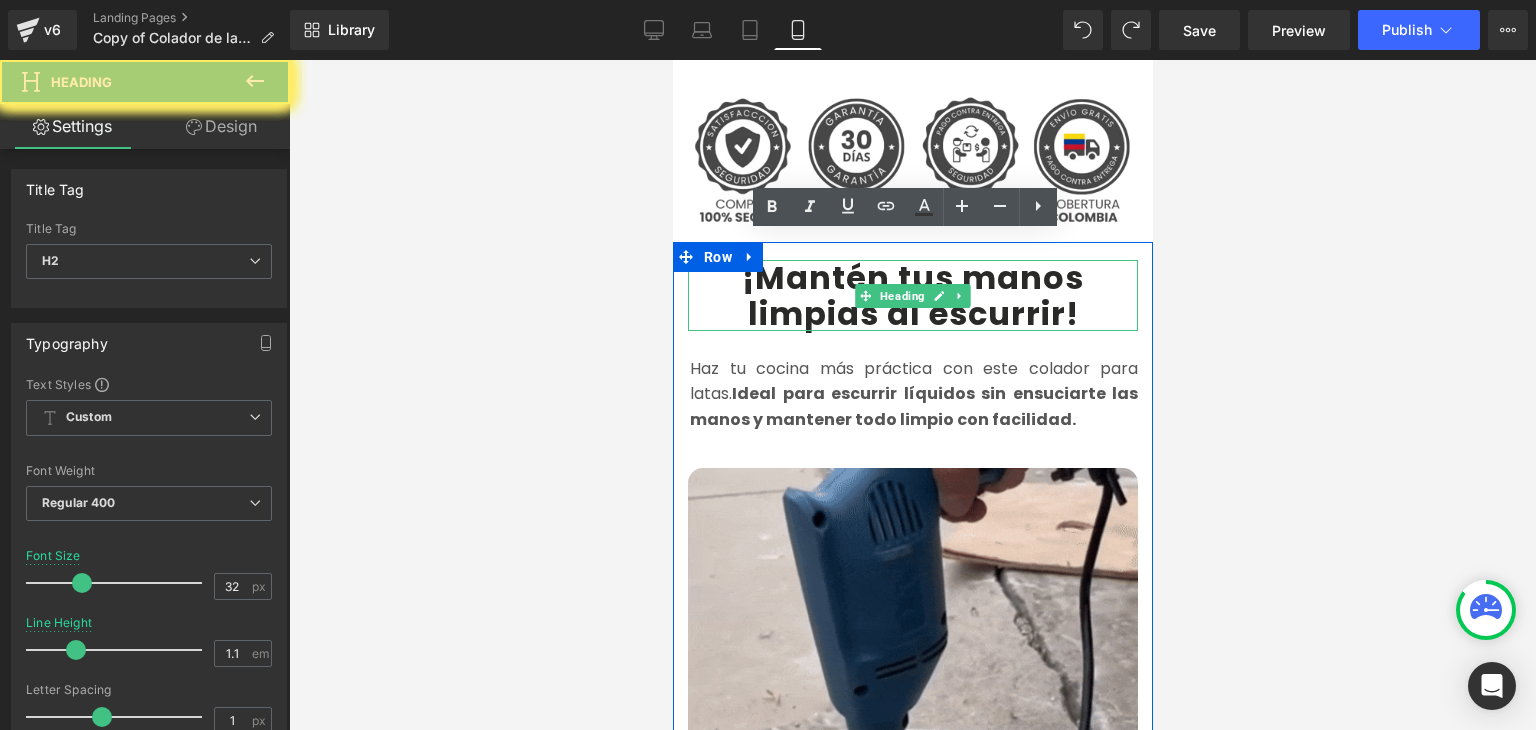 click on "¡Mantén tus manos limpias al escurrir" at bounding box center (912, 295) 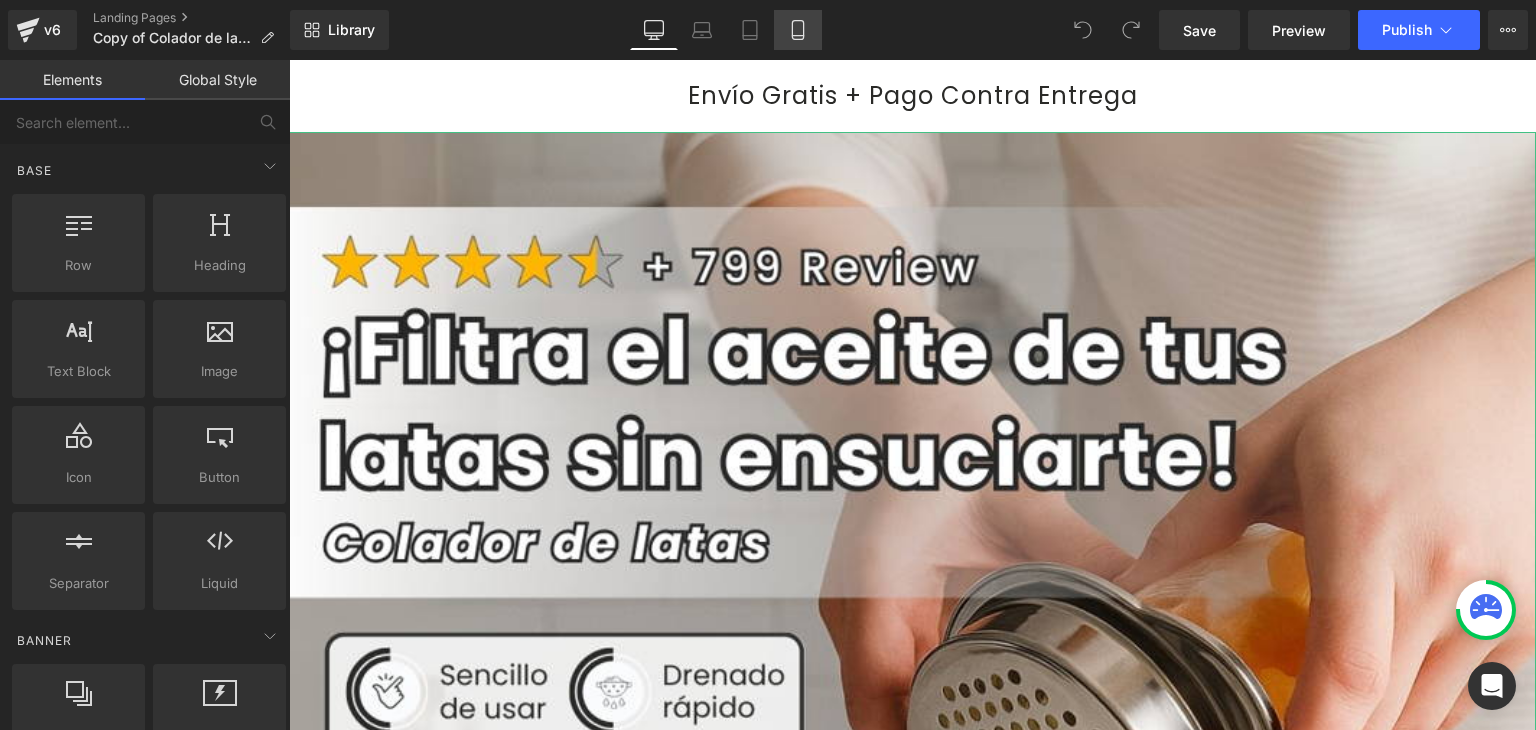 scroll, scrollTop: 0, scrollLeft: 0, axis: both 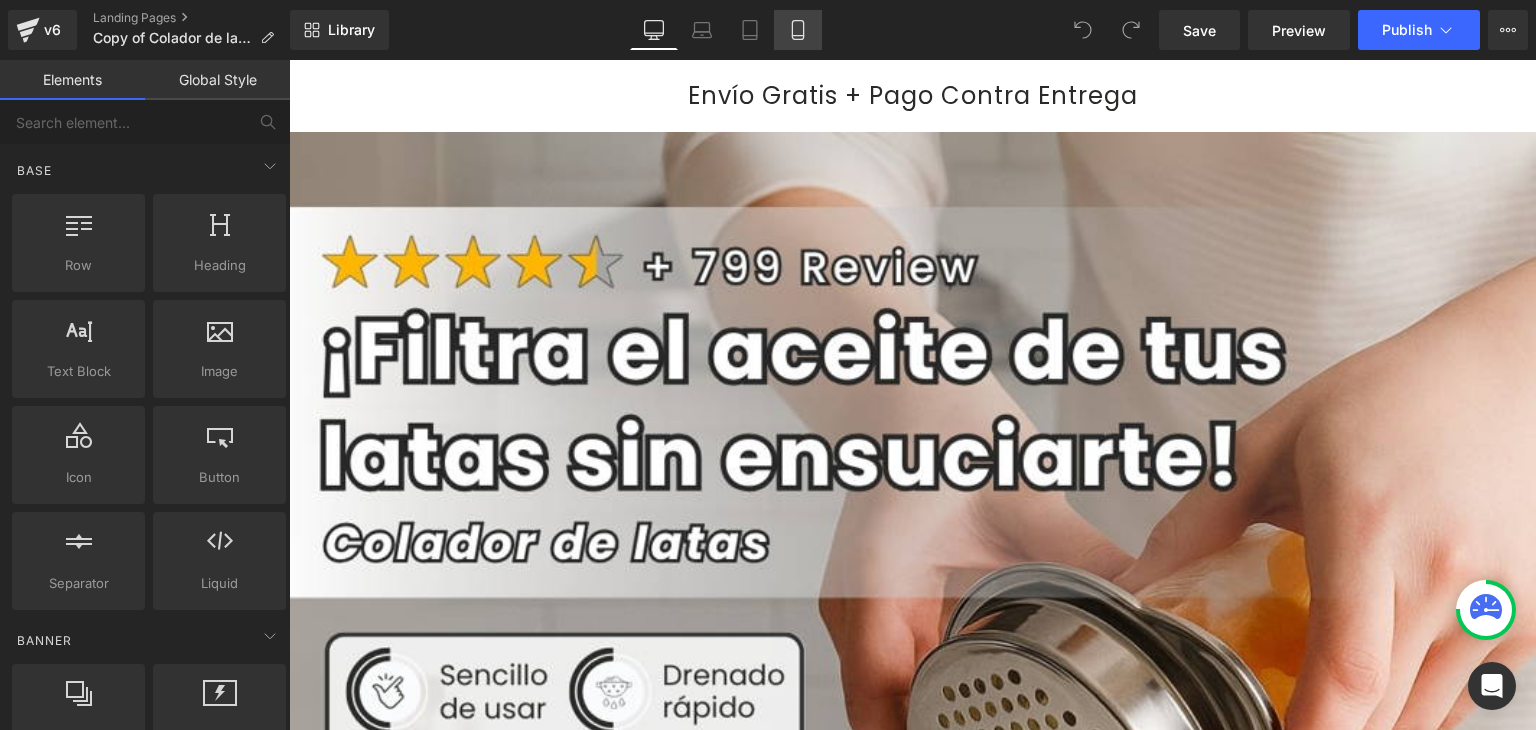 click on "Mobile" at bounding box center [798, 30] 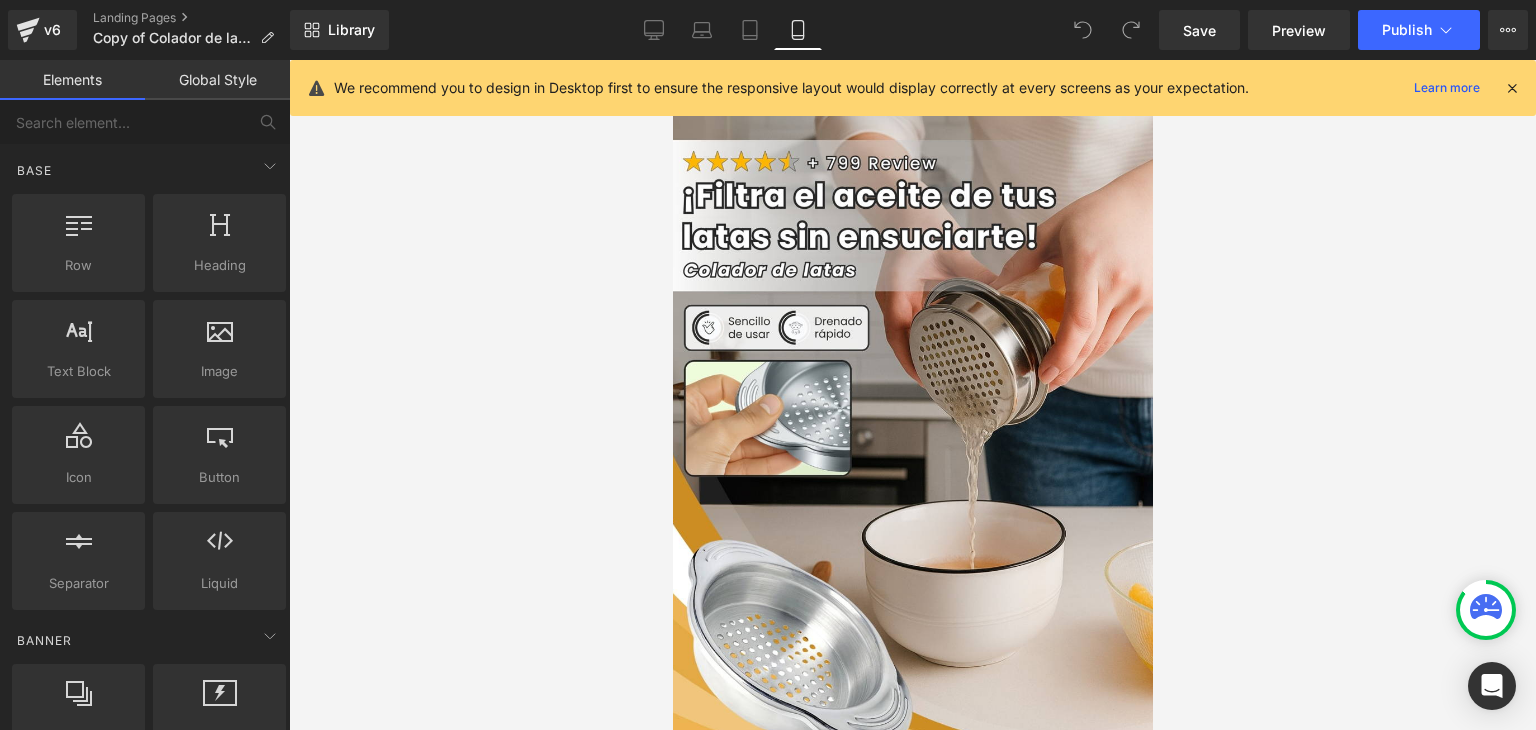 click at bounding box center (1512, 88) 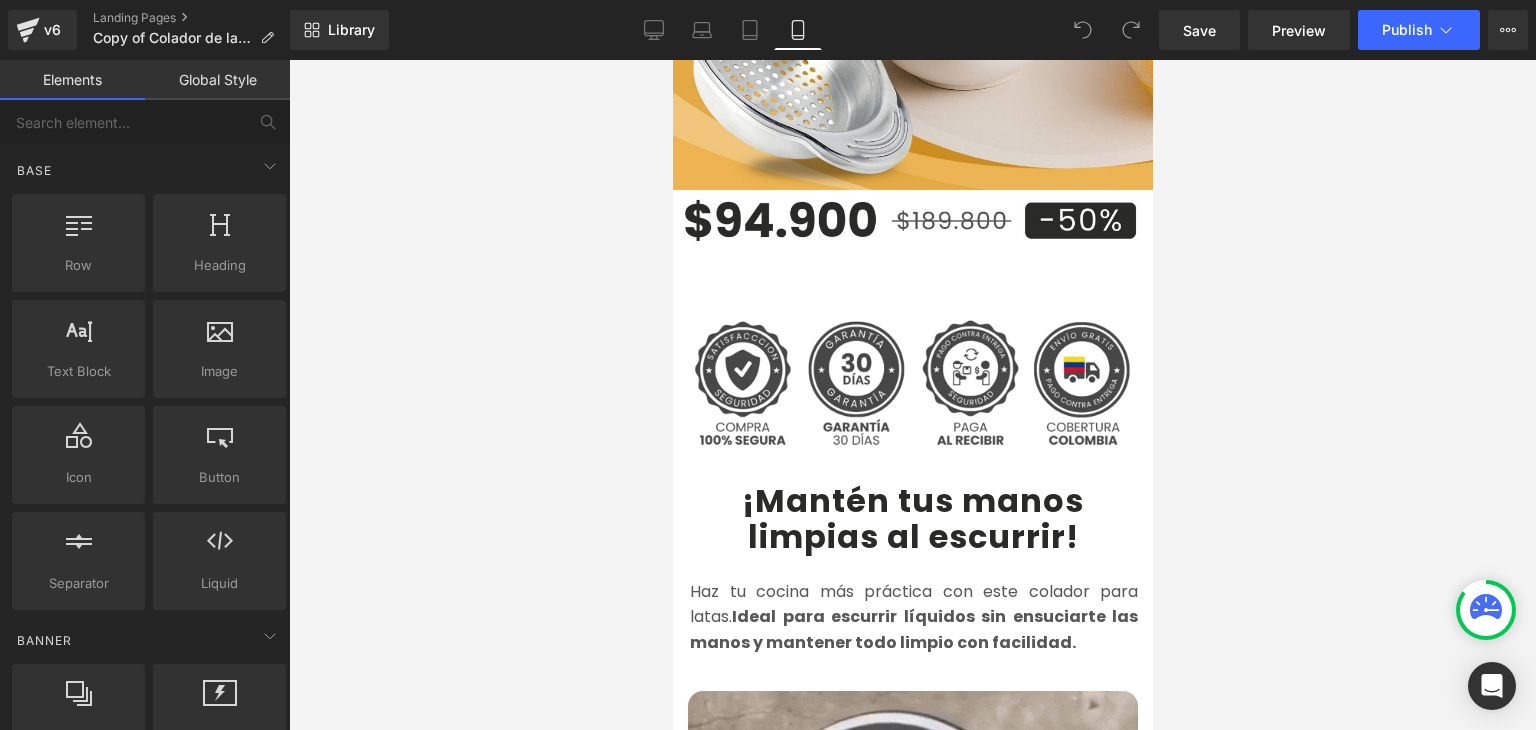 scroll, scrollTop: 600, scrollLeft: 0, axis: vertical 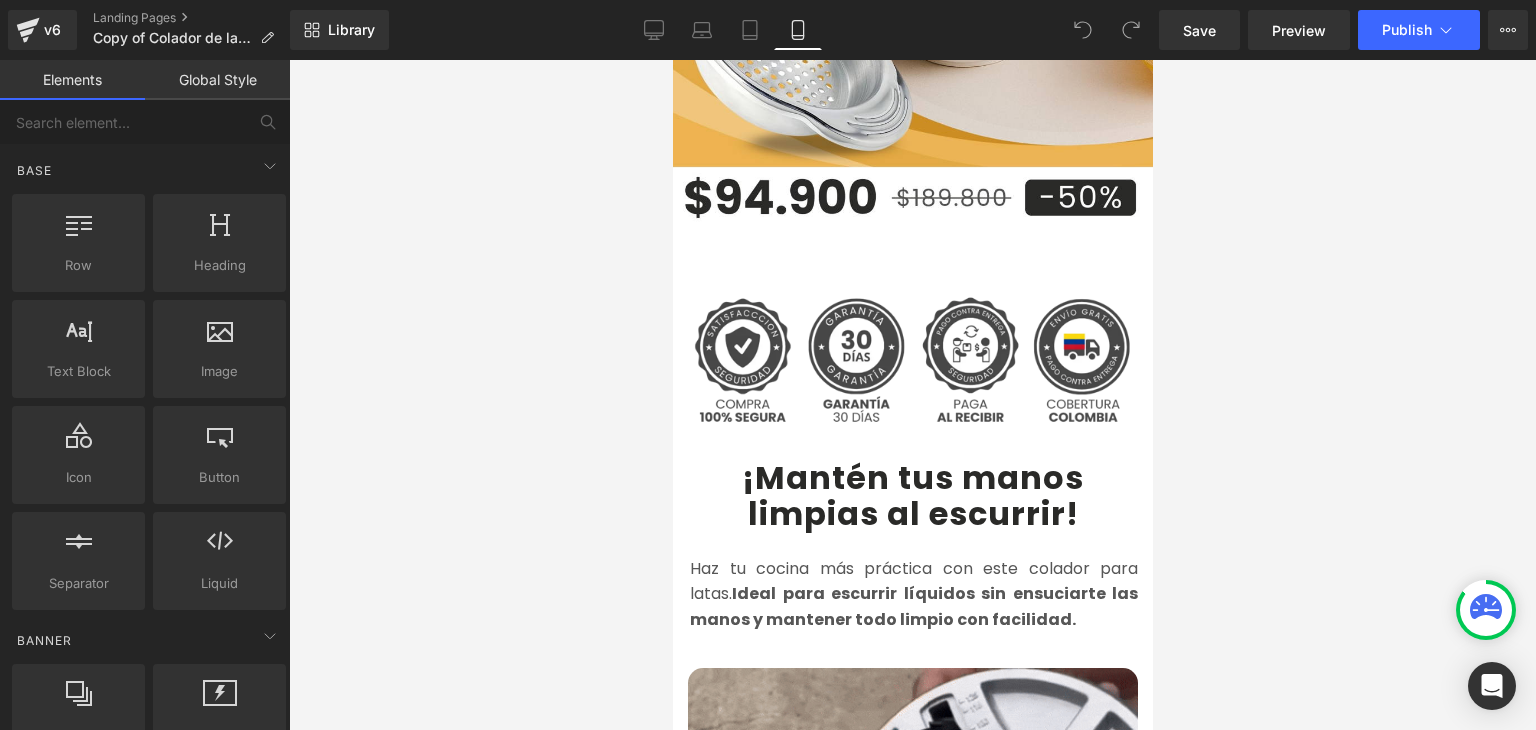 click on "¡Mantén tus manos limpias al escurrir" at bounding box center [912, 495] 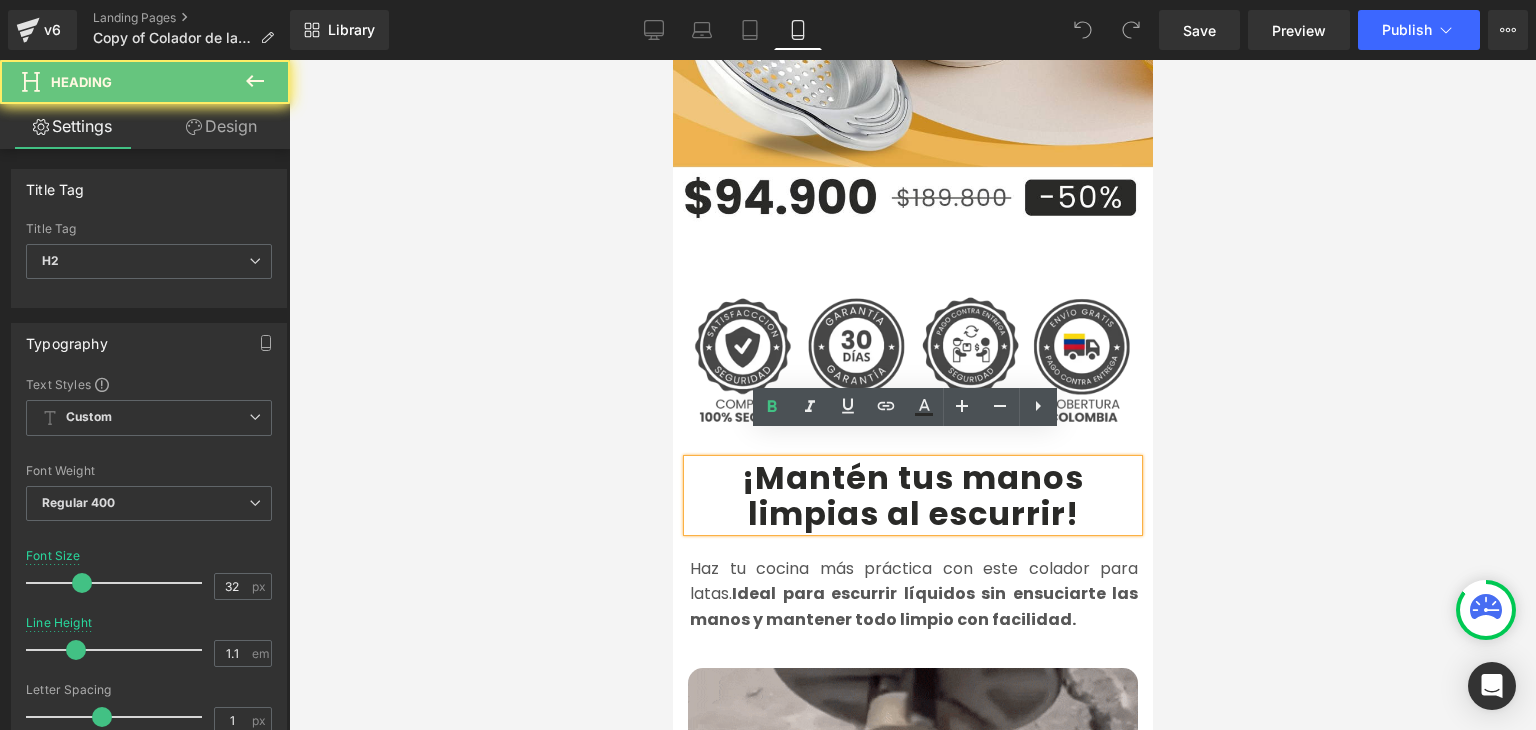 click on "¡Mantén tus manos limpias al escurrir" at bounding box center (912, 495) 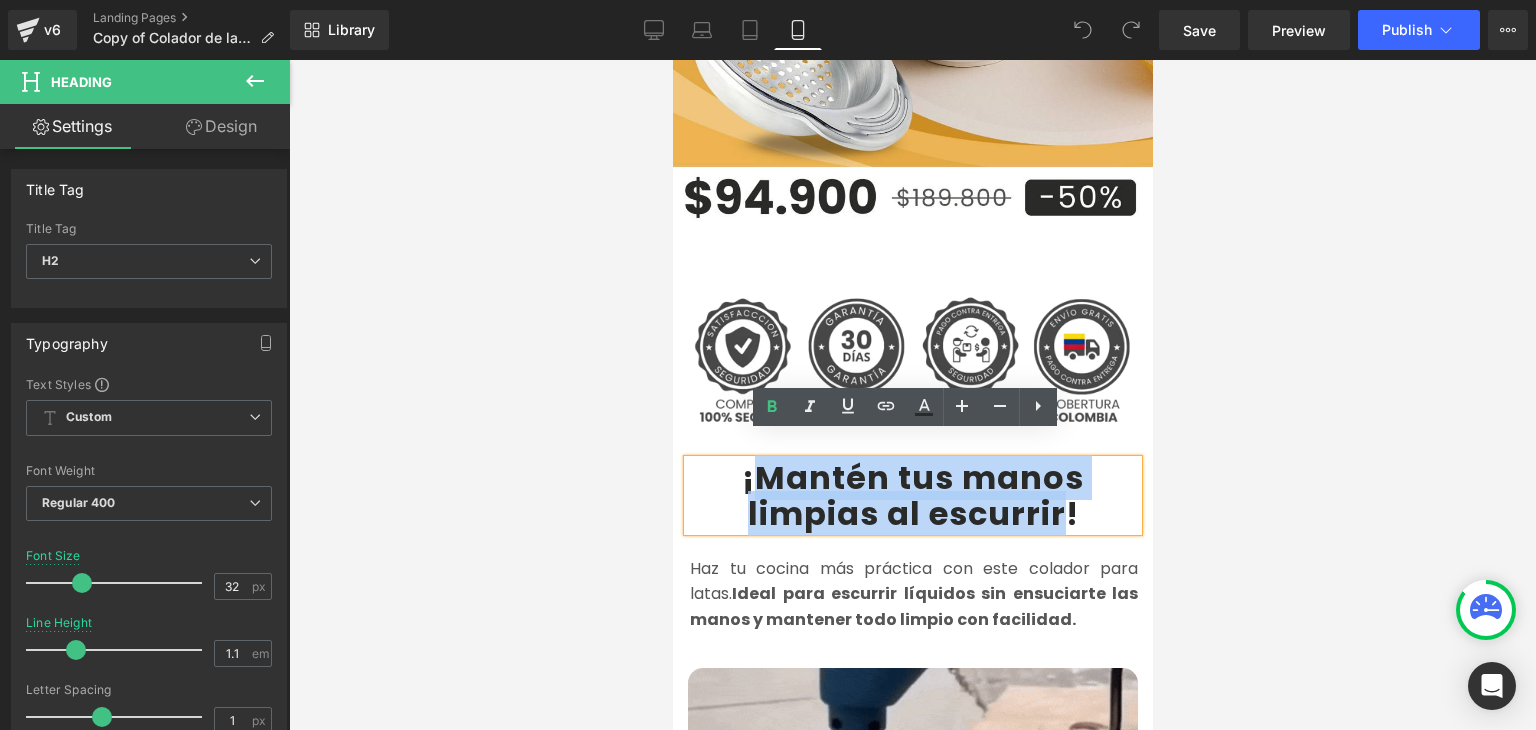 drag, startPoint x: 750, startPoint y: 449, endPoint x: 1055, endPoint y: 489, distance: 307.61176 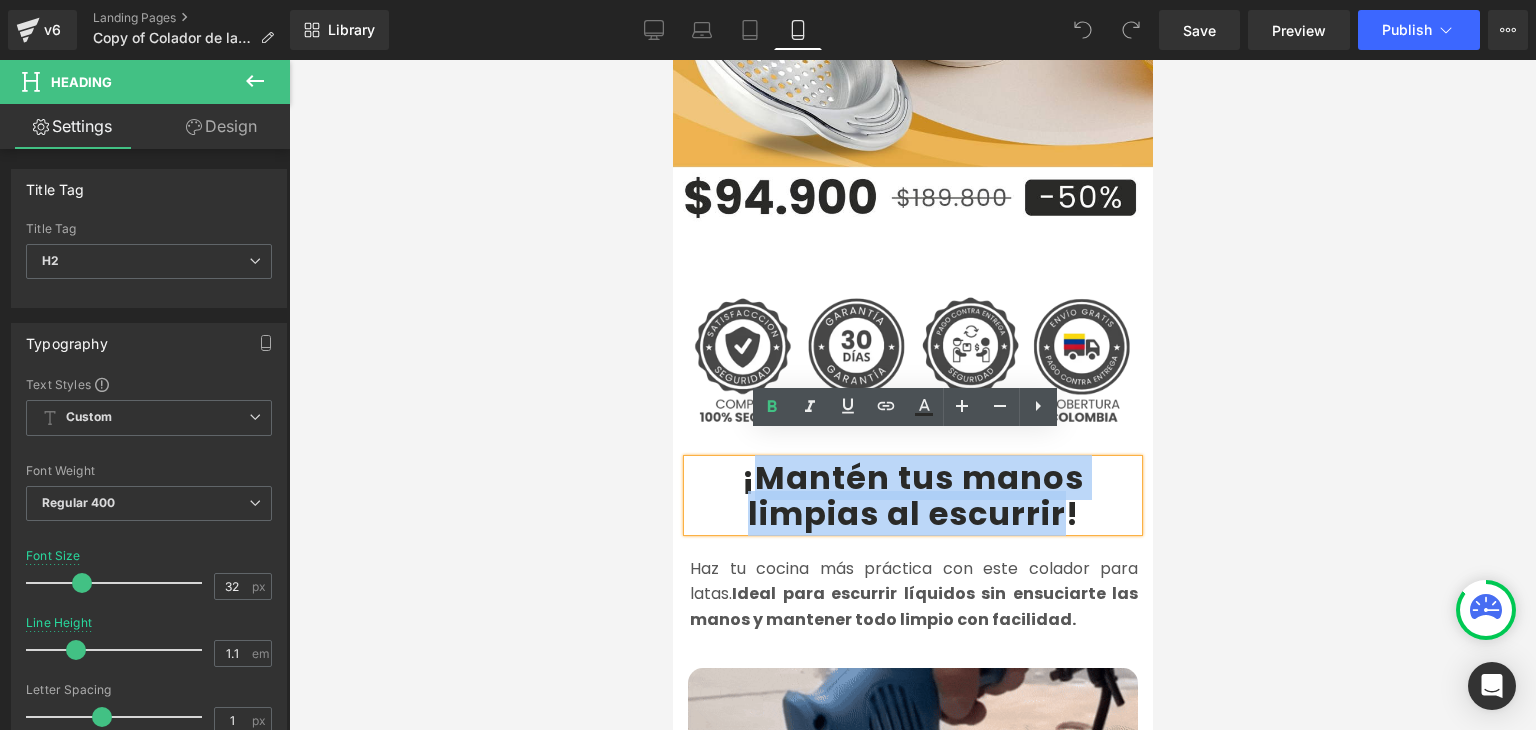 click on "¡Mantén tus manos limpias al escurrir !" at bounding box center (912, 495) 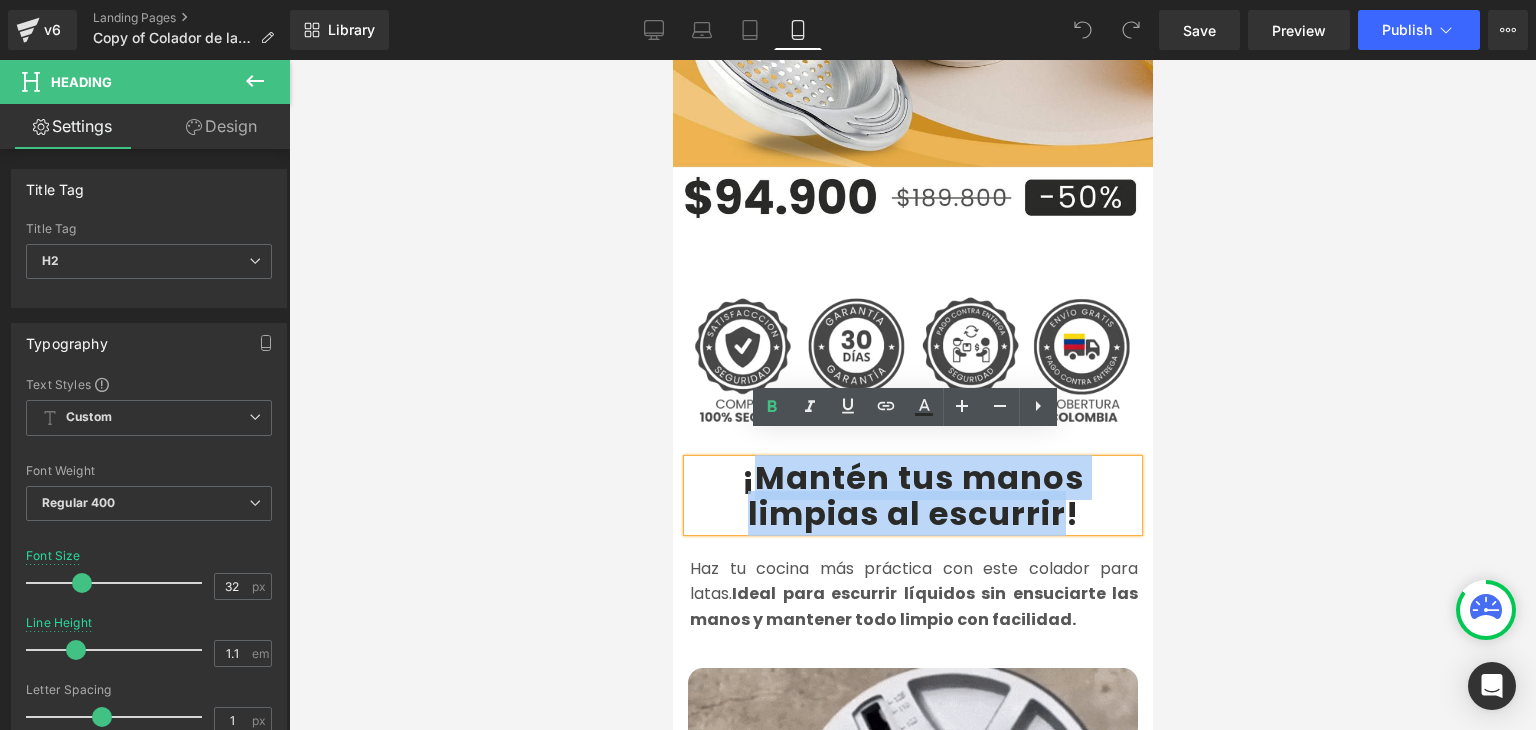 paste 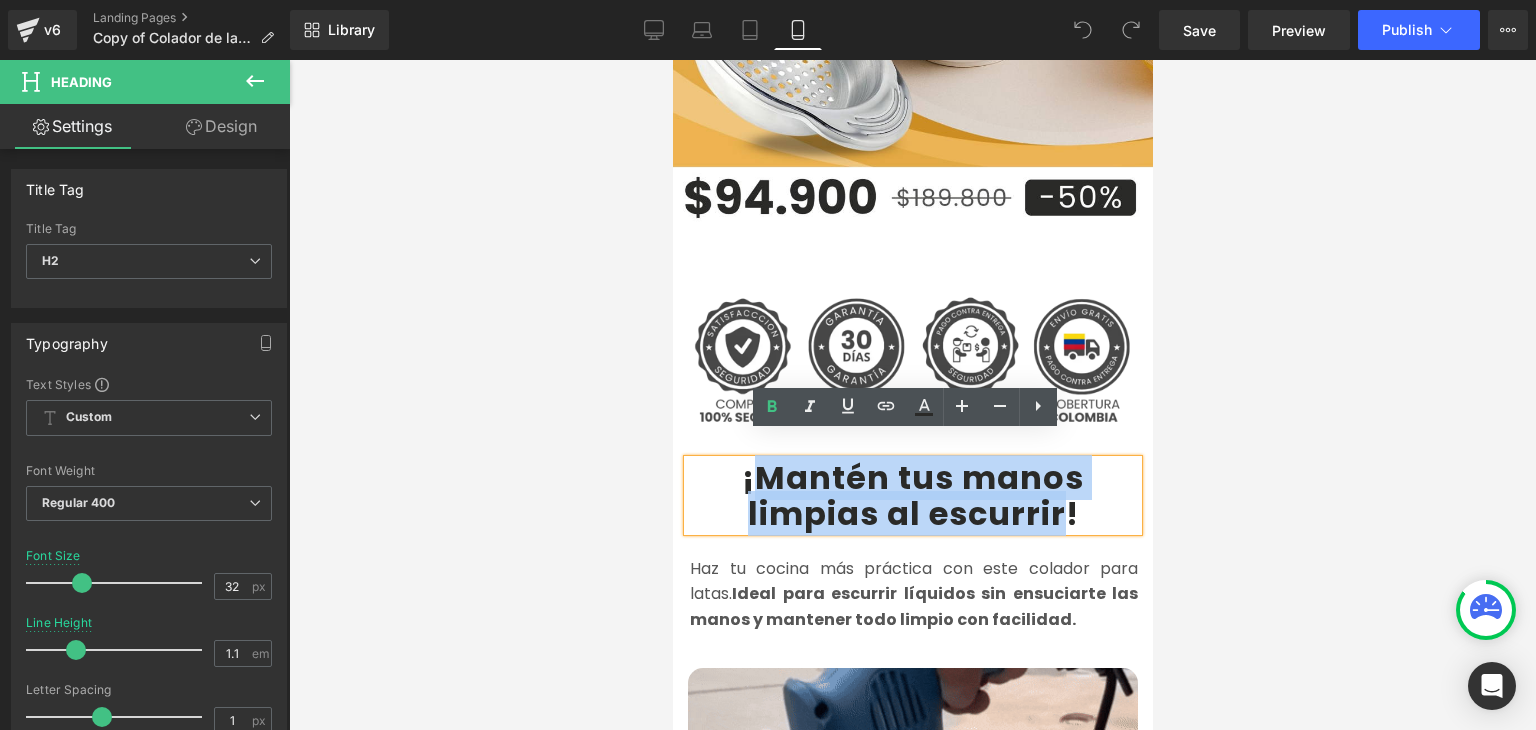 type 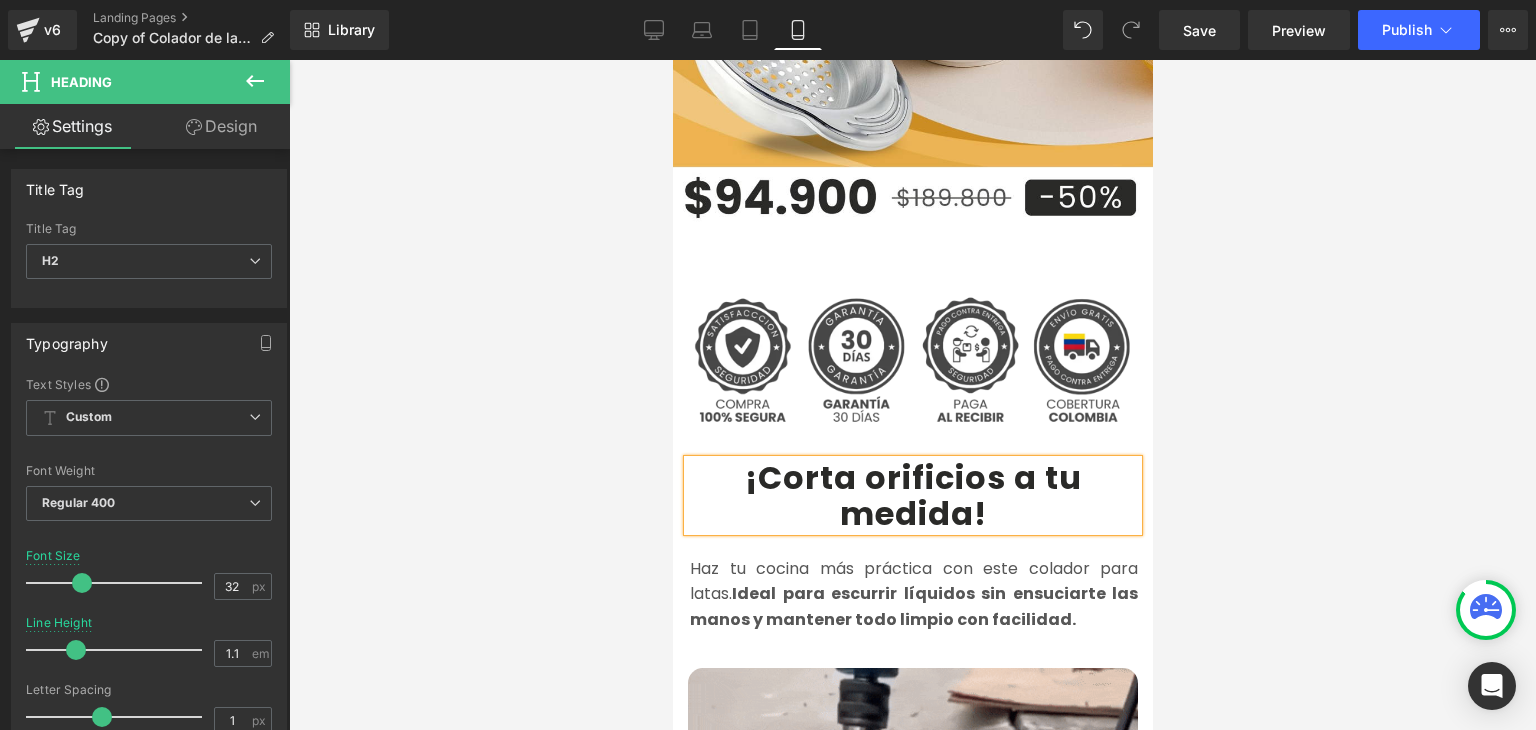 click on "¡Corta orificios a tu medida" at bounding box center [912, 495] 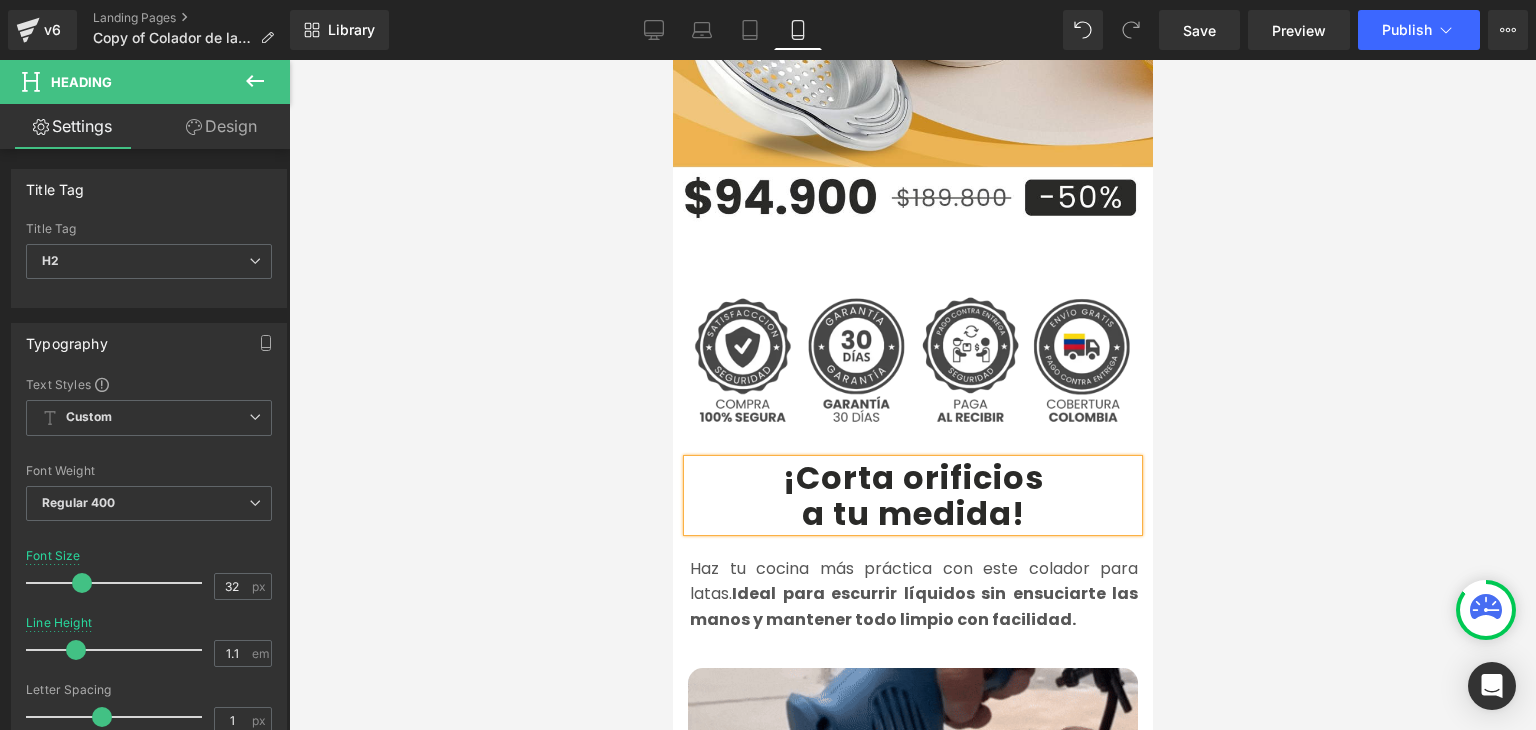 click on "Haz tu cocina más práctica con este colador para latas.  Ideal para escurrir líquidos sin ensuciarte las manos y mantener todo limpio con facilidad." at bounding box center [913, 594] 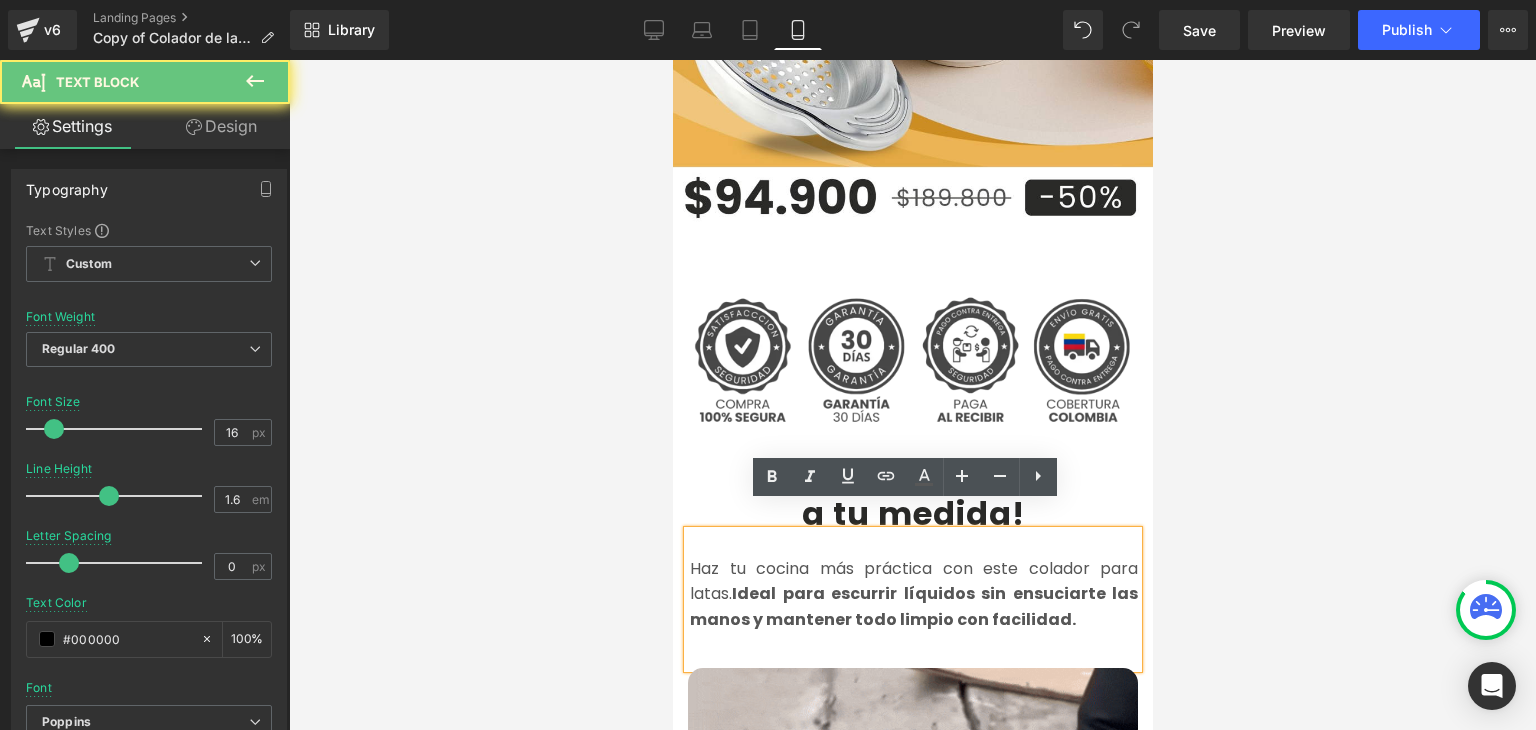 click on "Haz tu cocina más práctica con este colador para latas.  Ideal para escurrir líquidos sin ensuciarte las manos y mantener todo limpio con facilidad." at bounding box center [913, 594] 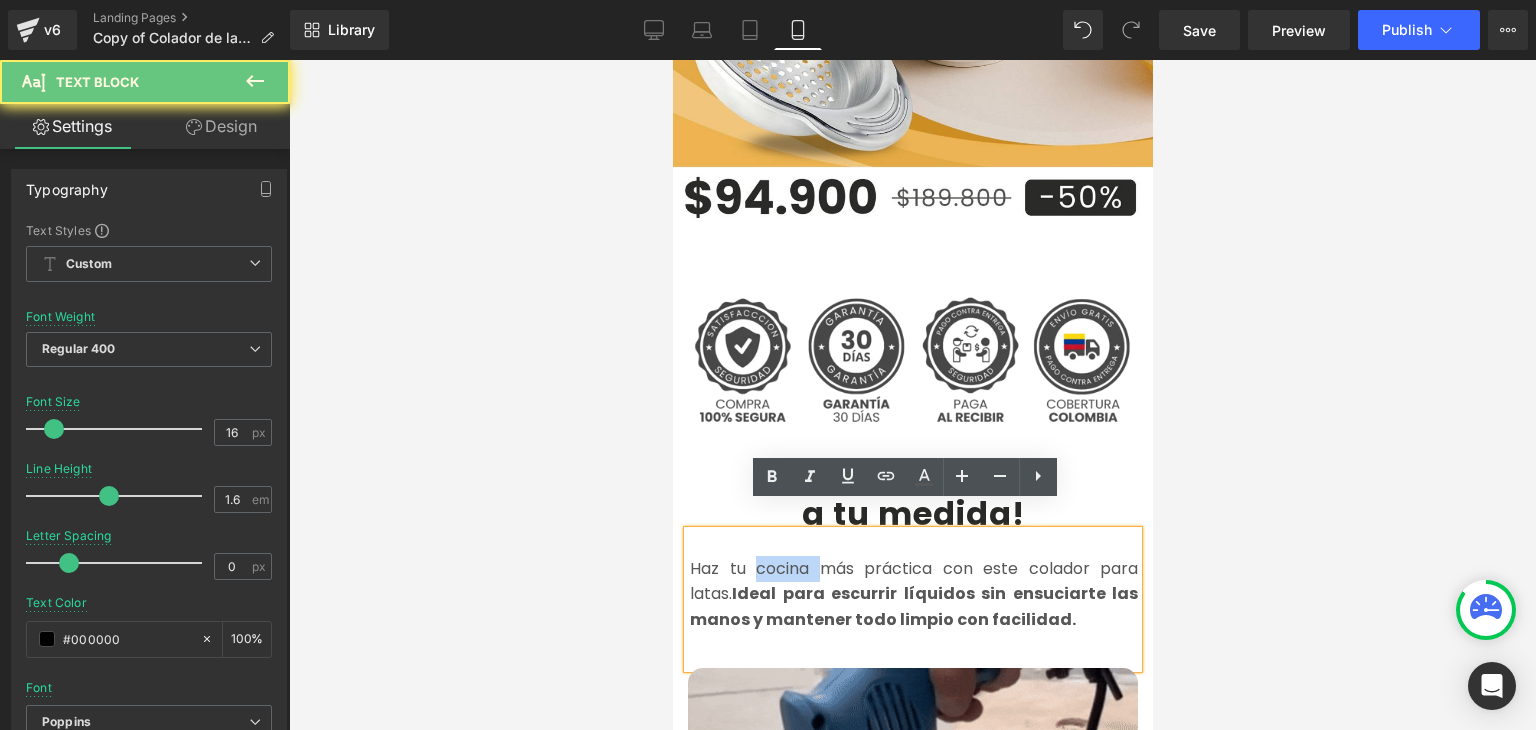 click on "Haz tu cocina más práctica con este colador para latas.  Ideal para escurrir líquidos sin ensuciarte las manos y mantener todo limpio con facilidad." at bounding box center [913, 594] 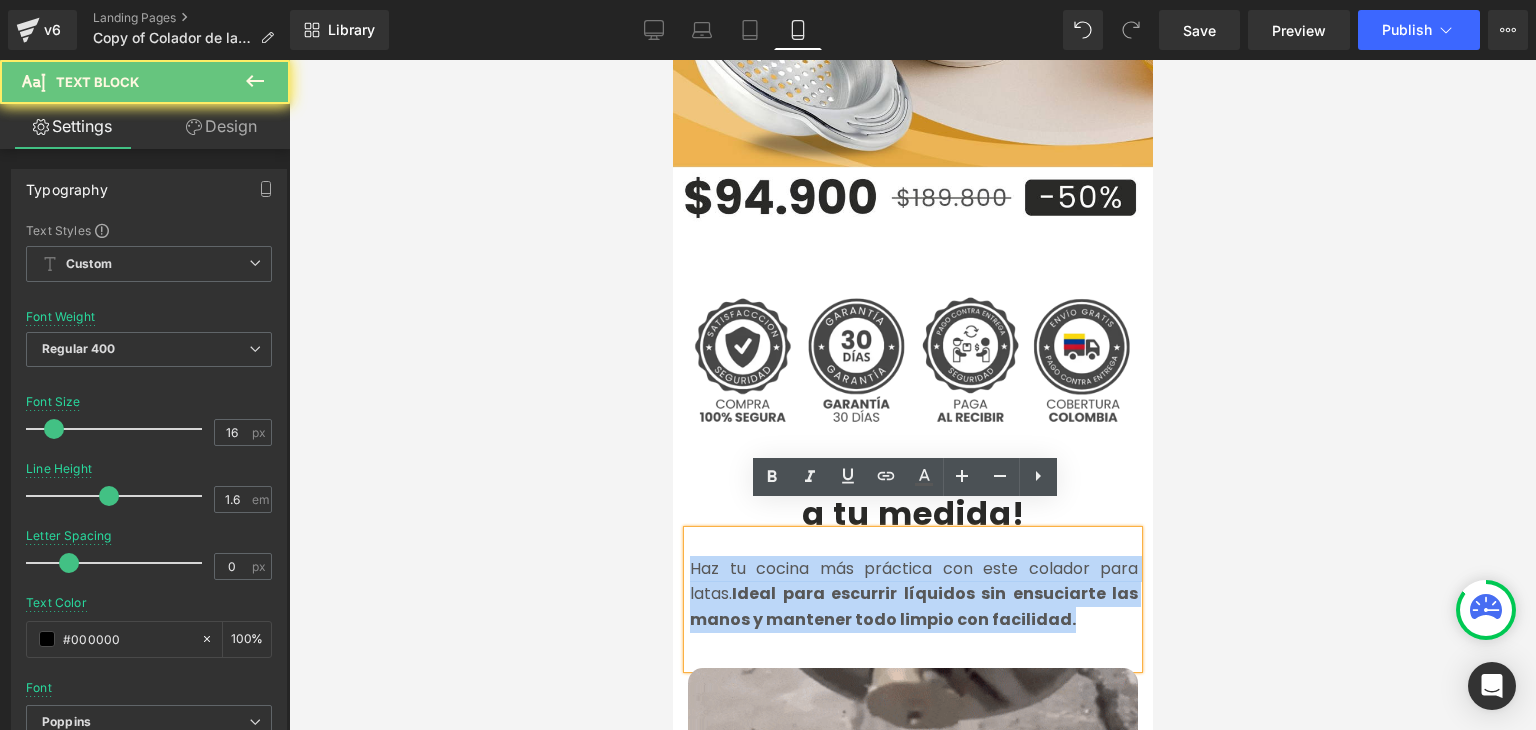 click on "Haz tu cocina más práctica con este colador para latas.  Ideal para escurrir líquidos sin ensuciarte las manos y mantener todo limpio con facilidad." at bounding box center [913, 594] 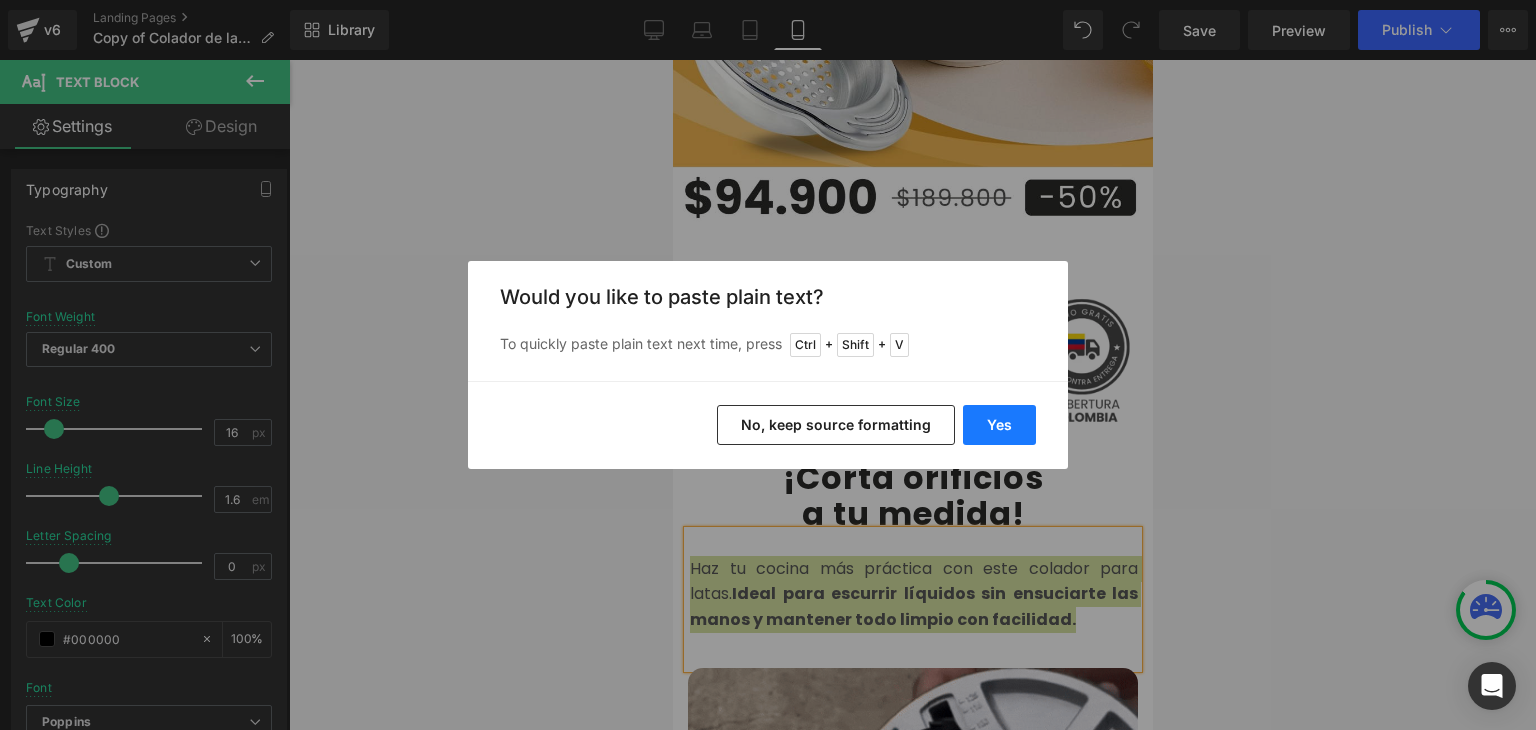 click on "Yes" at bounding box center (999, 425) 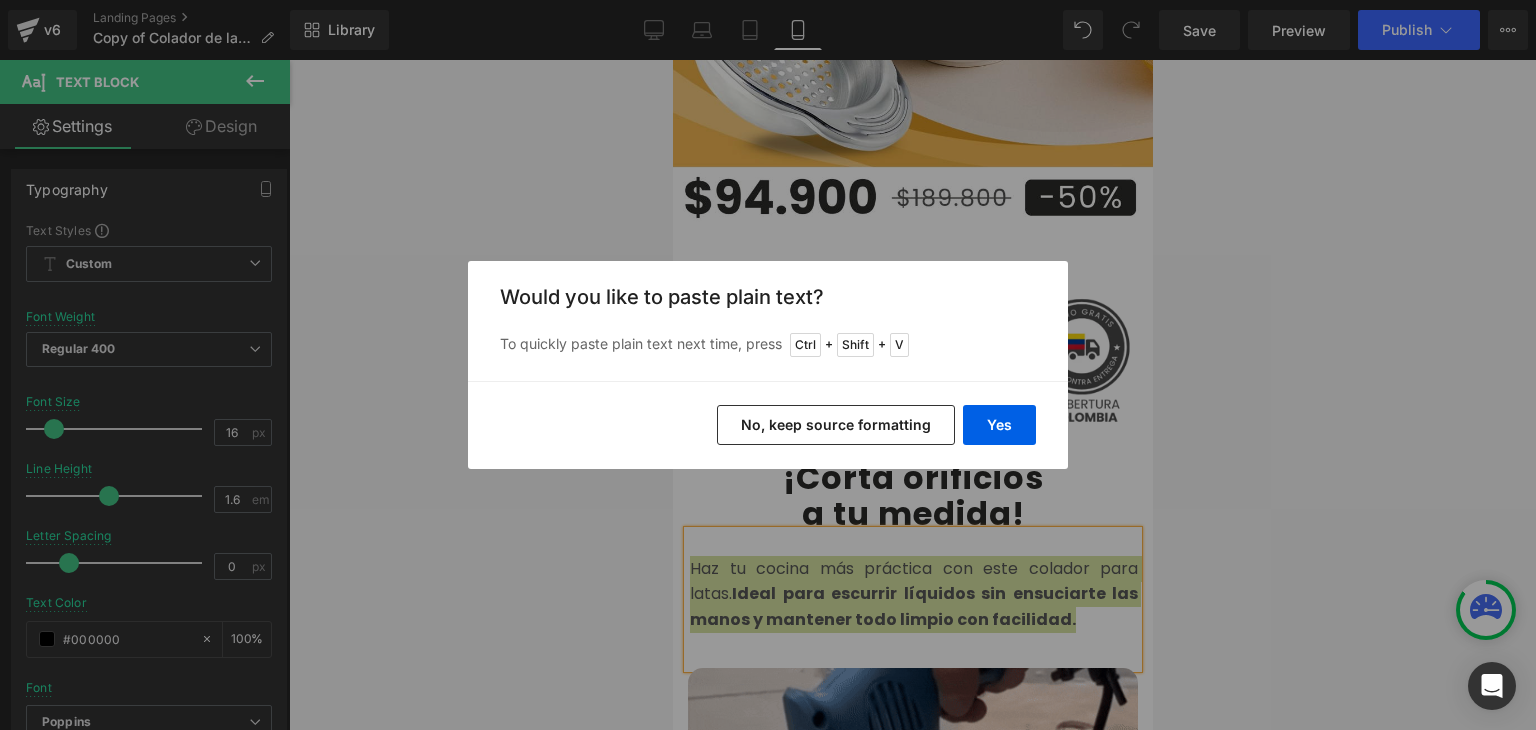 type 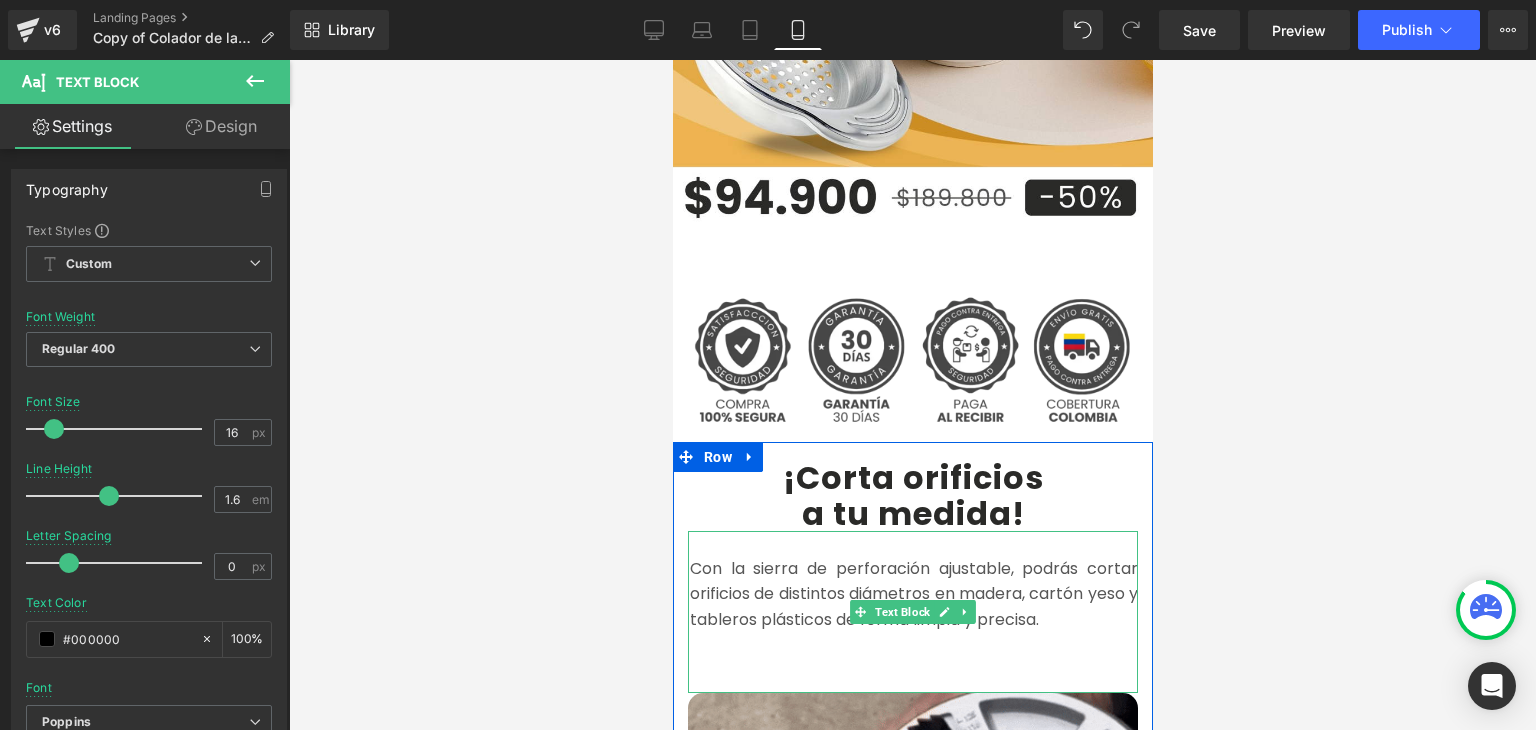 click on "Con la sierra de perforación ajustable, podrás cortar orificios de distintos diámetros en madera, cartón yeso y tableros plásticos de forma limpia y precisa." at bounding box center [913, 594] 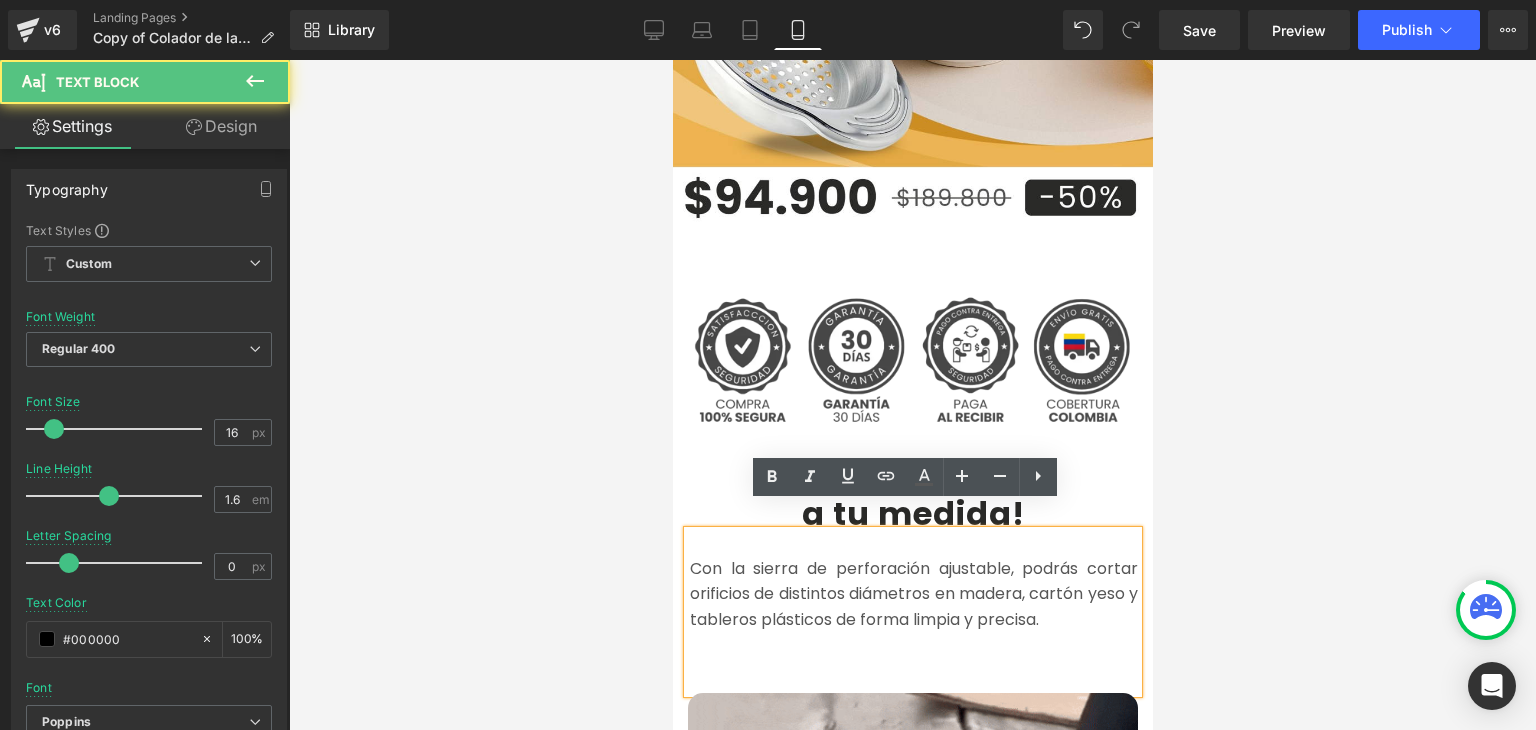 click at bounding box center (913, 646) 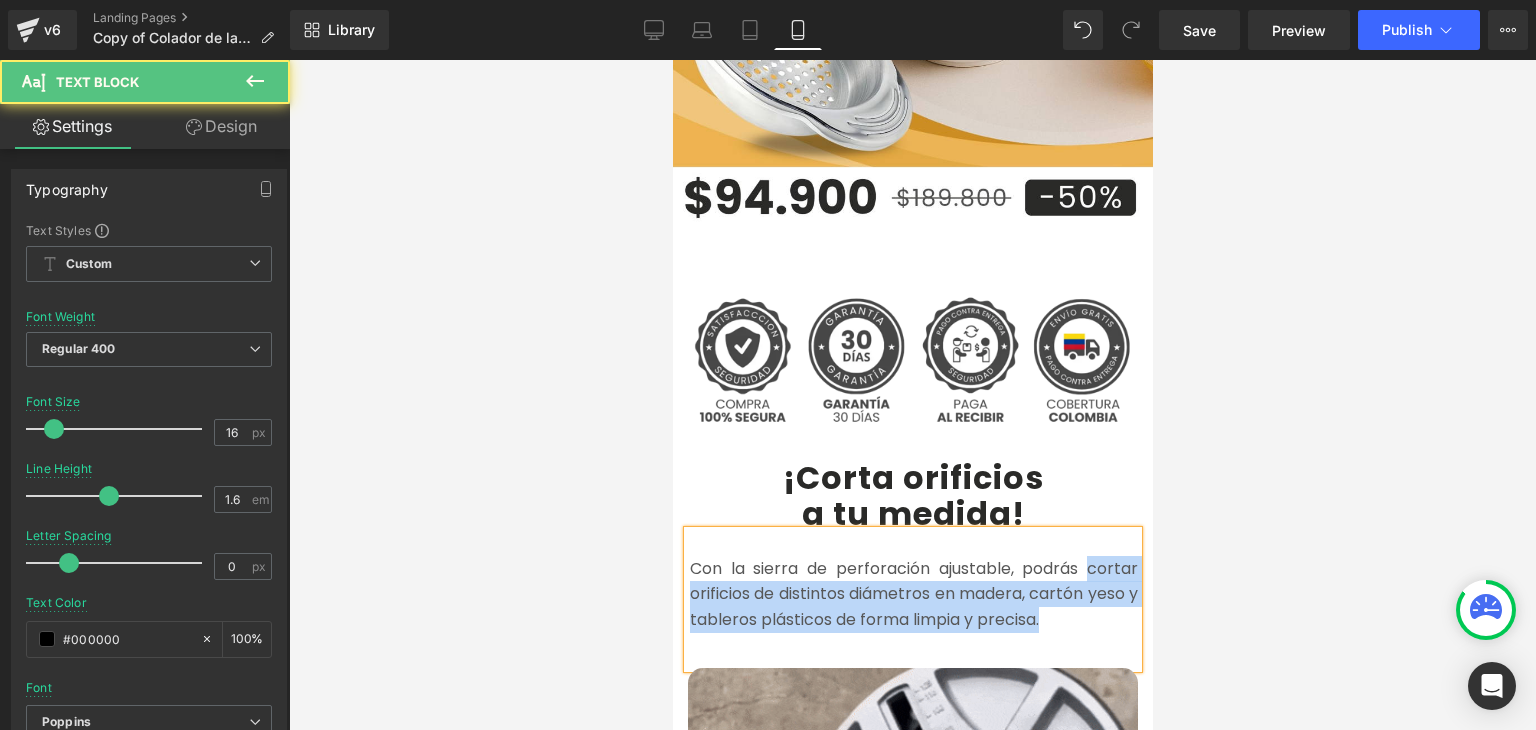 drag, startPoint x: 1061, startPoint y: 591, endPoint x: 1080, endPoint y: 552, distance: 43.382023 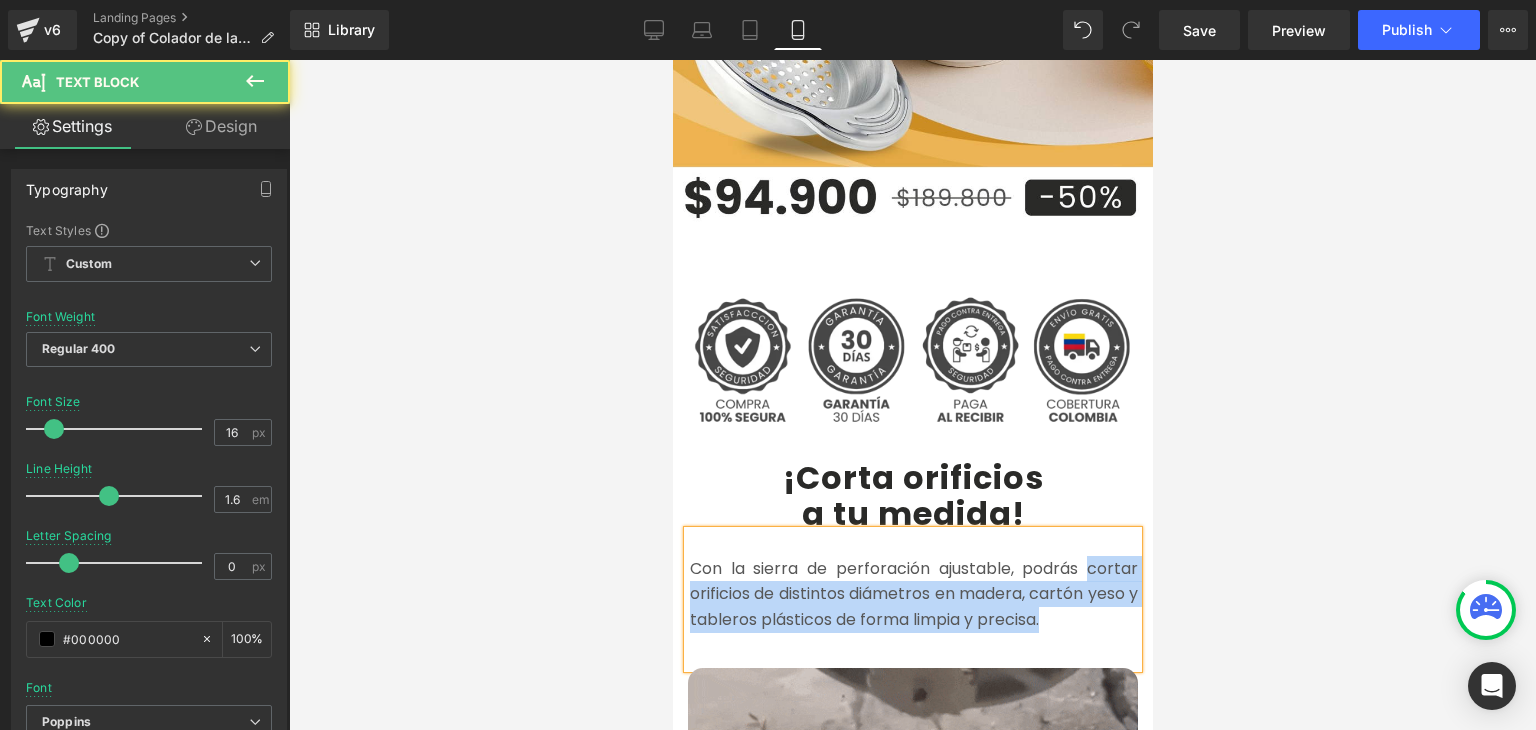 click on "Con la sierra de perforación ajustable, podrás cortar orificios de distintos diámetros en madera, cartón yeso y tableros plásticos de forma limpia y precisa." at bounding box center (913, 594) 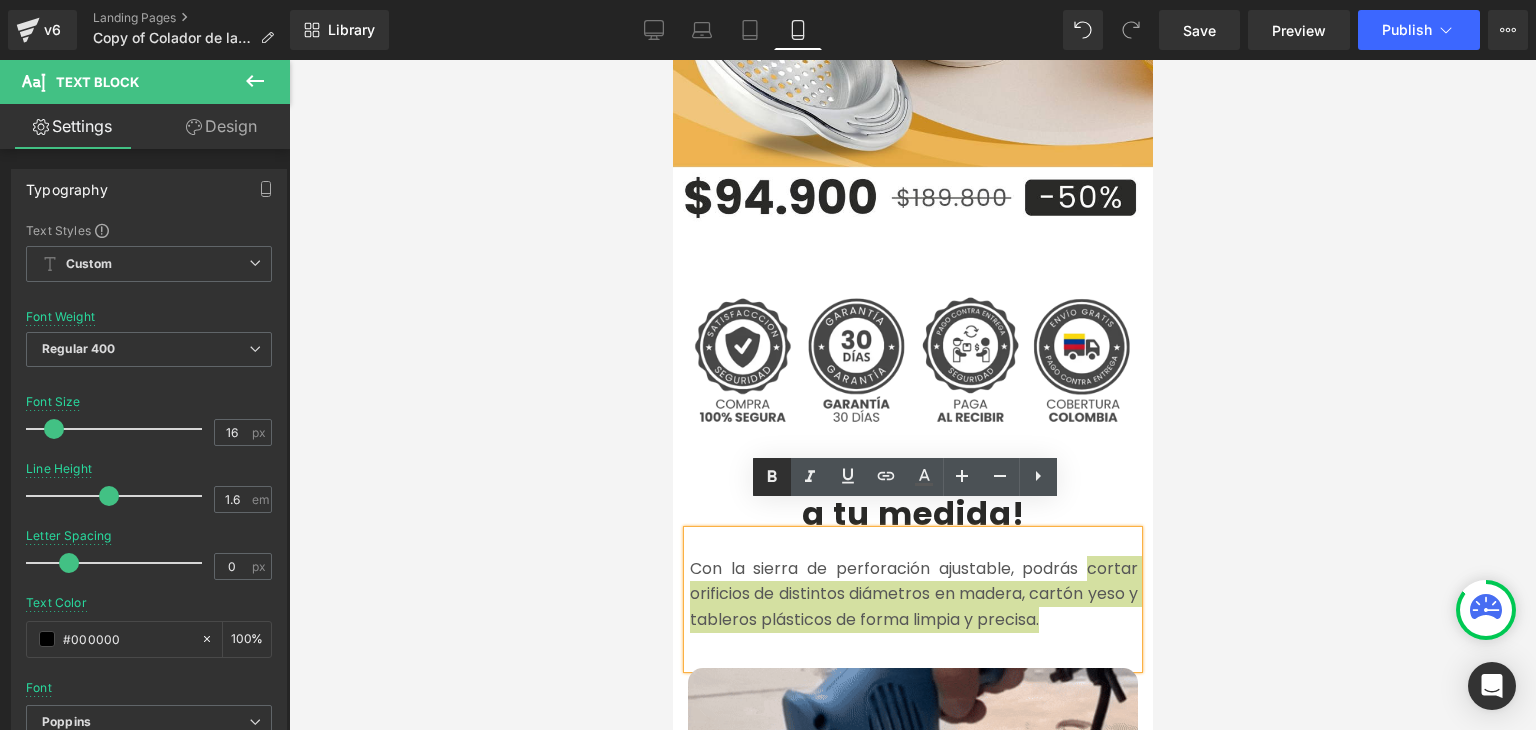 click 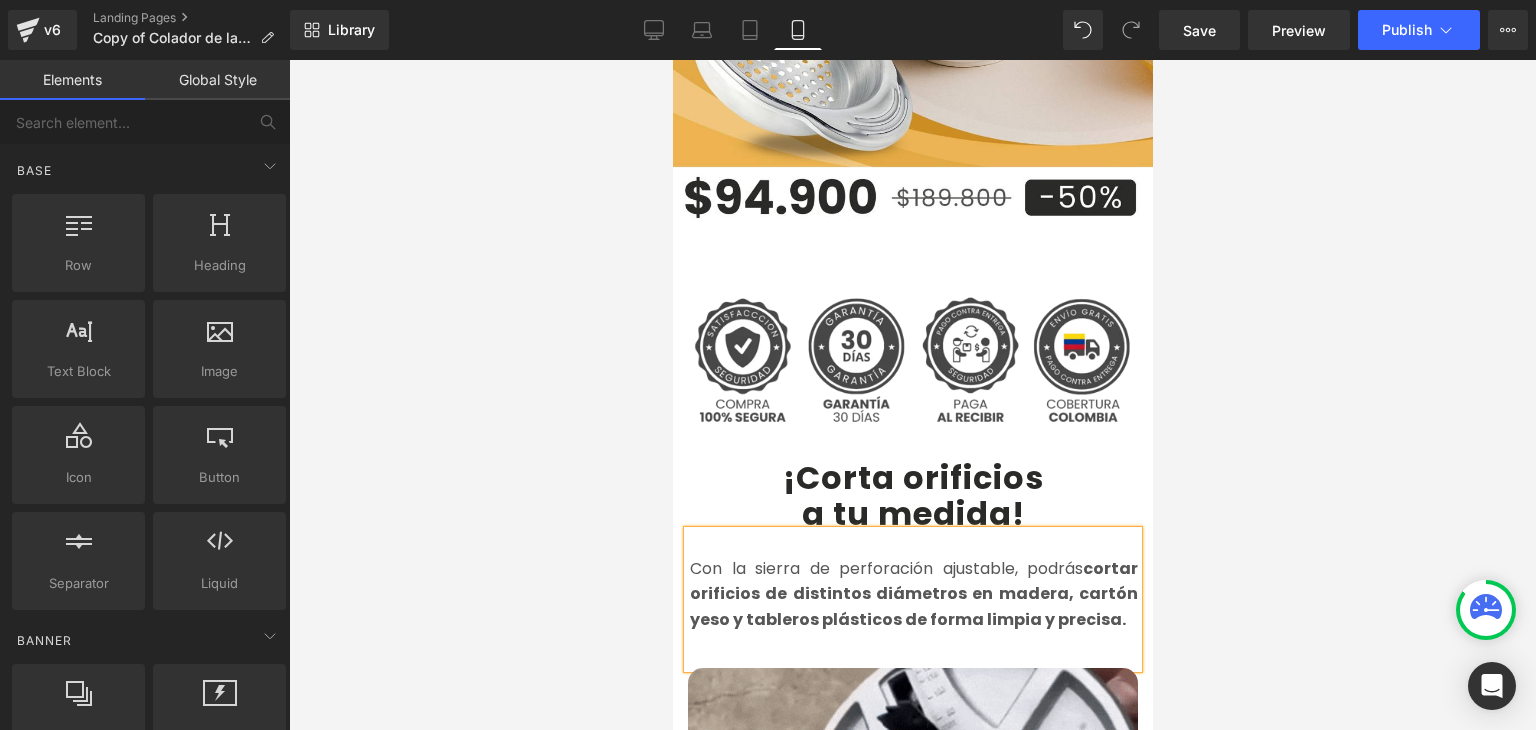 click at bounding box center [912, 395] 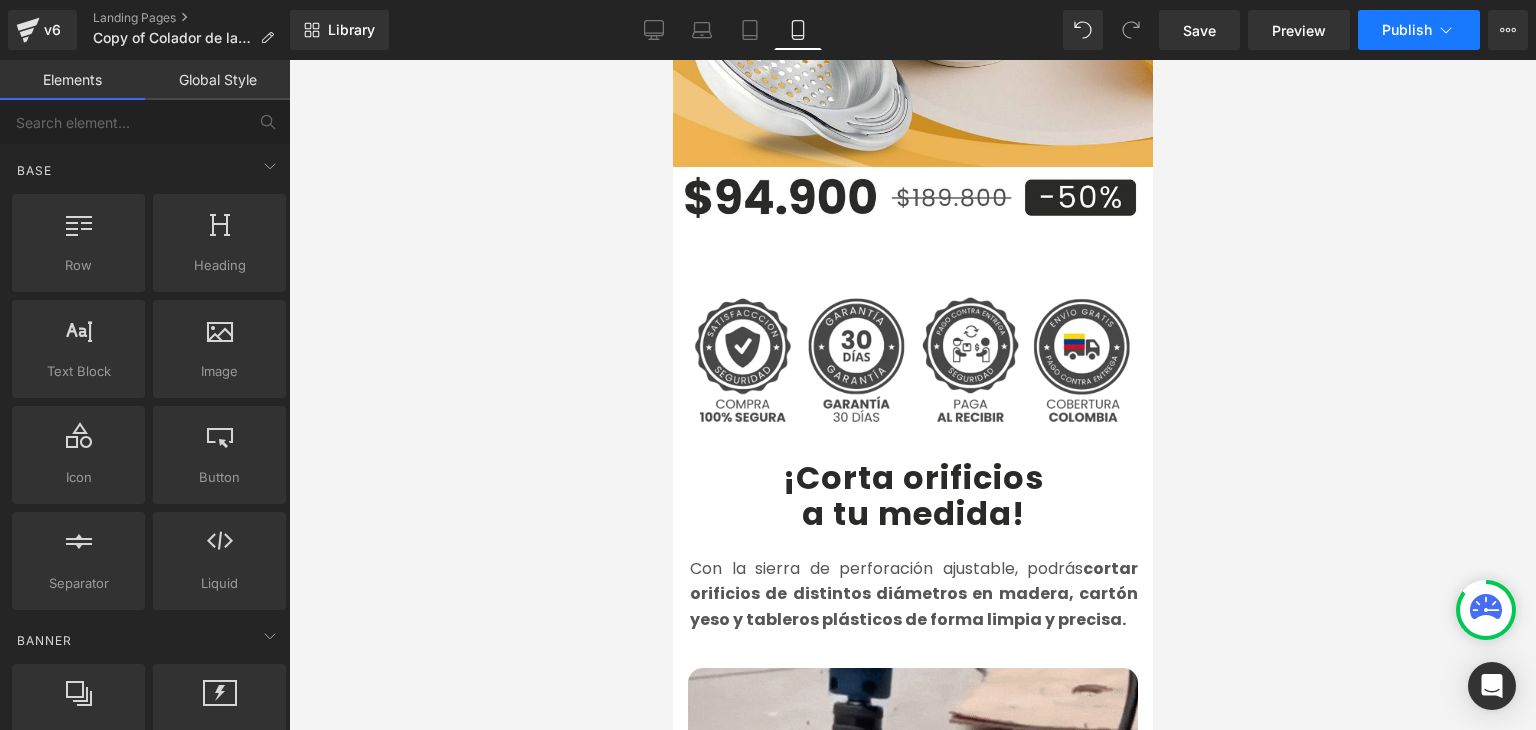 click on "Publish" at bounding box center (1407, 30) 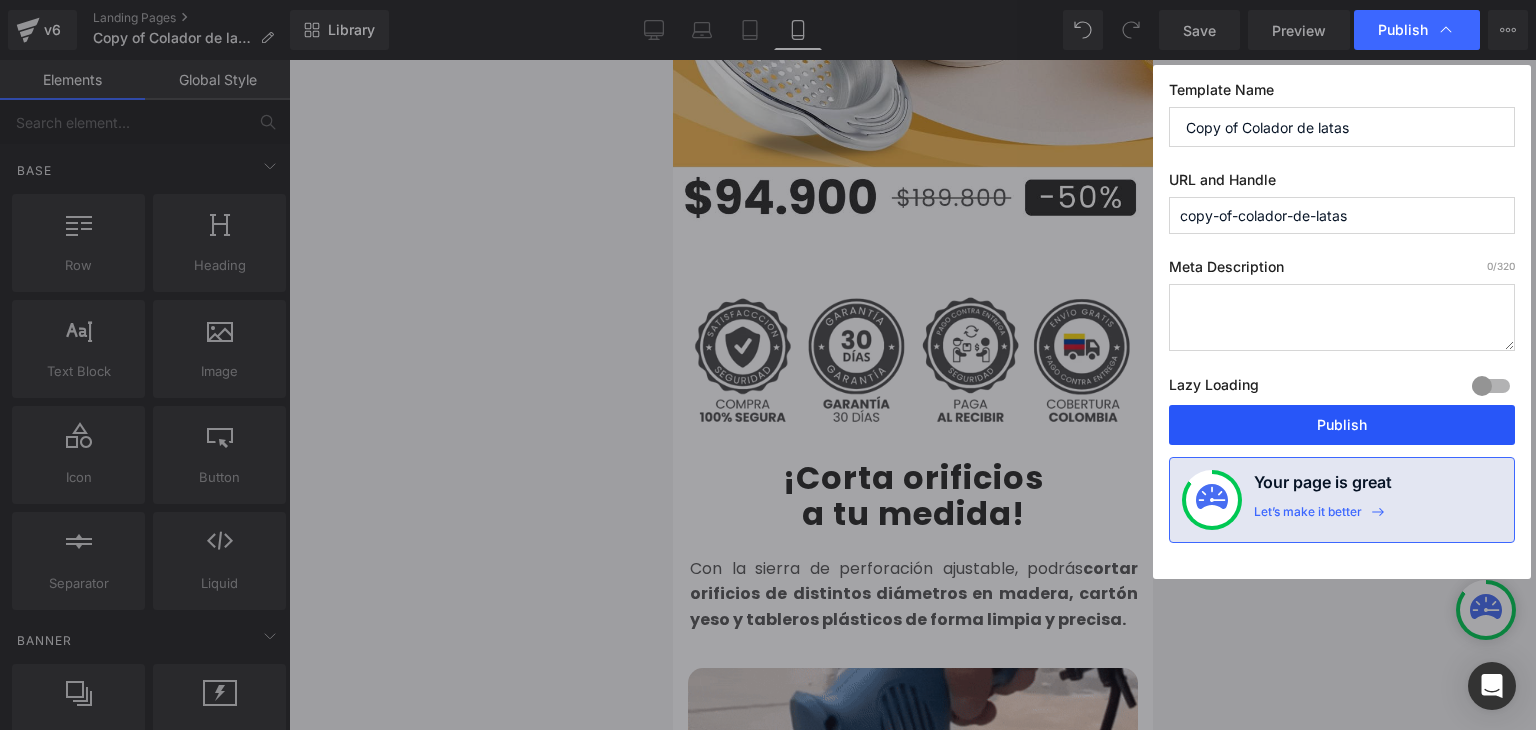 click on "Publish" at bounding box center (1342, 425) 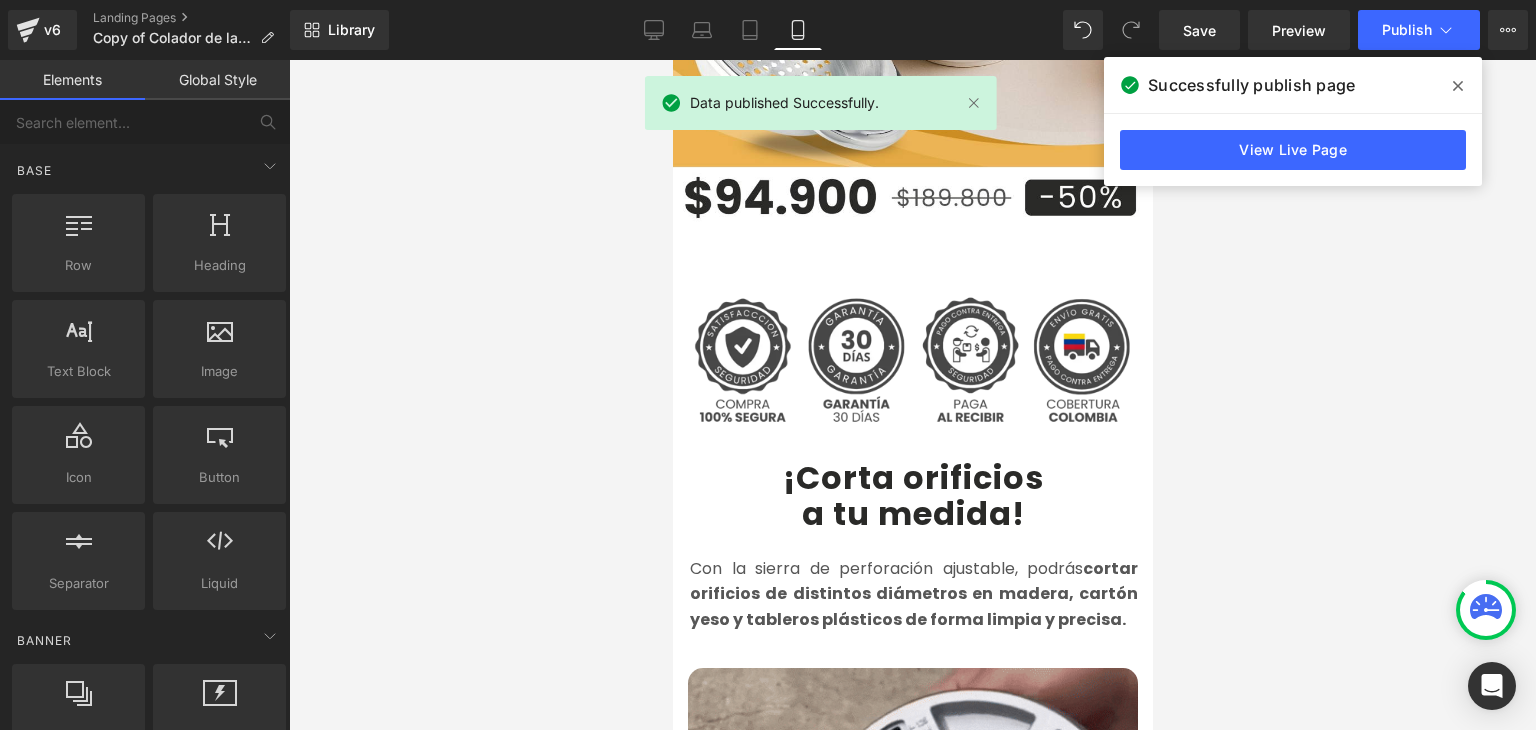 click 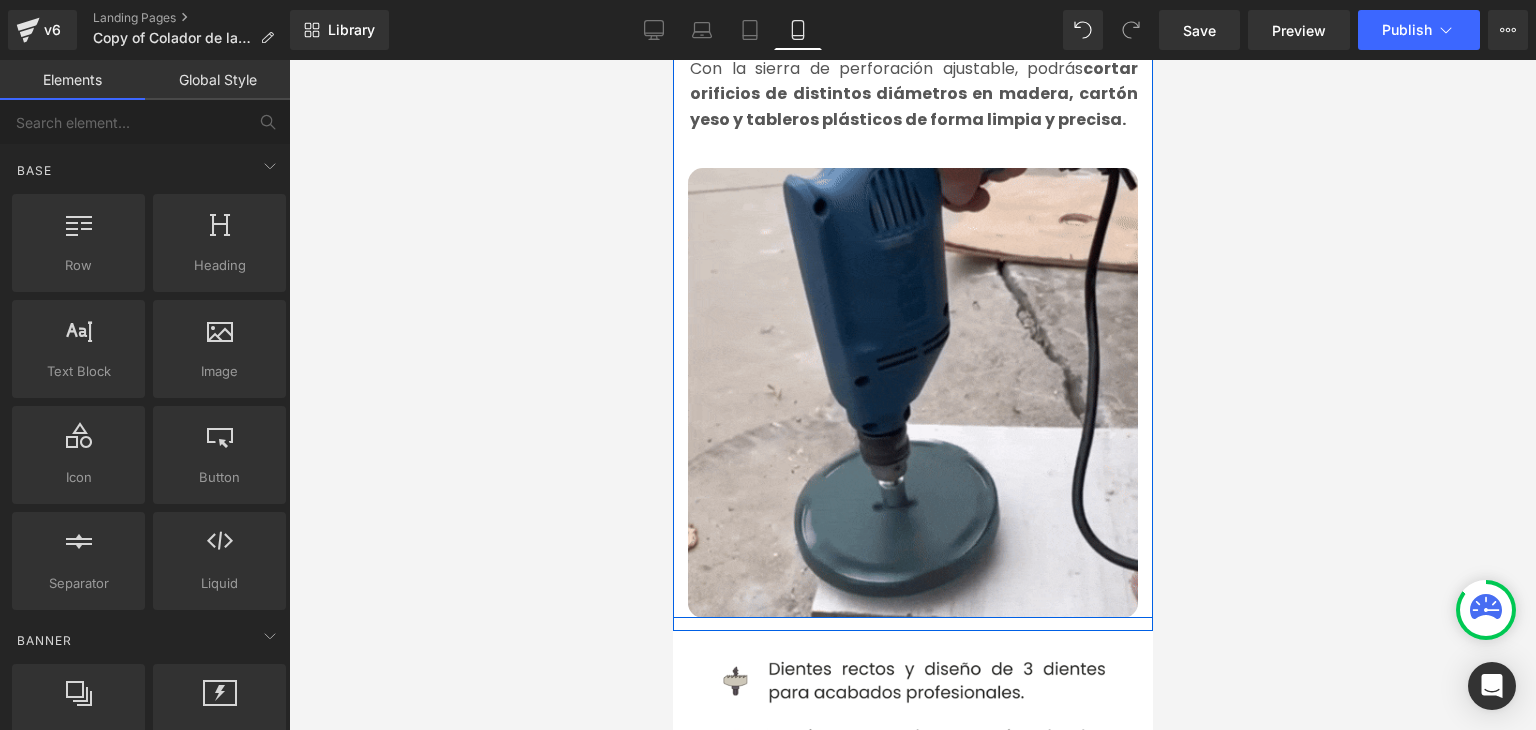 scroll, scrollTop: 1500, scrollLeft: 0, axis: vertical 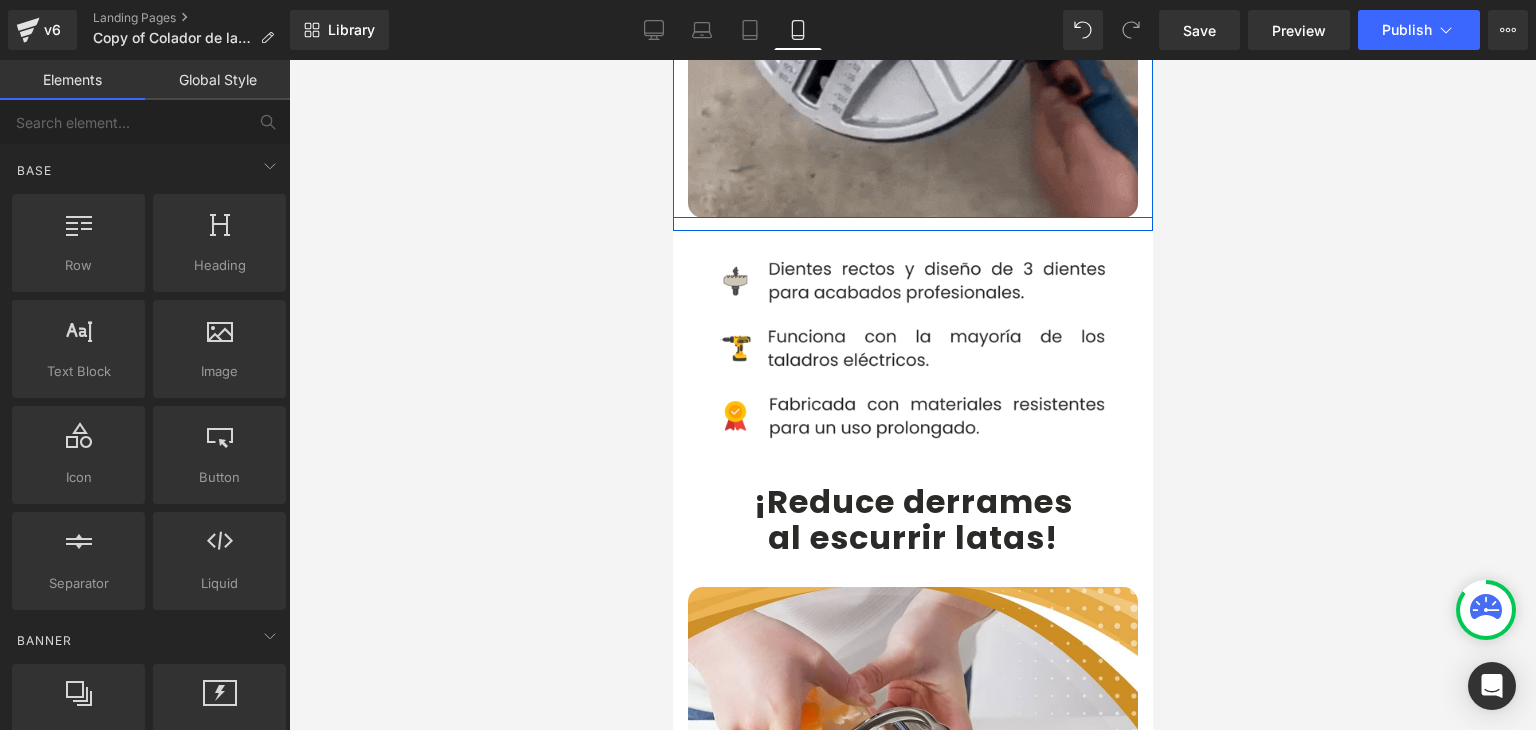 click on "¡Reduce derrames" at bounding box center (912, 501) 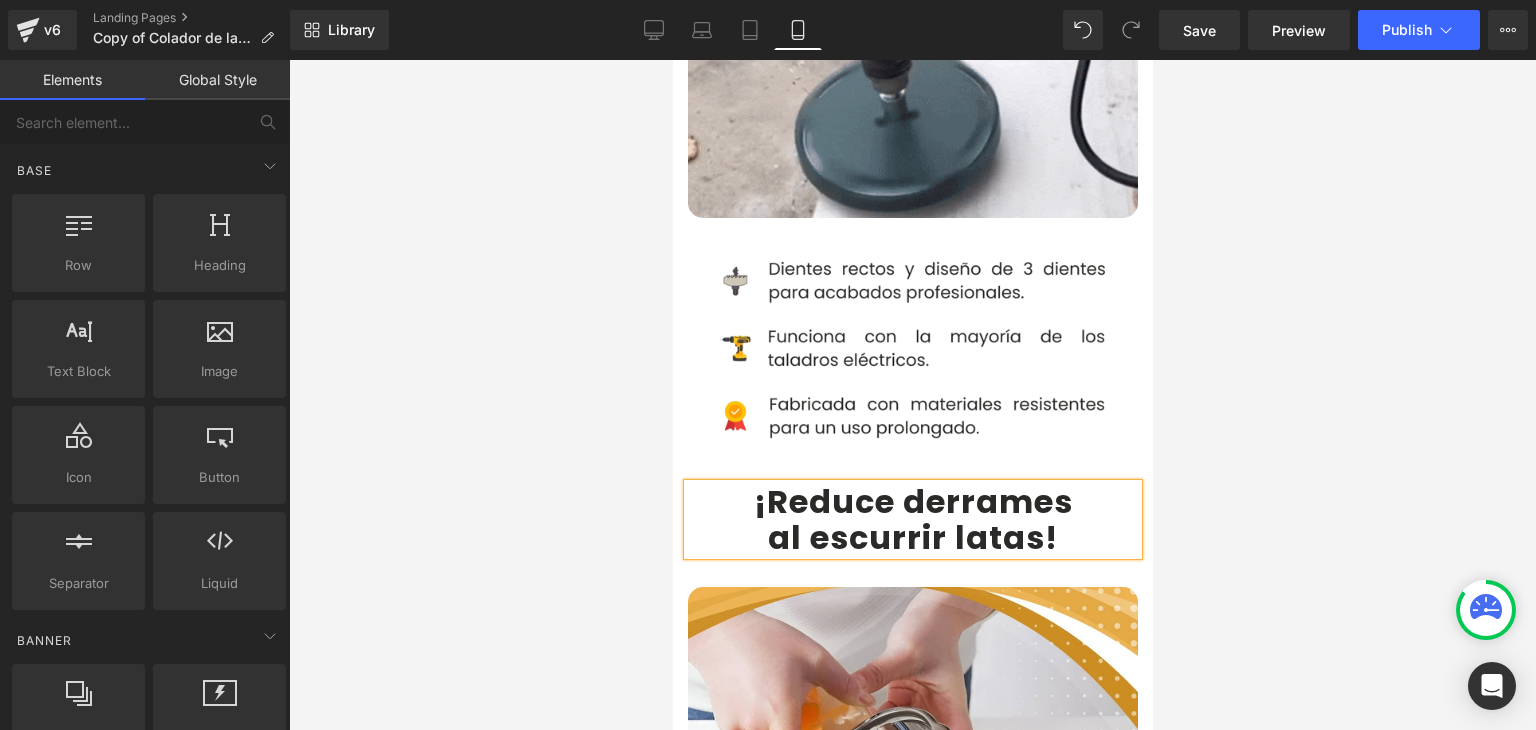 click on "¡Reduce derrames" at bounding box center (912, 501) 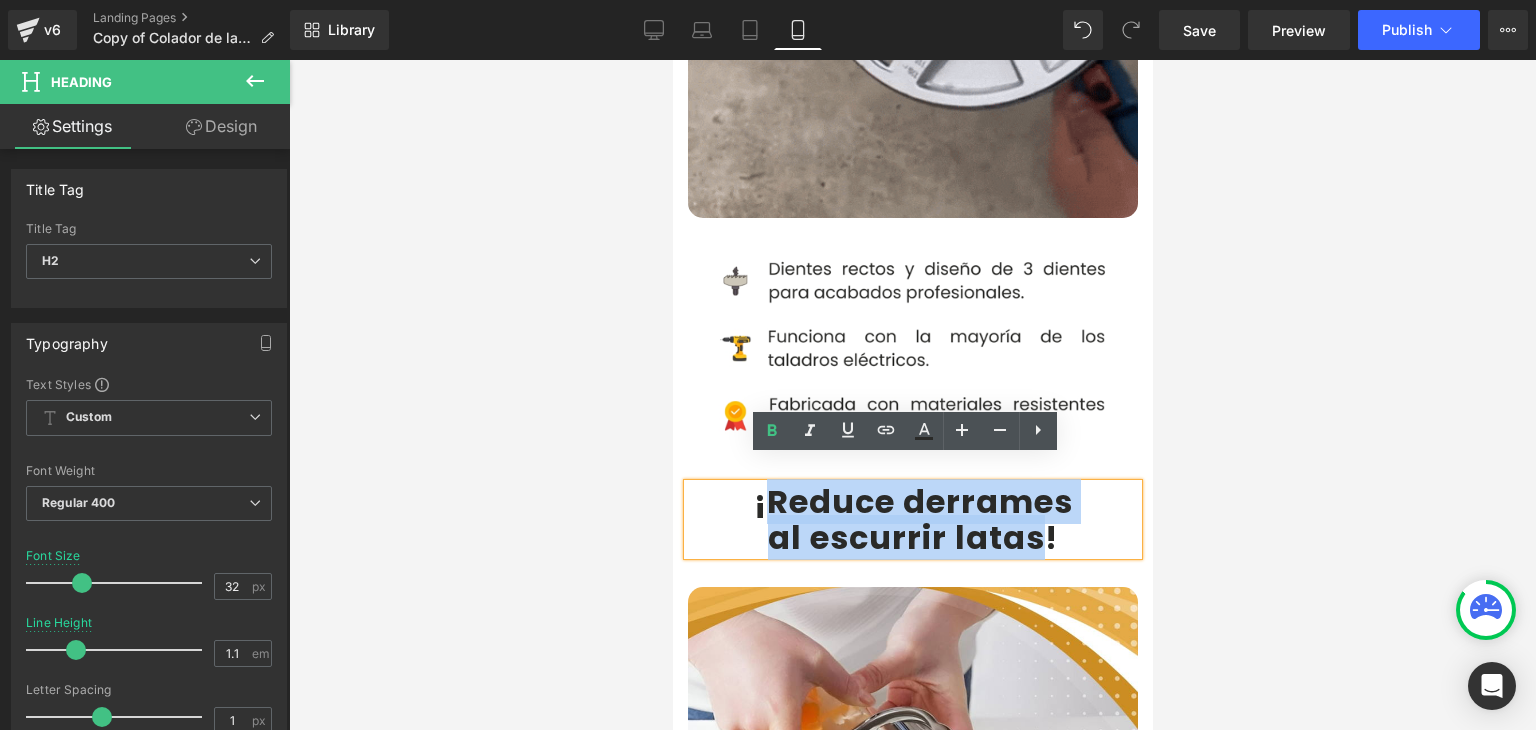 drag, startPoint x: 756, startPoint y: 474, endPoint x: 1031, endPoint y: 508, distance: 277.09384 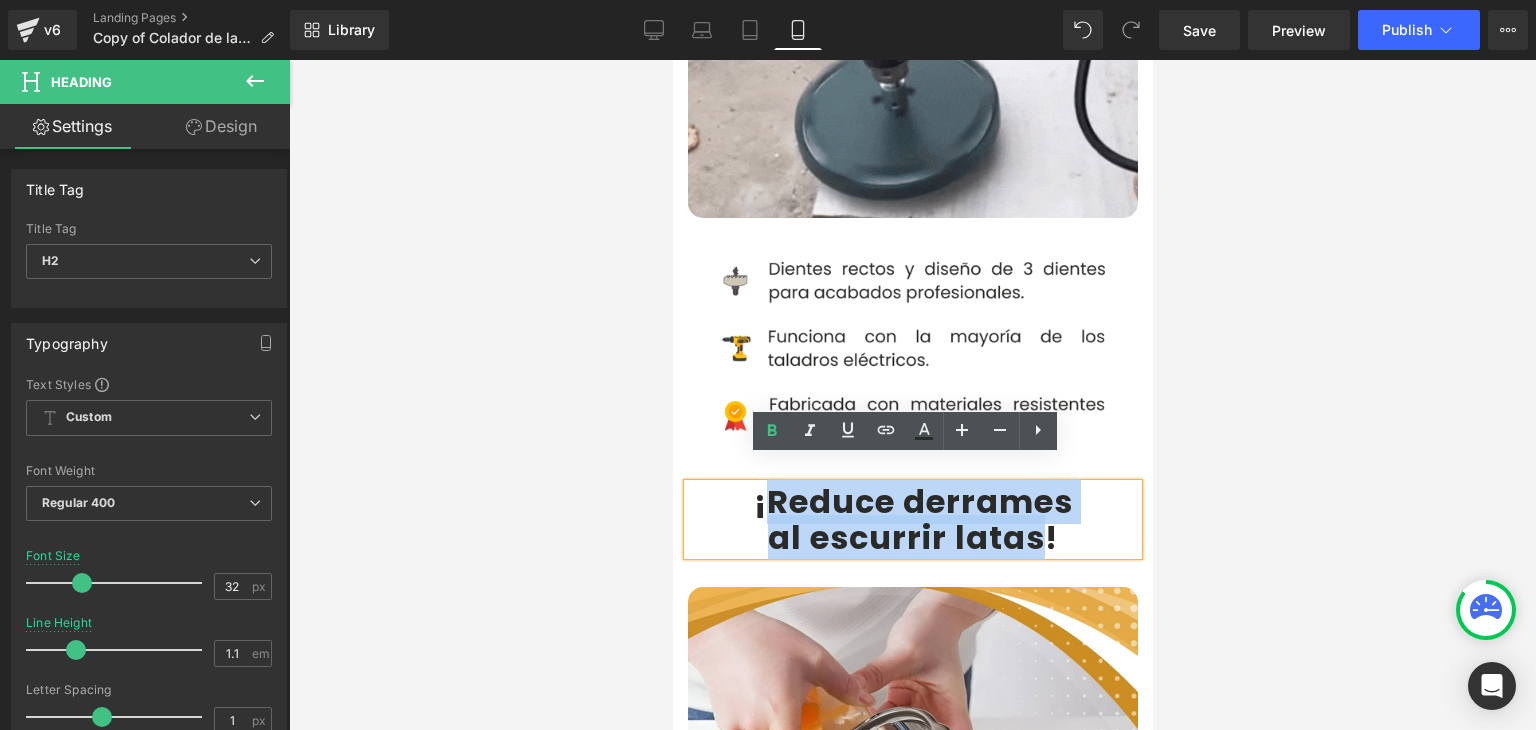 click on "¡Reduce derrames  al escurrir latas !" at bounding box center [912, 519] 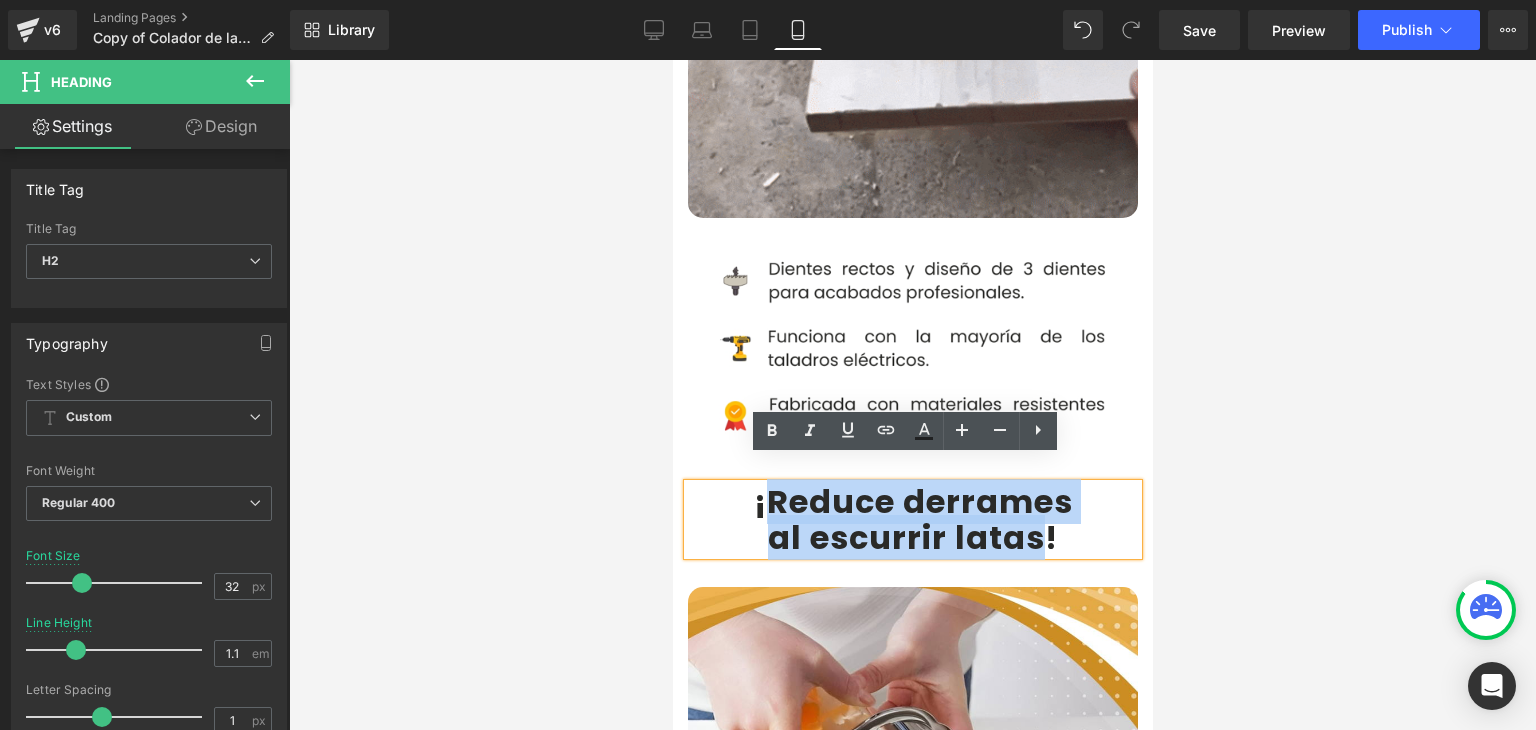 paste 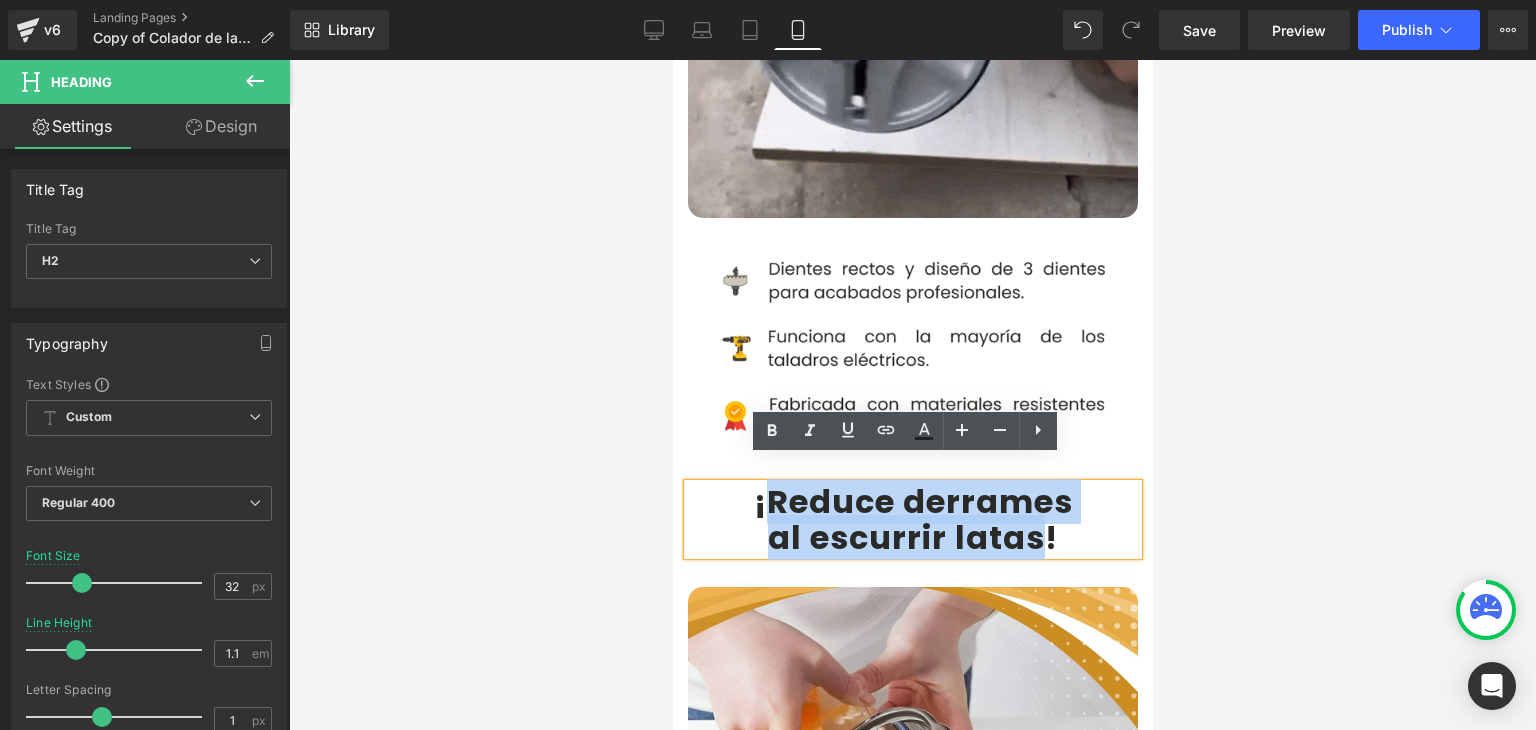 type 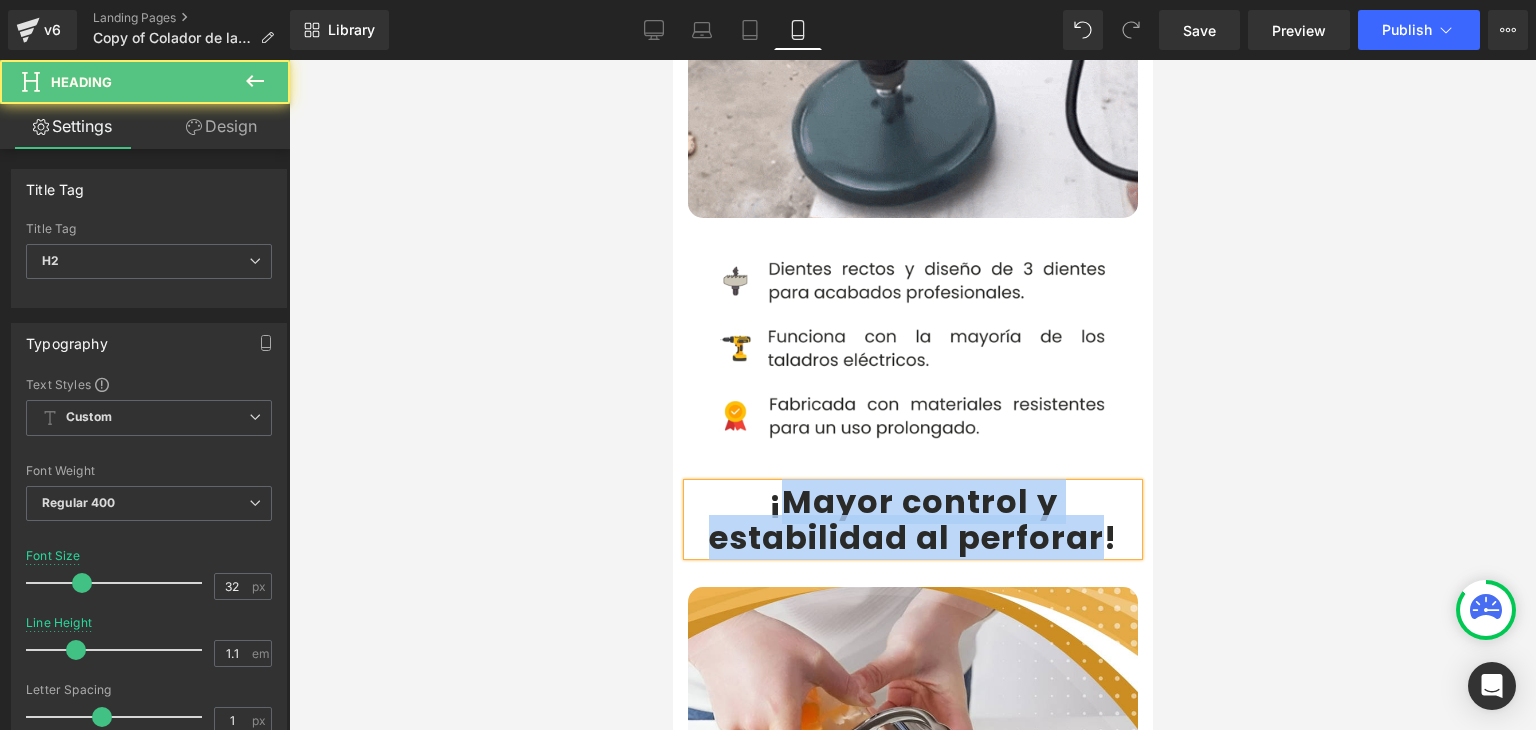 drag, startPoint x: 776, startPoint y: 477, endPoint x: 1094, endPoint y: 505, distance: 319.23032 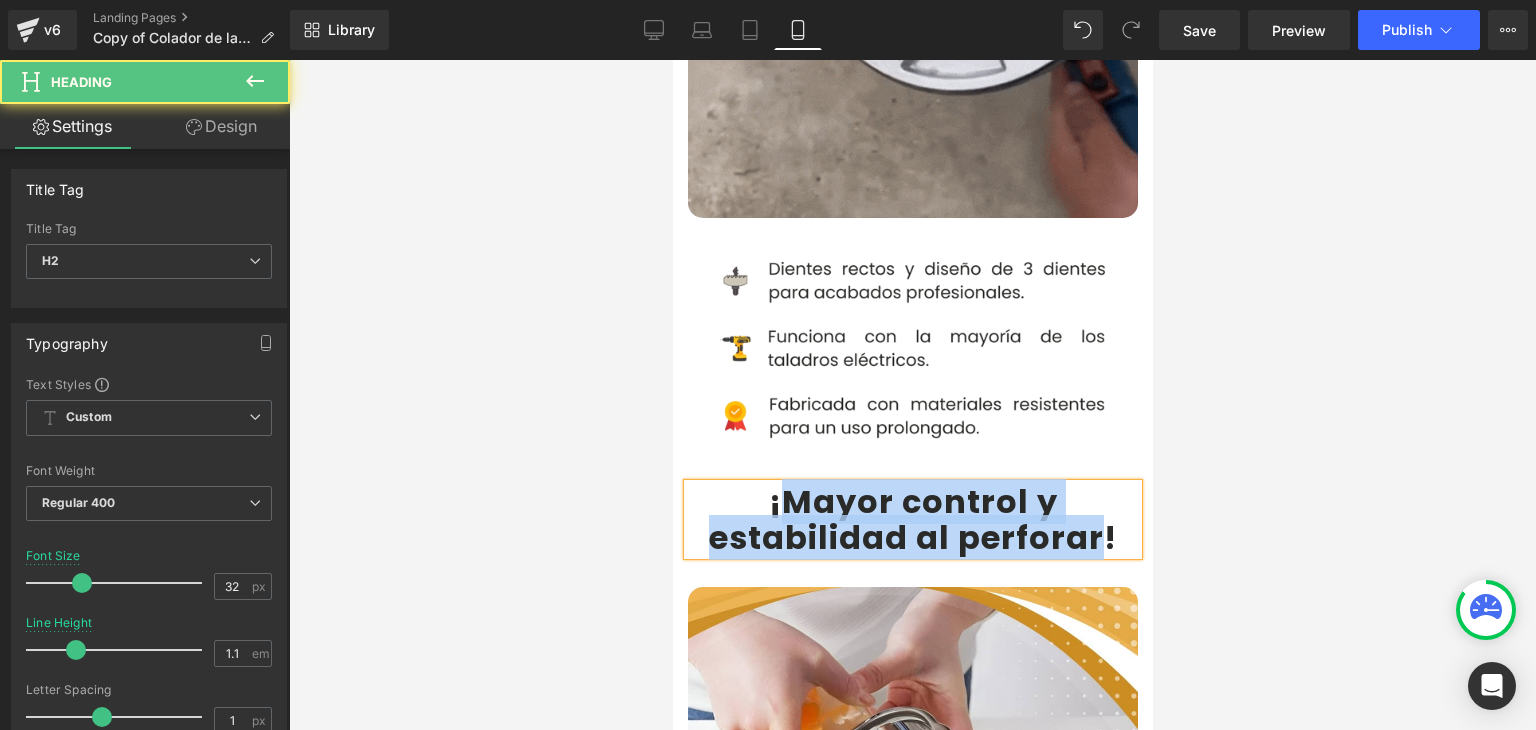 click on "¡Mayor control y estabilidad al perforar !" at bounding box center (912, 519) 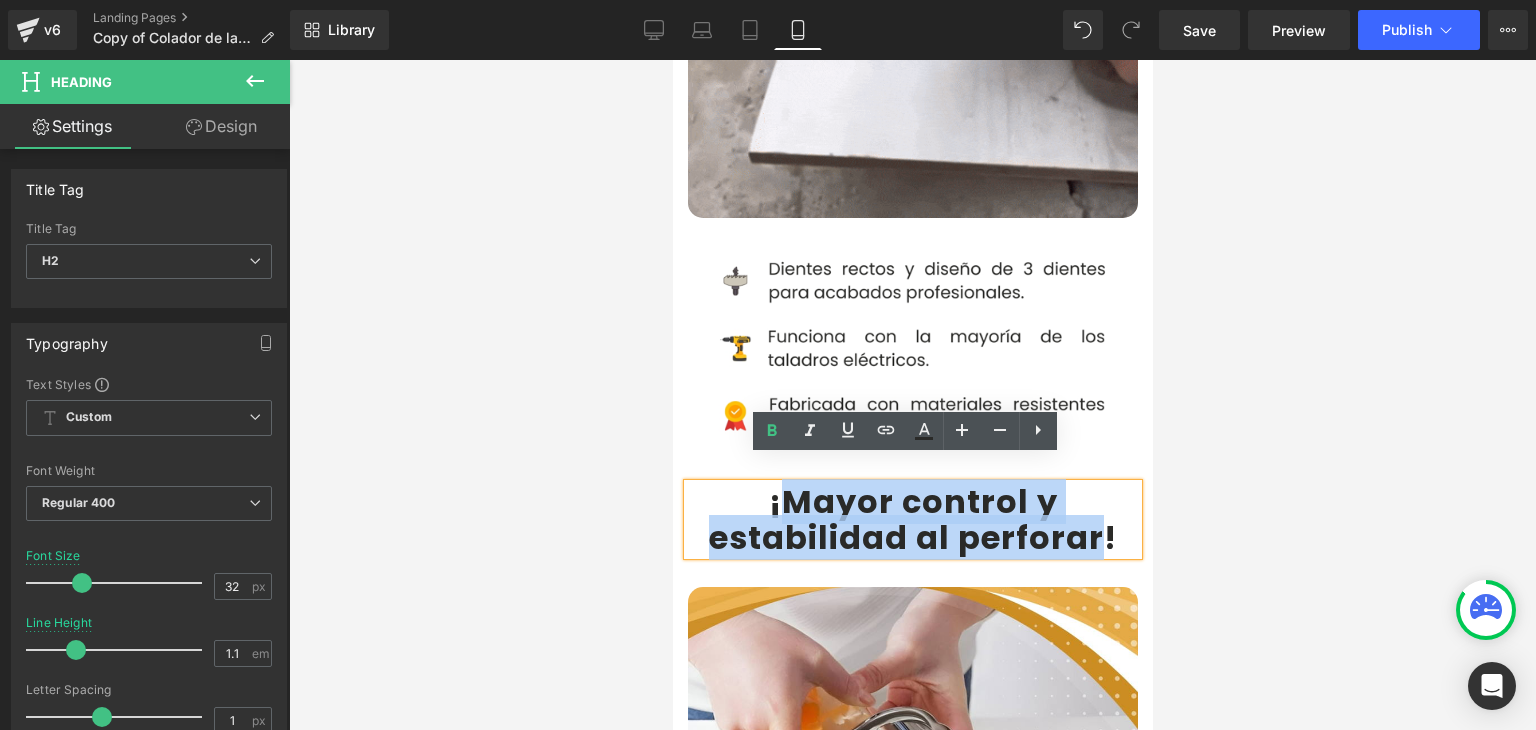 copy on "Mayor control y estabilidad al perforar" 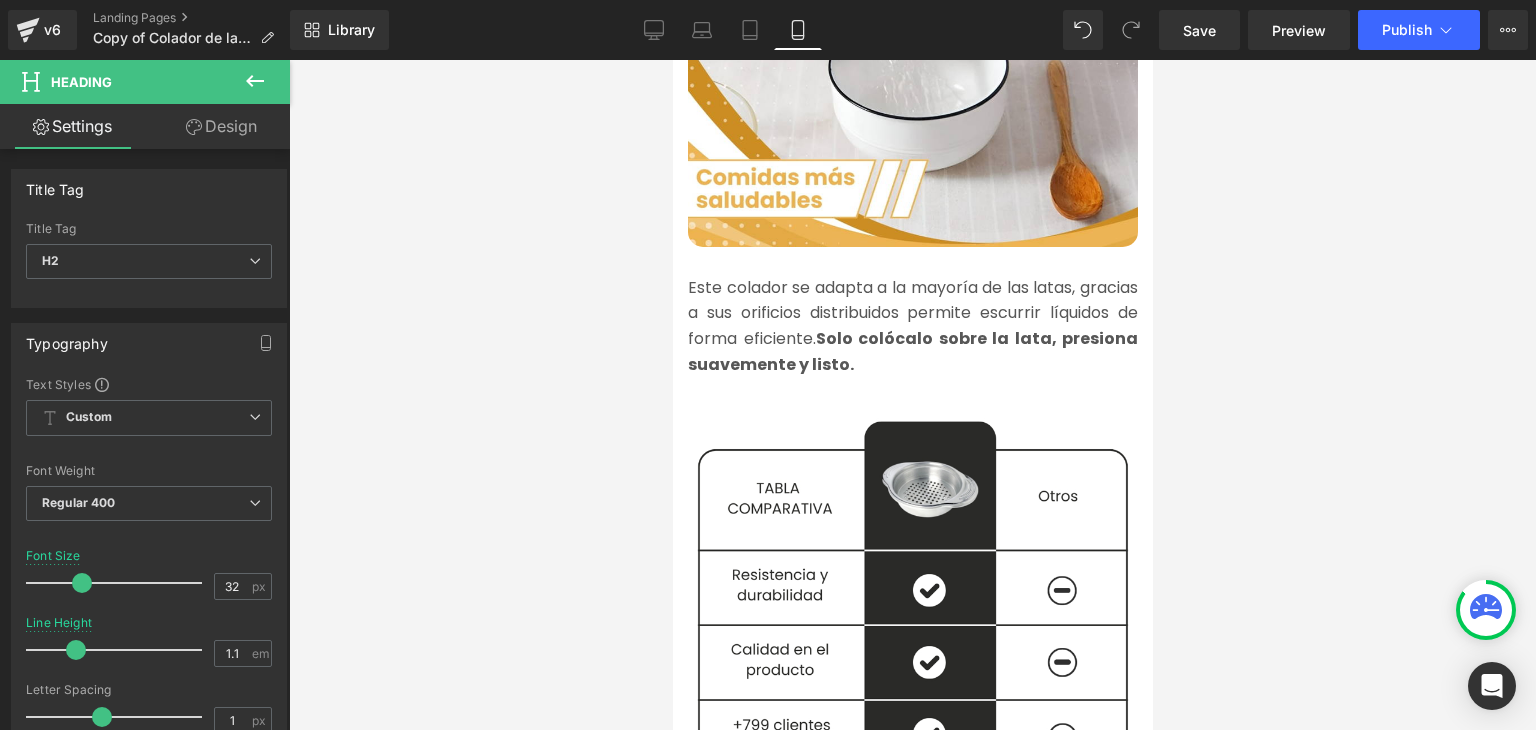 scroll, scrollTop: 2300, scrollLeft: 0, axis: vertical 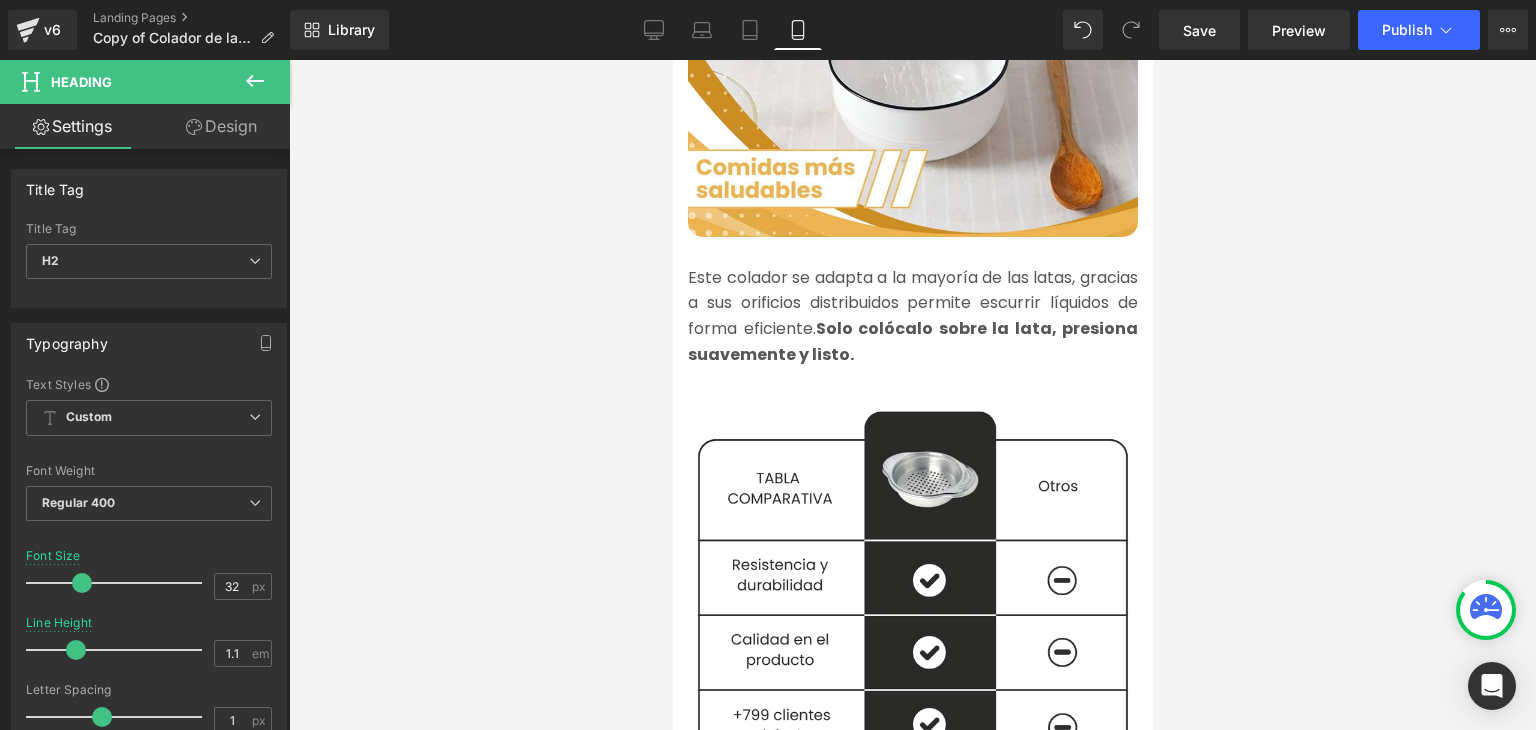 click on "Este colador se adapta a la mayoría de las latas, gracias a sus orificios distribuidos permite escurrir líquidos de forma eficiente.  Solo colócalo sobre la lata, presiona suavemente y listo." at bounding box center (912, 316) 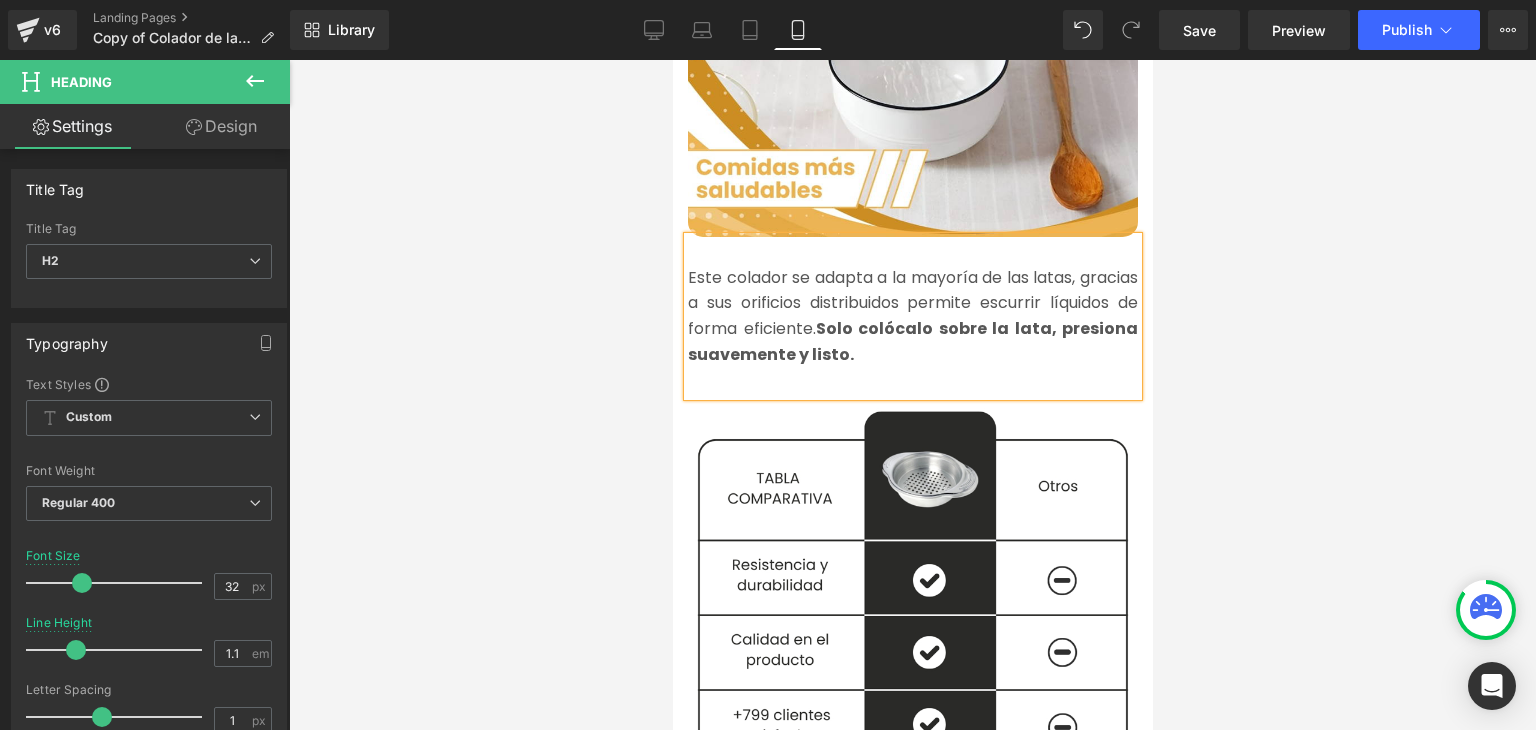 click on "Este colador se adapta a la mayoría de las latas, gracias a sus orificios distribuidos permite escurrir líquidos de forma eficiente.  Solo colócalo sobre la lata, presiona suavemente y listo." at bounding box center (912, 316) 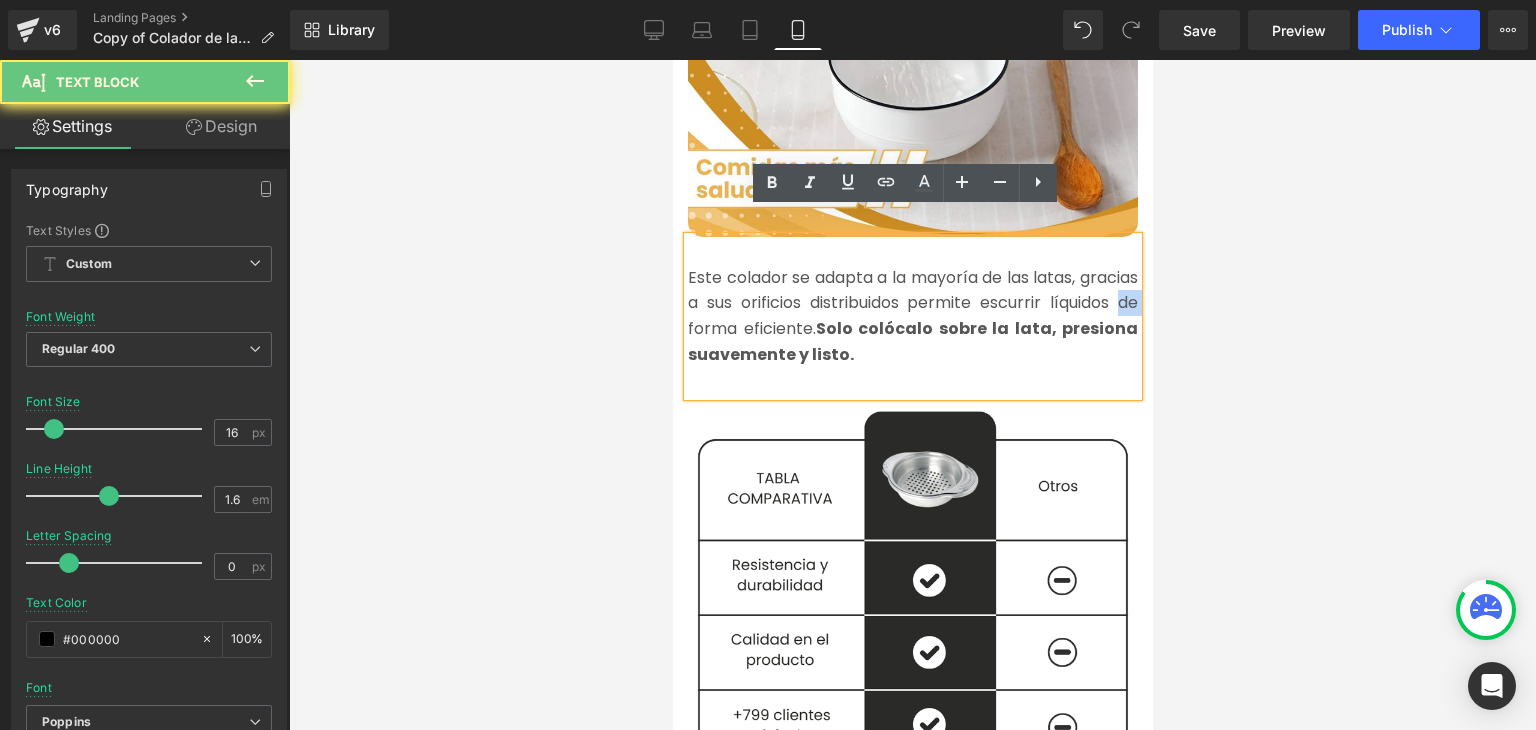 click on "Este colador se adapta a la mayoría de las latas, gracias a sus orificios distribuidos permite escurrir líquidos de forma eficiente.  Solo colócalo sobre la lata, presiona suavemente y listo." at bounding box center [912, 316] 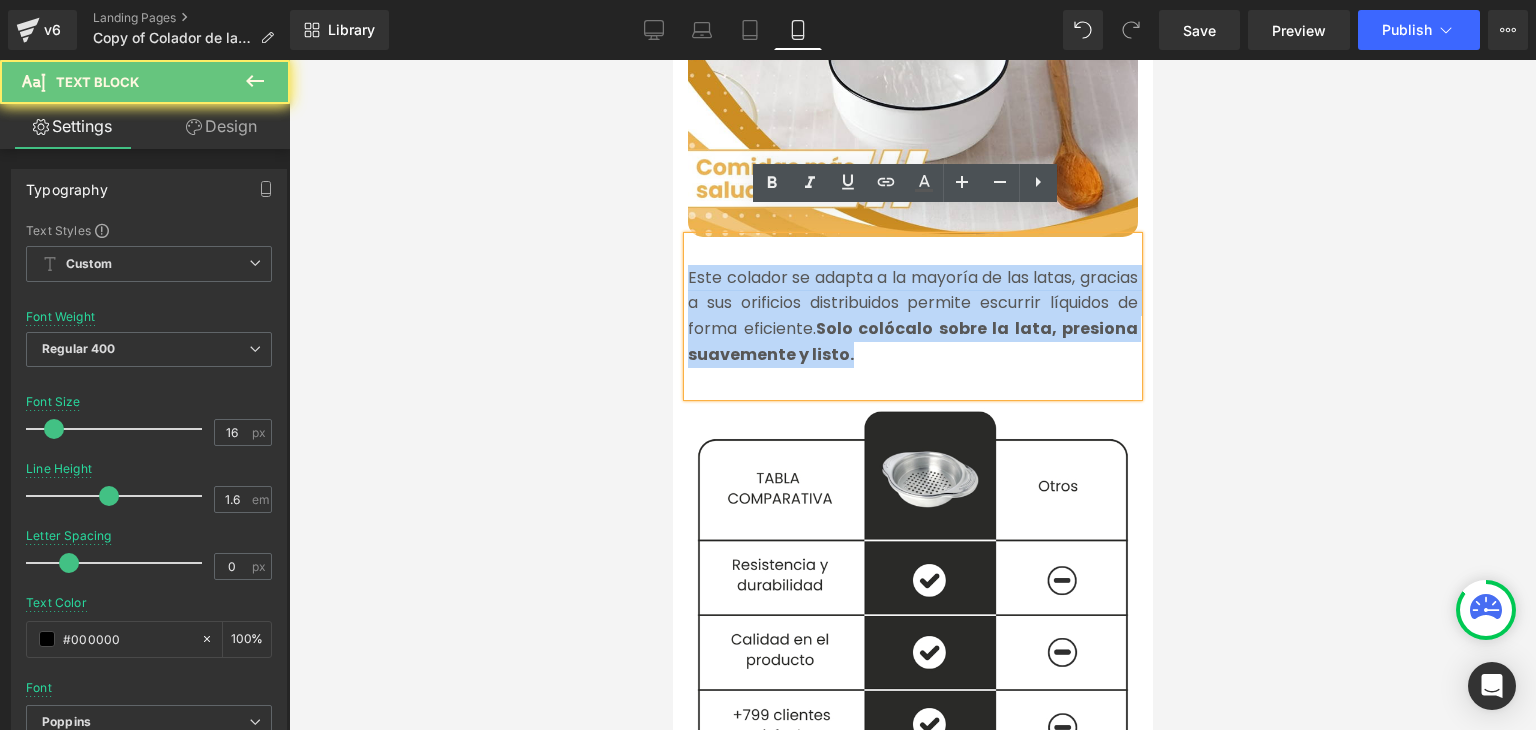click on "Este colador se adapta a la mayoría de las latas, gracias a sus orificios distribuidos permite escurrir líquidos de forma eficiente.  Solo colócalo sobre la lata, presiona suavemente y listo." at bounding box center (912, 316) 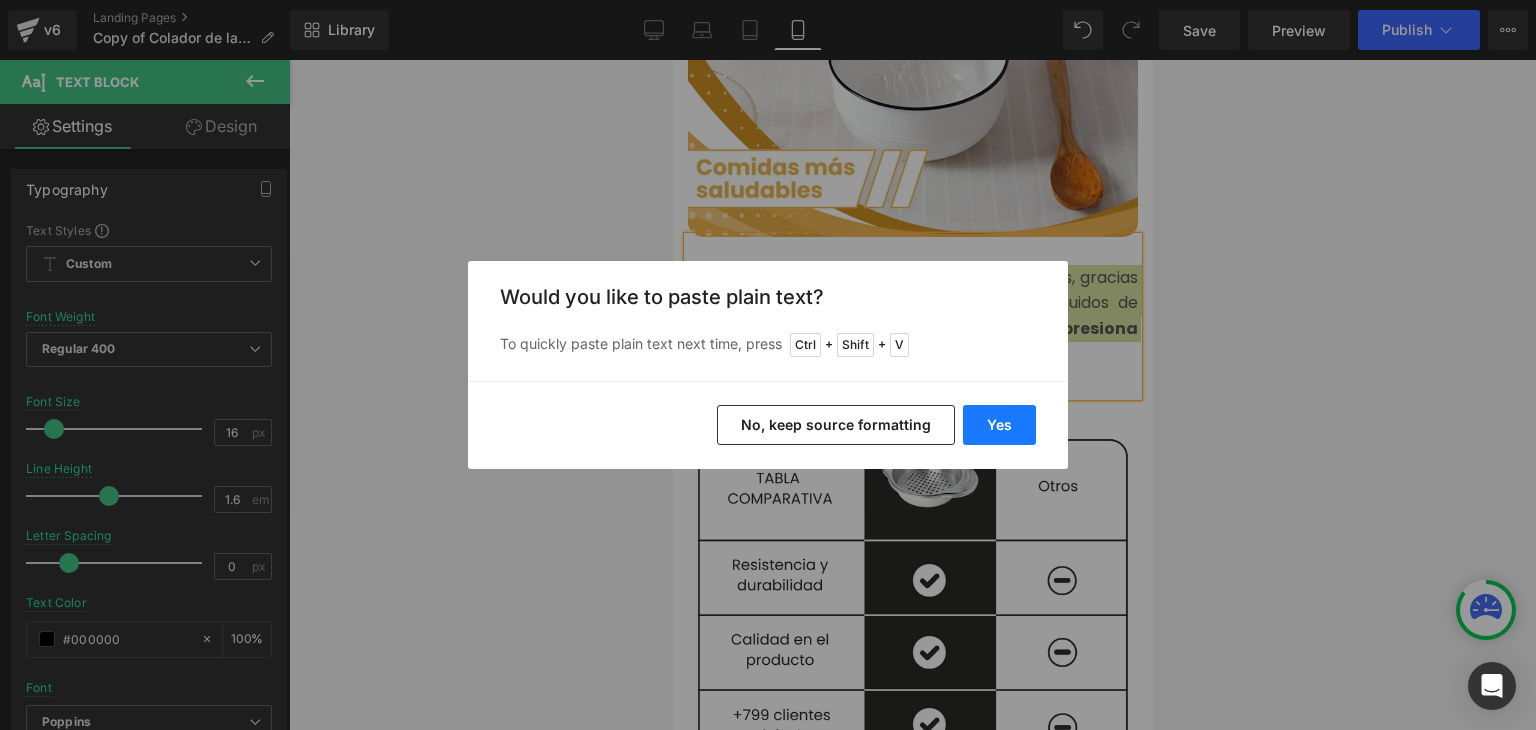 drag, startPoint x: 989, startPoint y: 414, endPoint x: 196, endPoint y: 305, distance: 800.4561 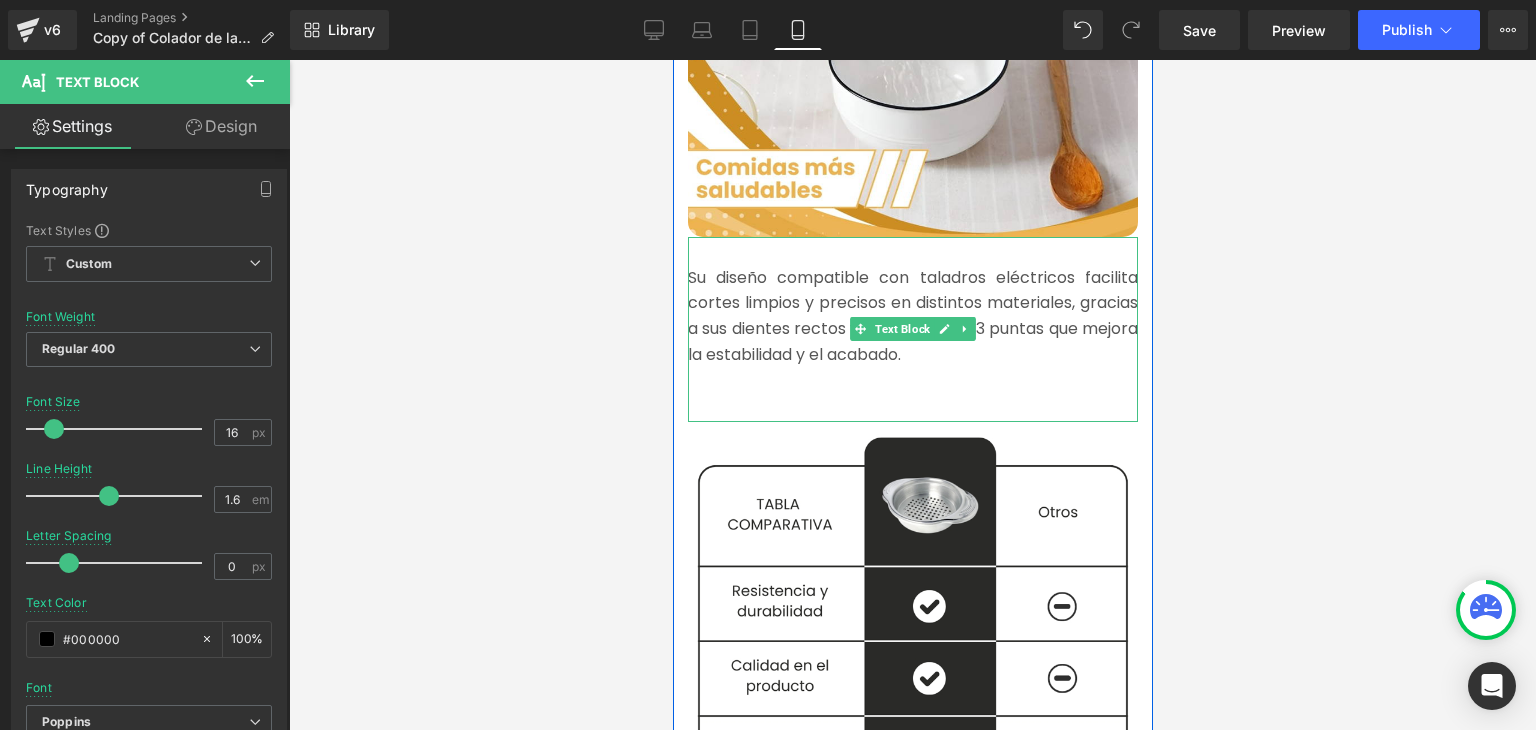 click at bounding box center (912, 380) 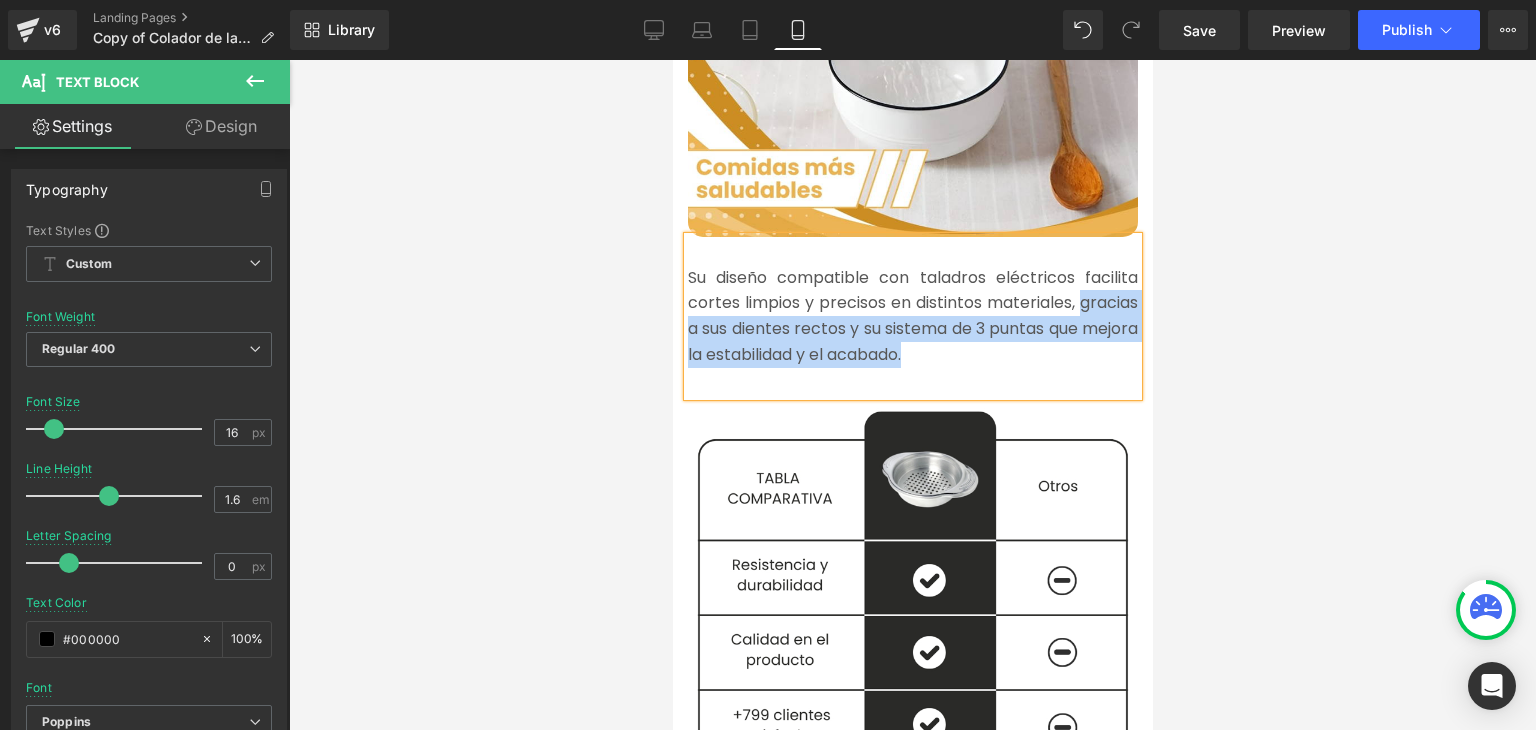 drag, startPoint x: 1038, startPoint y: 325, endPoint x: 680, endPoint y: 309, distance: 358.35736 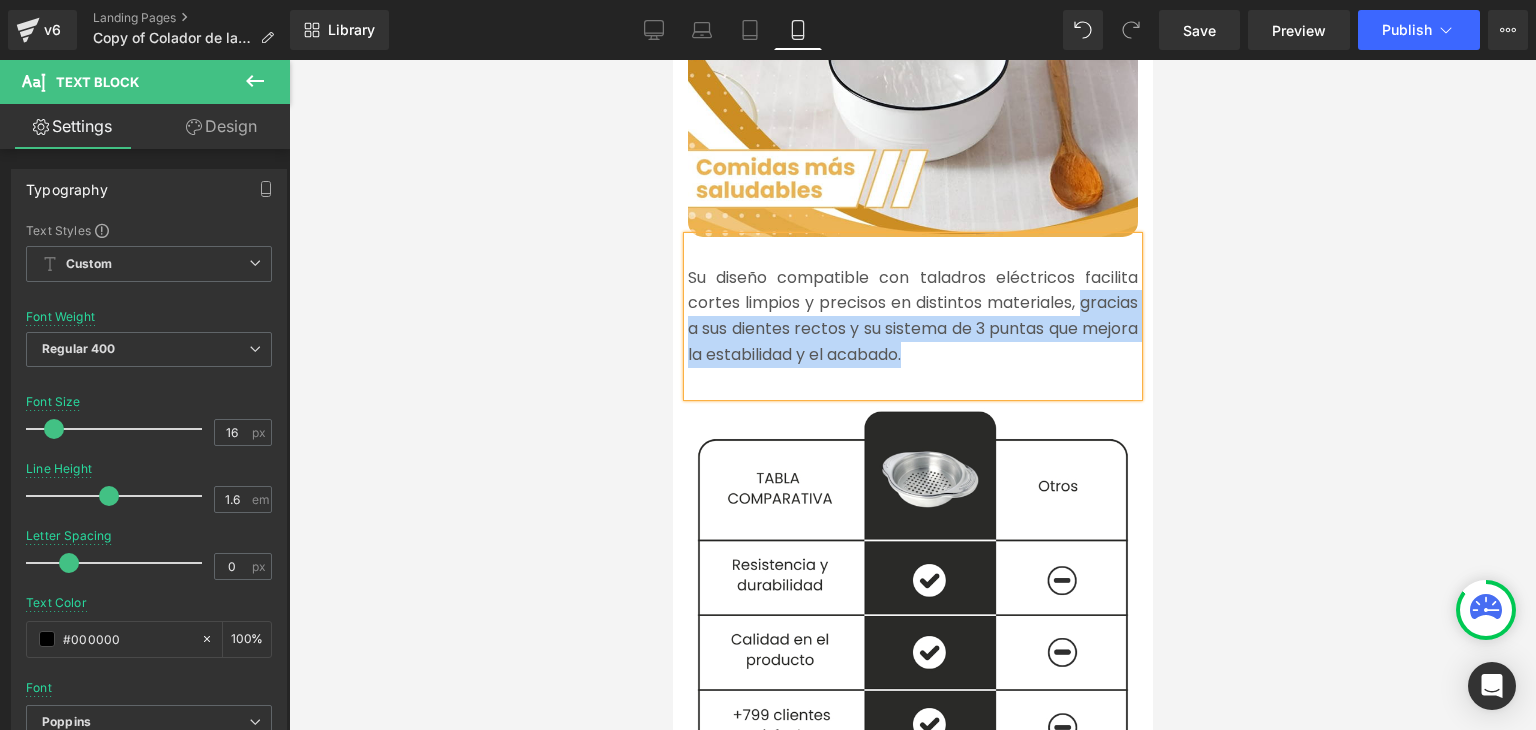 click on "Su diseño compatible con taladros eléctricos facilita cortes limpios y precisos en distintos materiales, gracias a sus dientes rectos y su sistema de 3 puntas que mejora la estabilidad y el acabado." at bounding box center [912, 316] 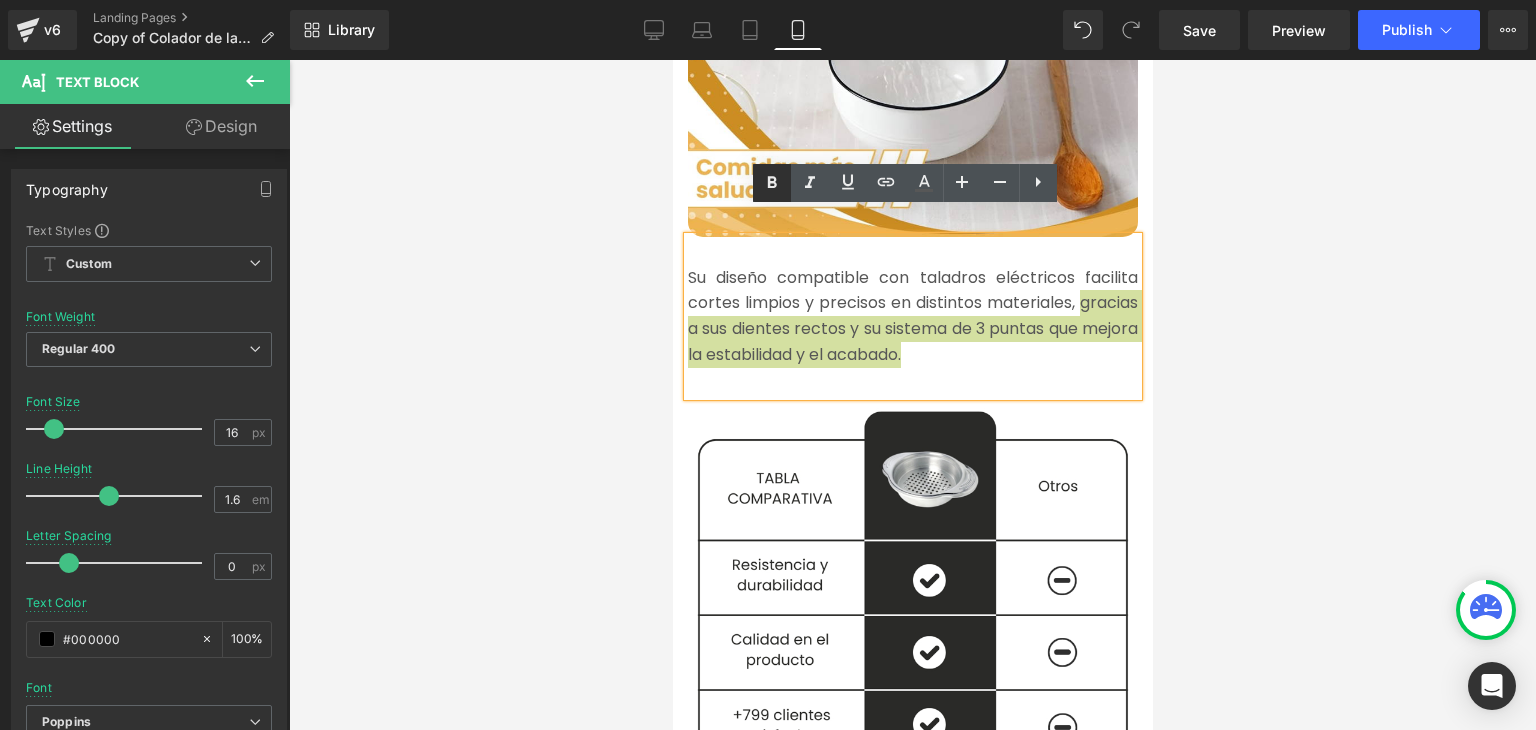 click at bounding box center (772, 183) 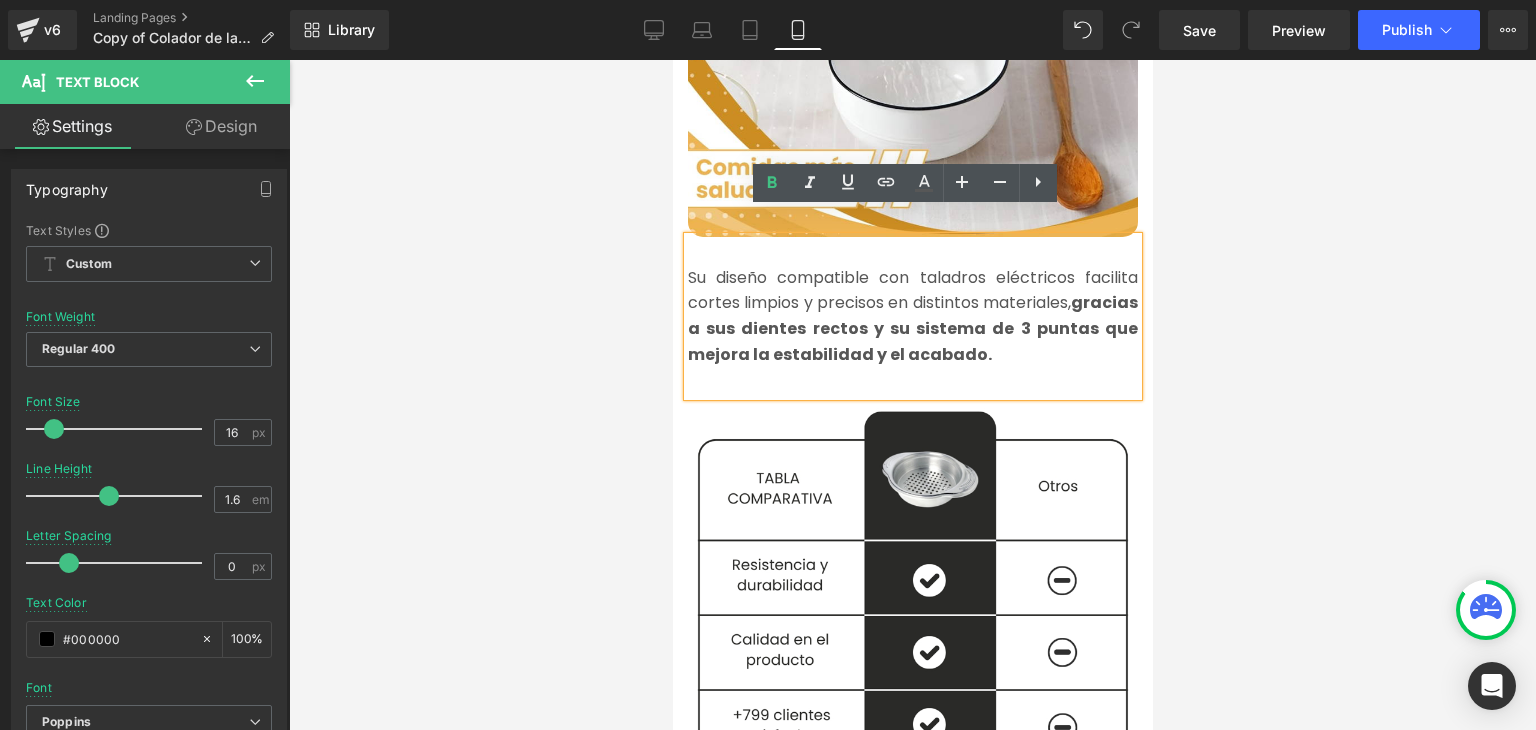 click at bounding box center (912, 395) 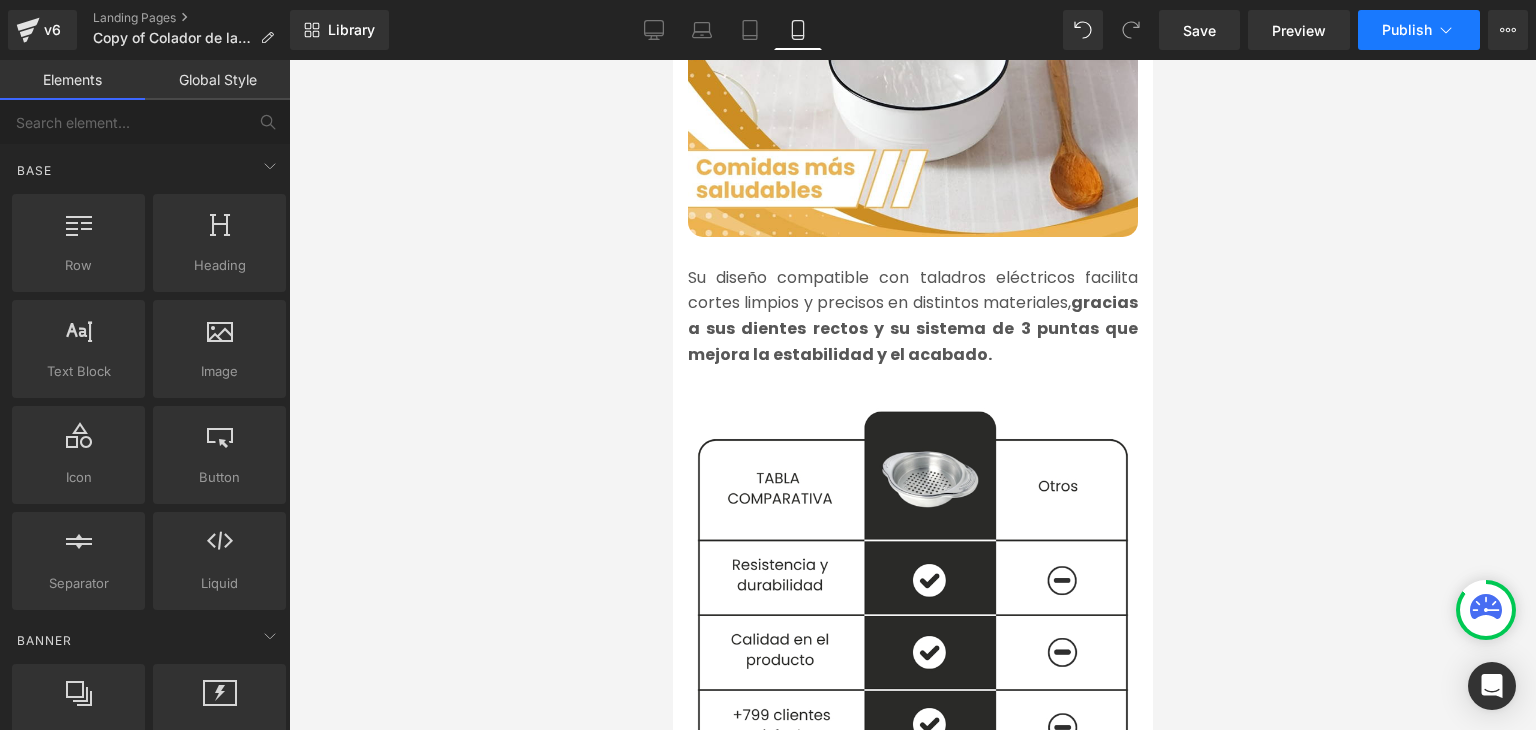 click on "Publish" at bounding box center (1407, 30) 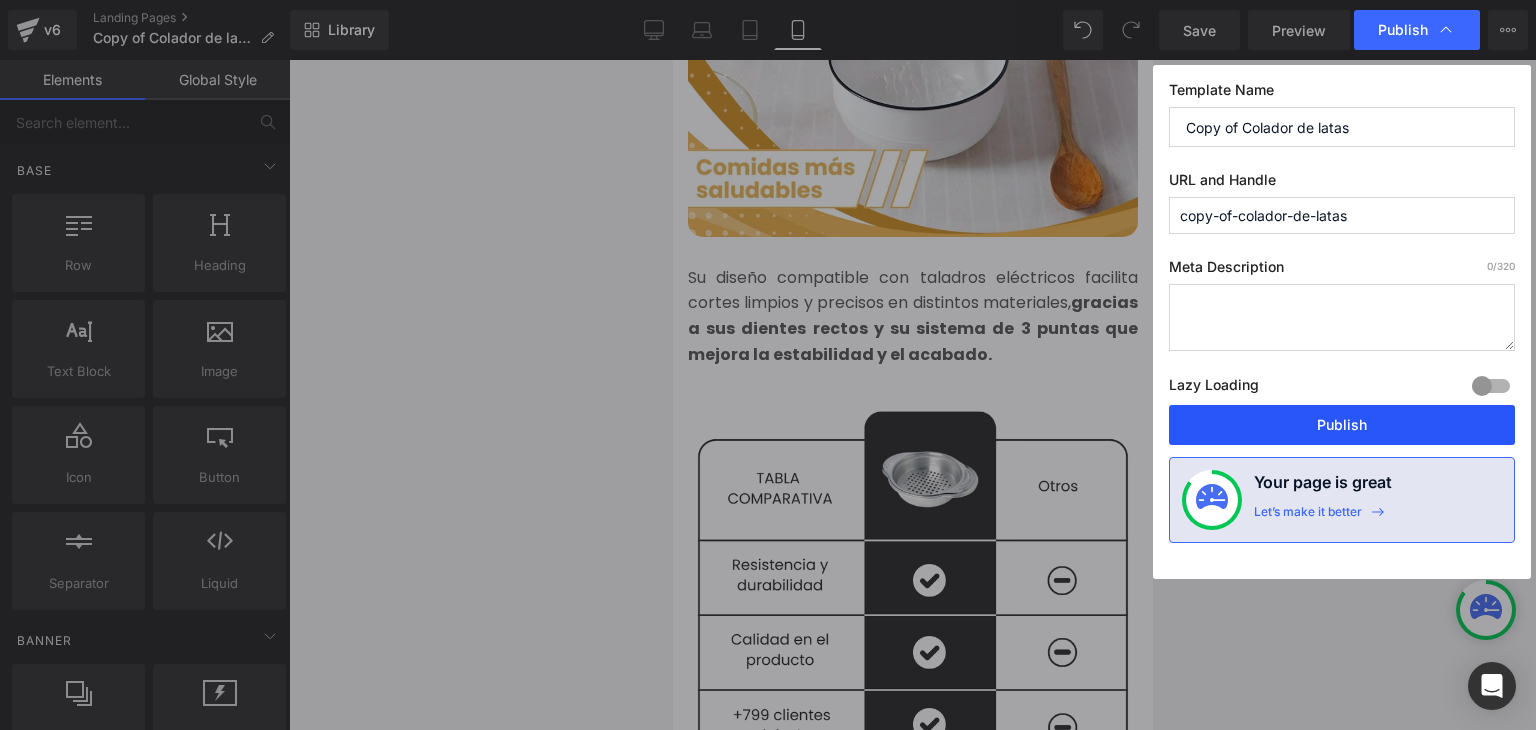 click on "Publish" at bounding box center (1342, 425) 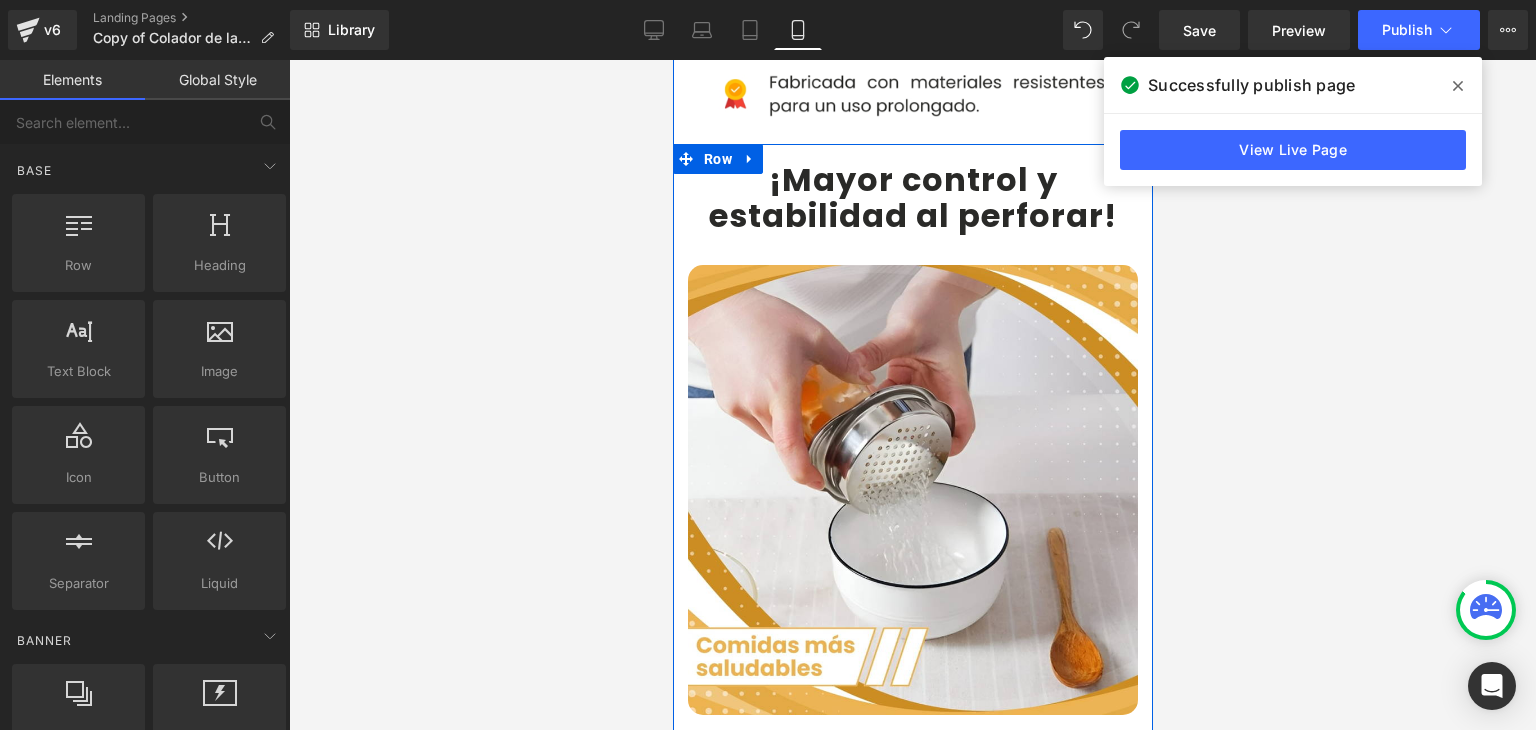 scroll, scrollTop: 1600, scrollLeft: 0, axis: vertical 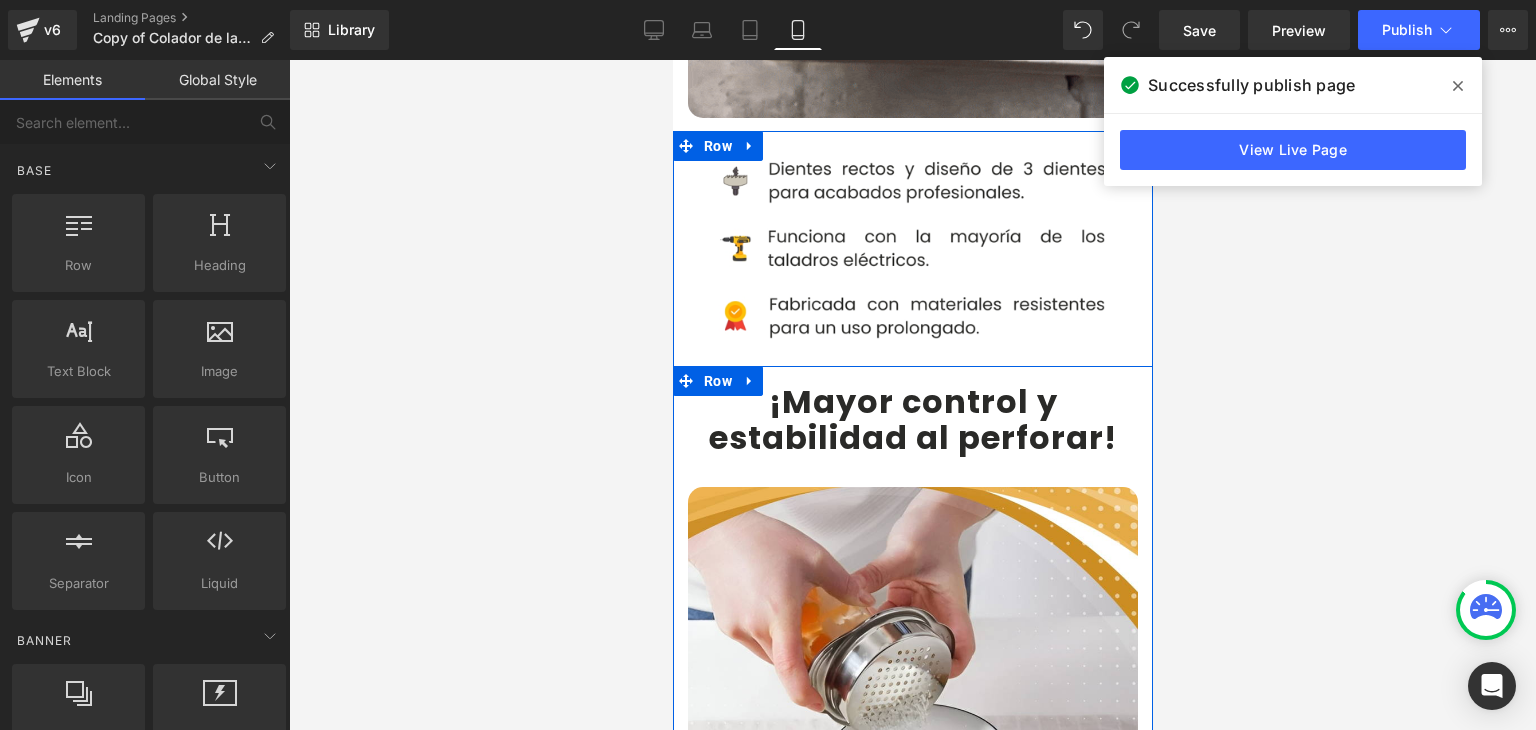 click on "¡Mayor control y estabilidad al perforar" at bounding box center (905, 419) 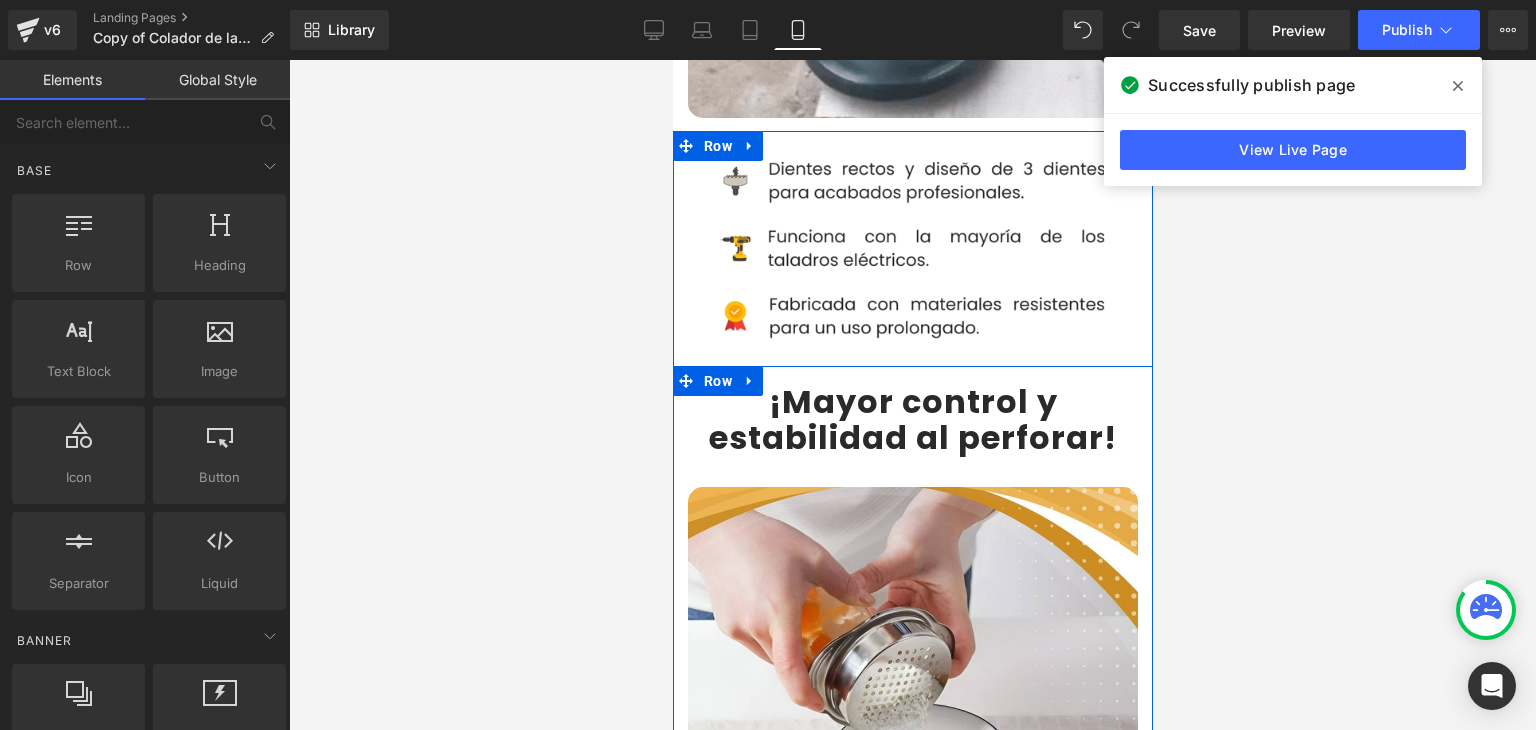 click on "¡Mayor control y estabilidad al perforar" at bounding box center [905, 419] 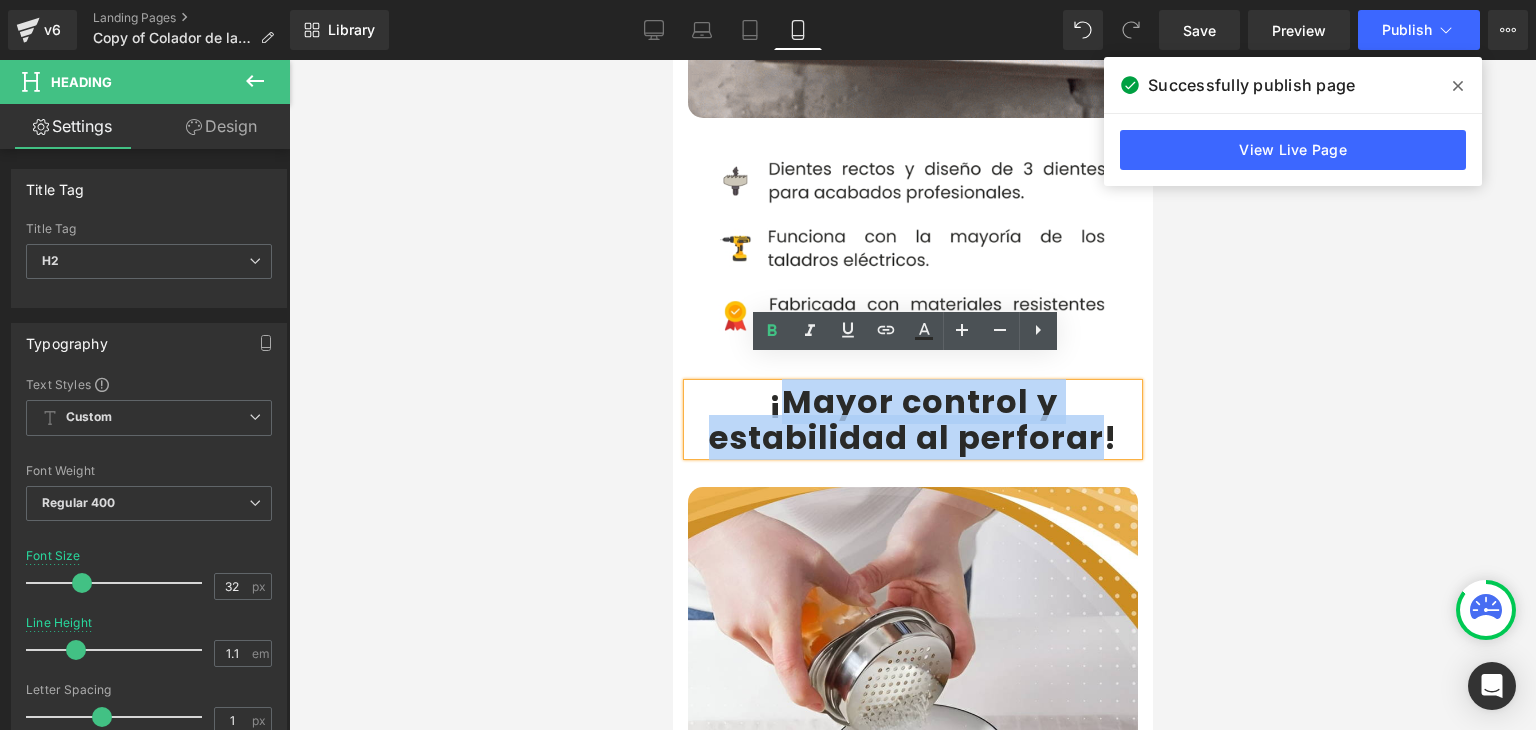 drag, startPoint x: 781, startPoint y: 384, endPoint x: 1087, endPoint y: 416, distance: 307.66864 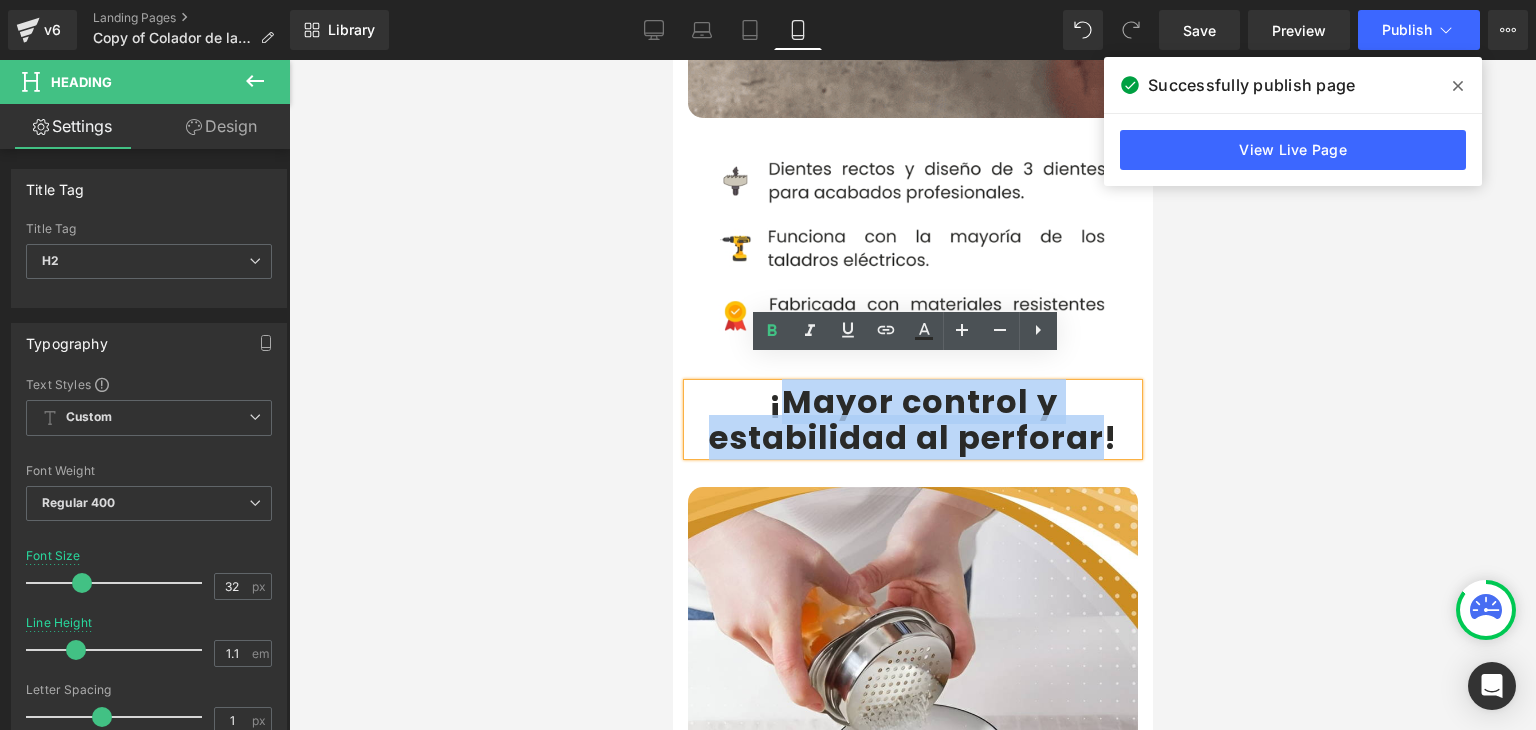 click on "¡Mayor control y estabilidad al perforar" at bounding box center (905, 419) 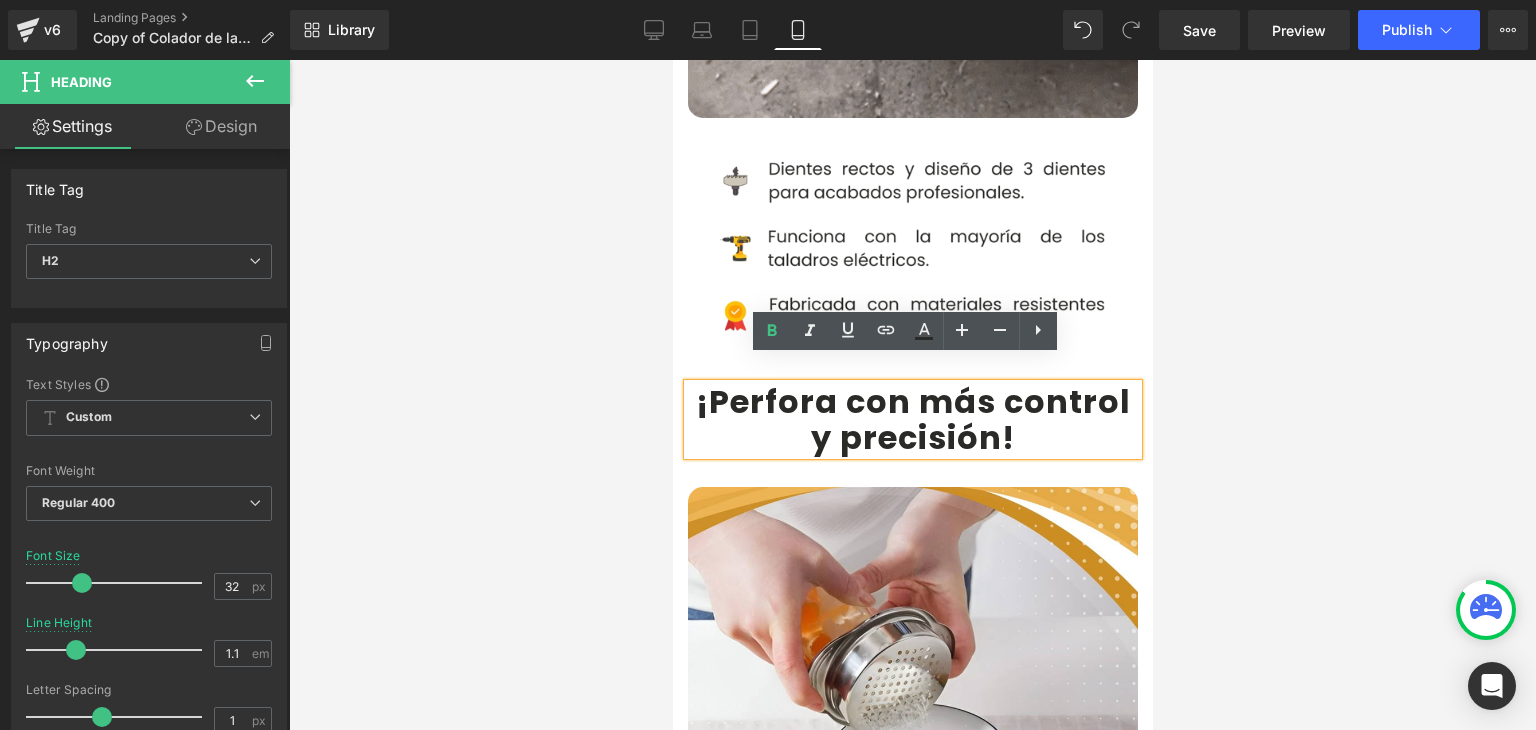 click on "¡Perfora con más control y precisión" at bounding box center [912, 419] 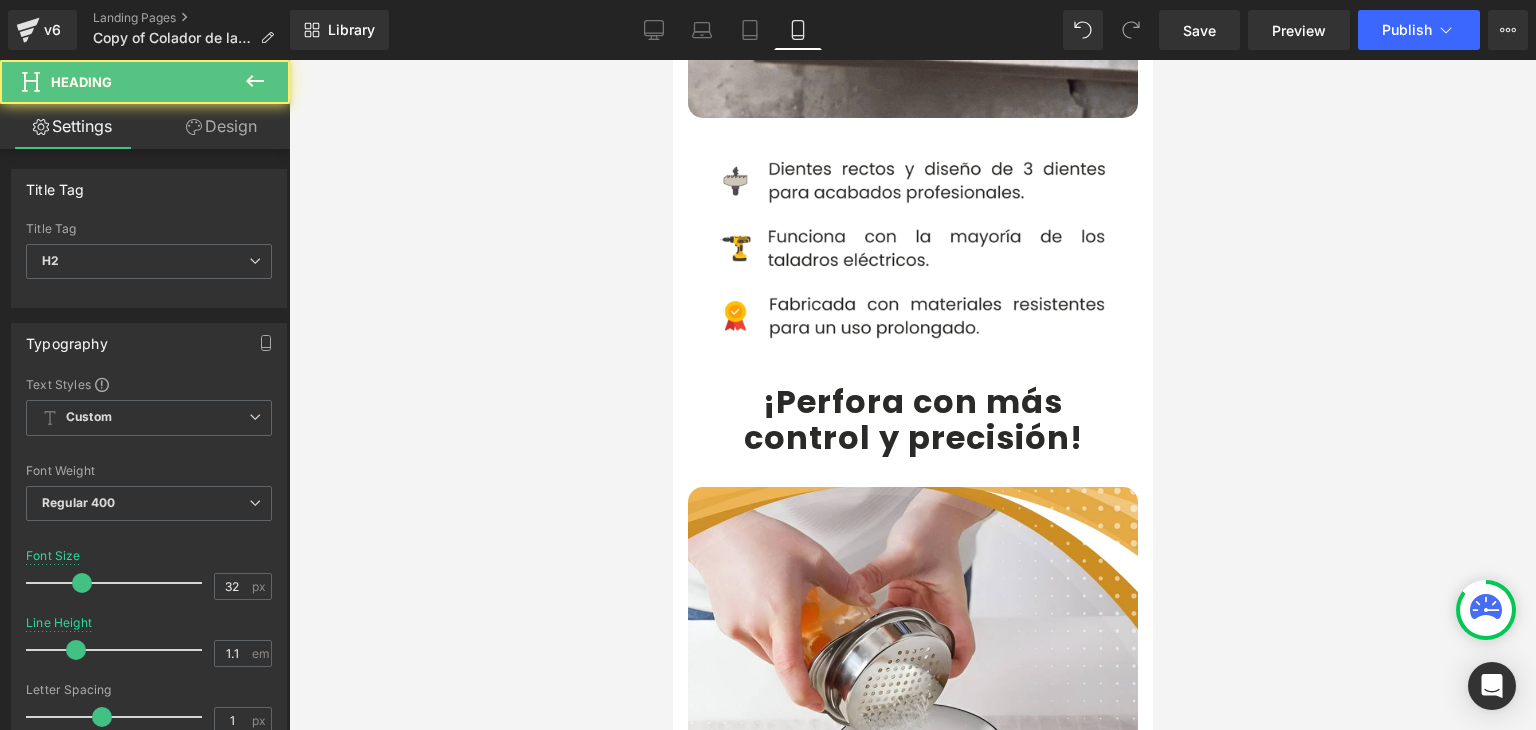 click at bounding box center (912, 395) 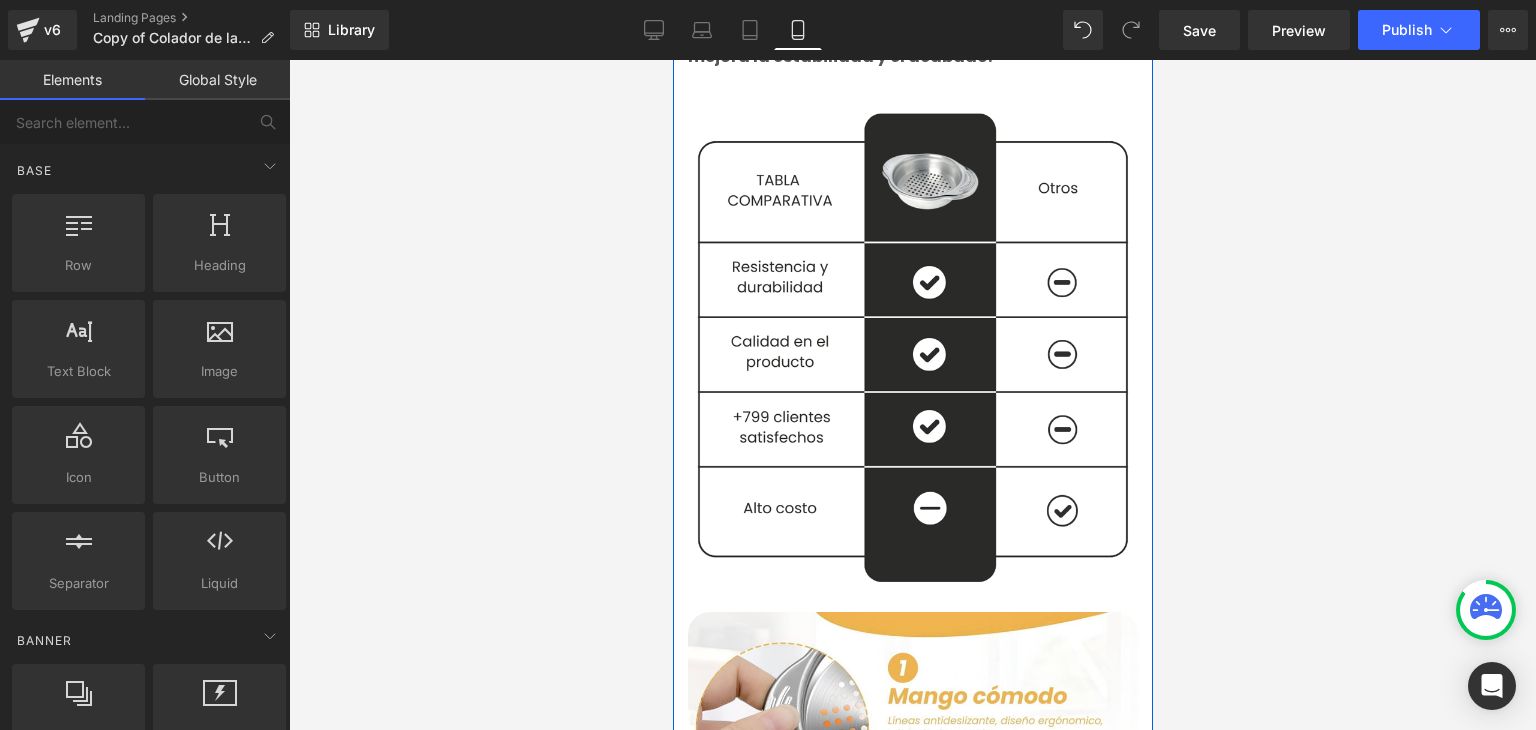 scroll, scrollTop: 2600, scrollLeft: 0, axis: vertical 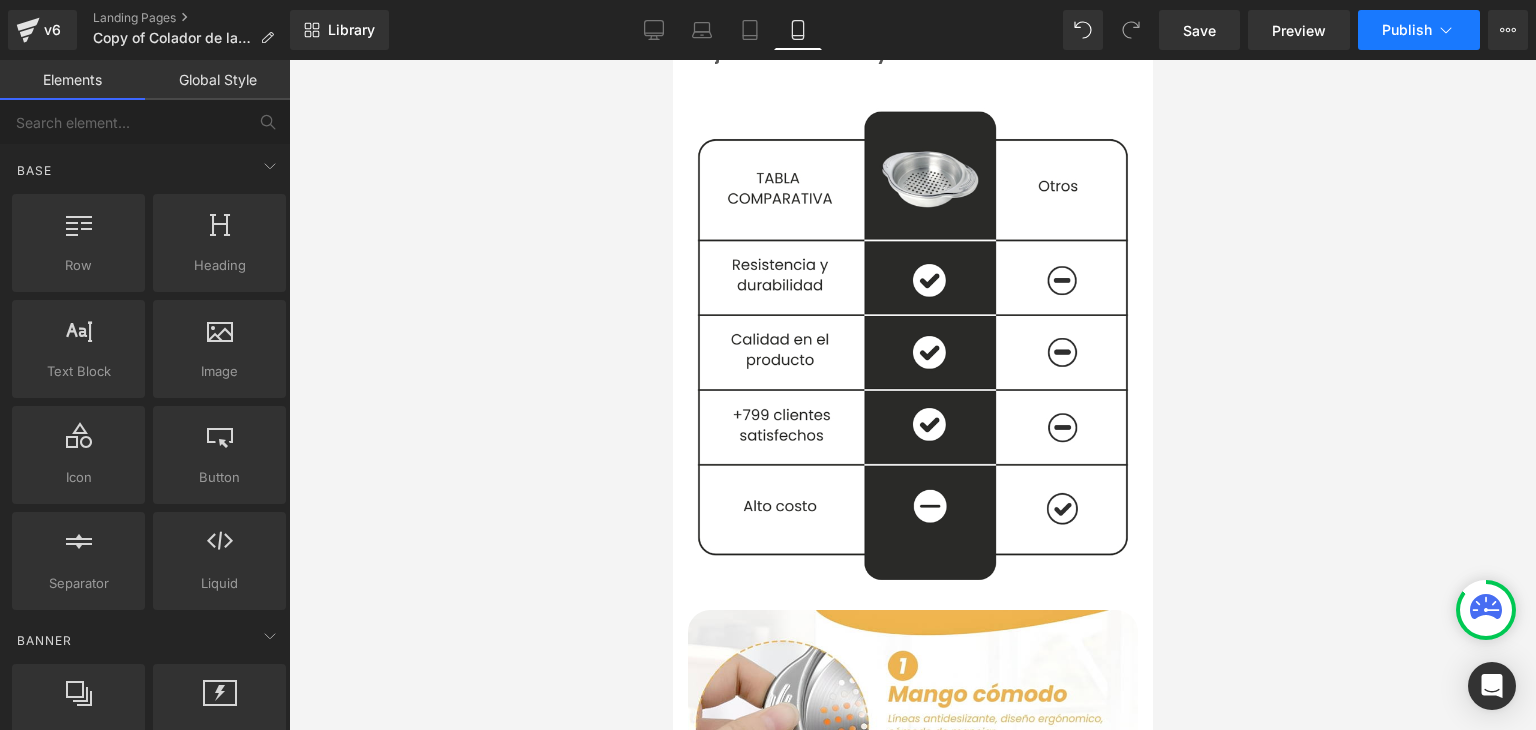 click on "Publish" at bounding box center [1407, 30] 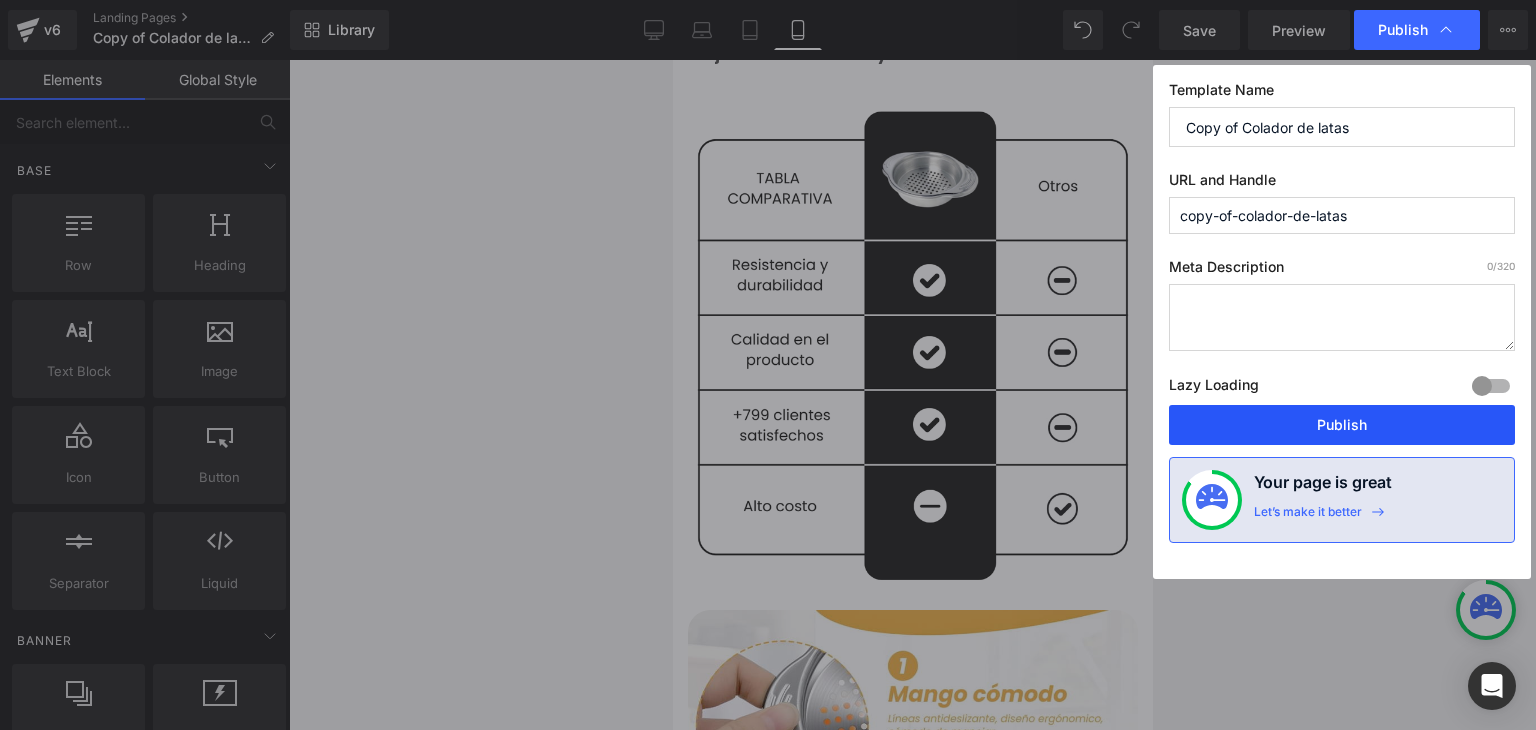 click on "Publish" at bounding box center (1342, 425) 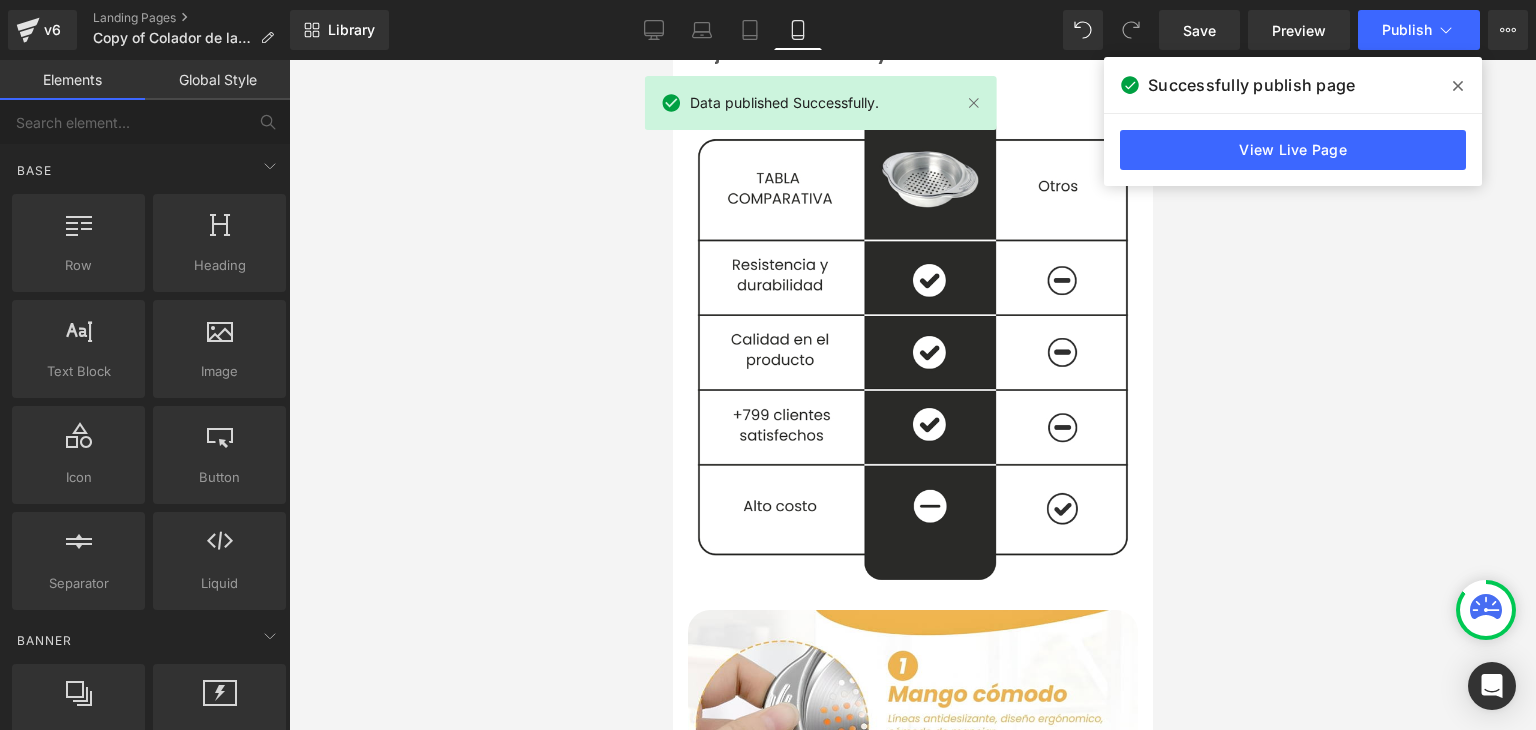 click 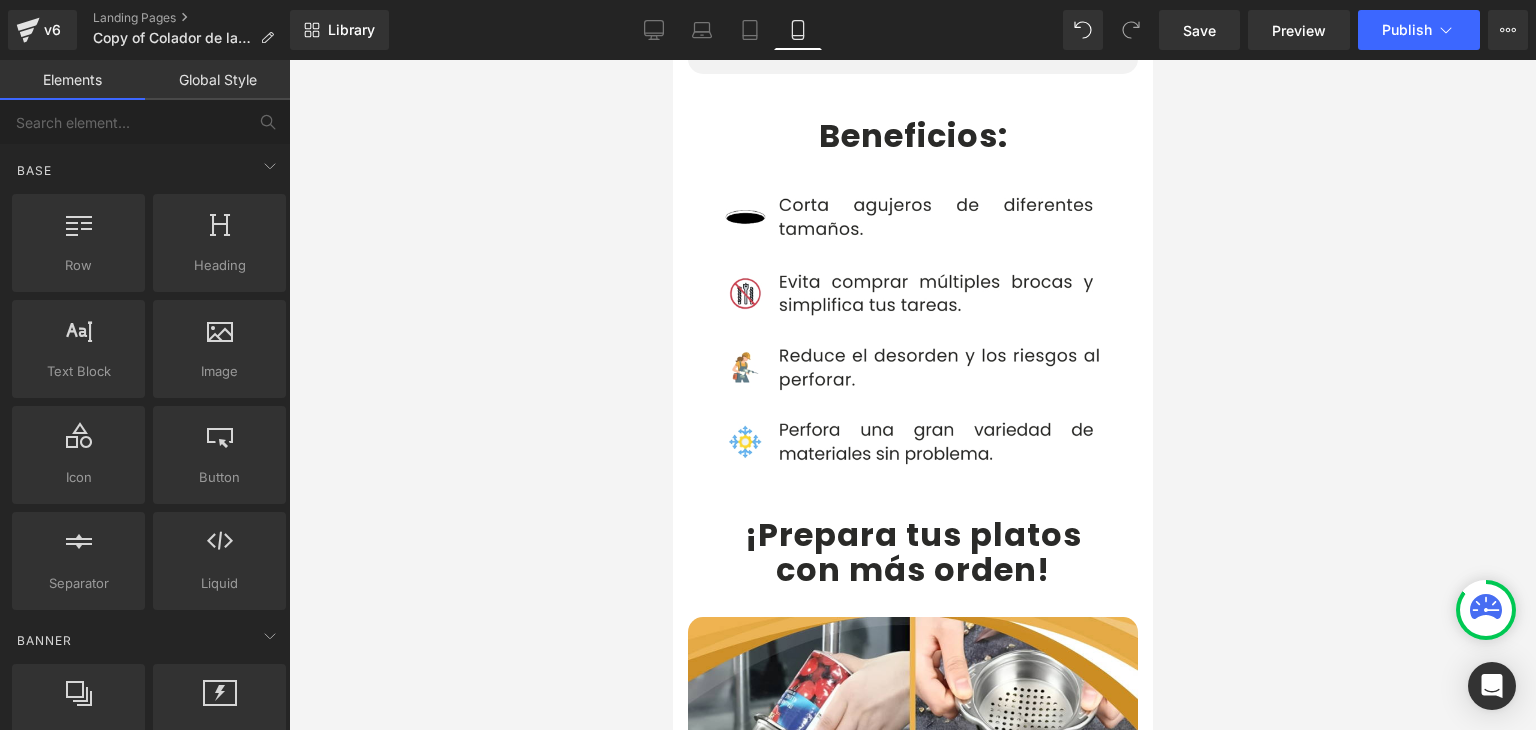 scroll, scrollTop: 3800, scrollLeft: 0, axis: vertical 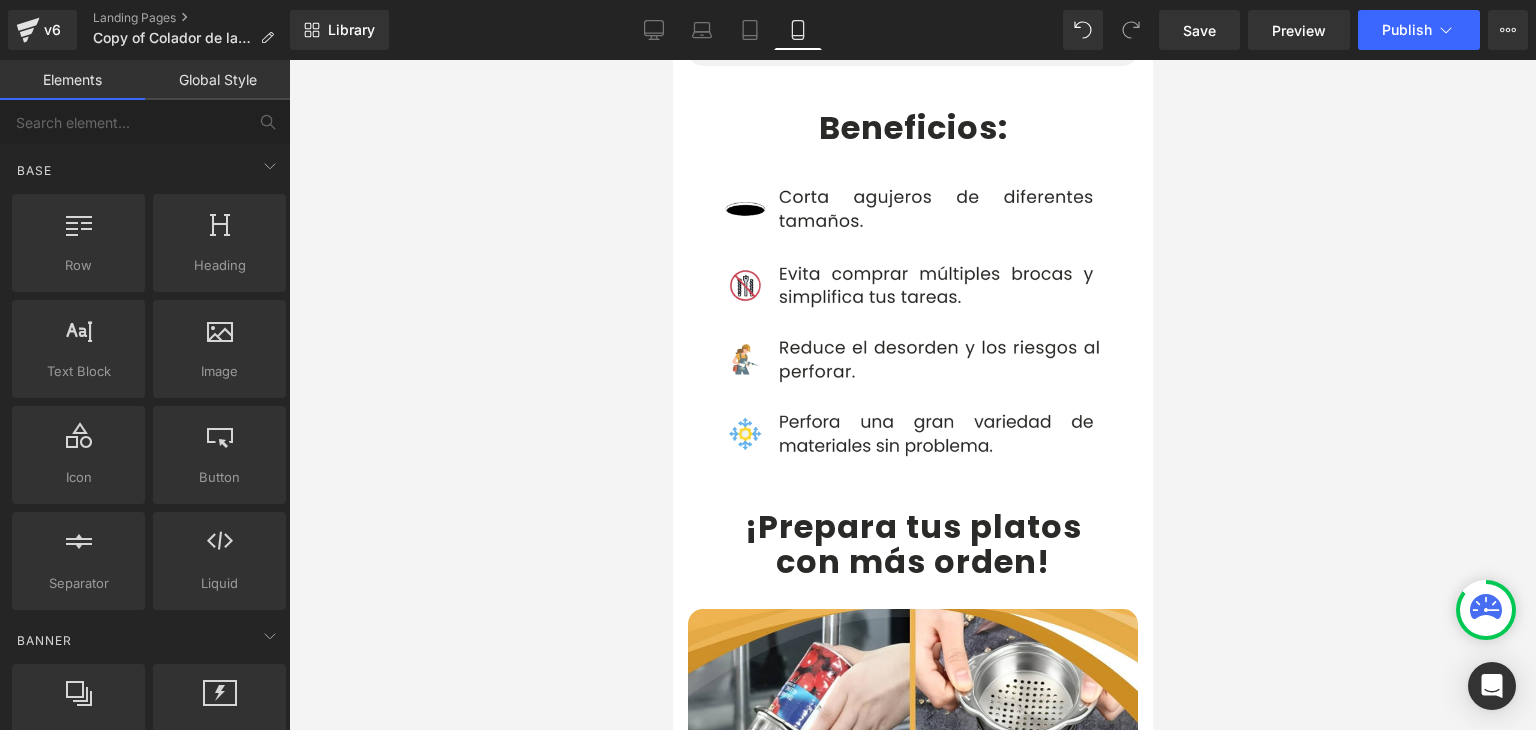 click on "¡Prepara tus platos" at bounding box center (912, 526) 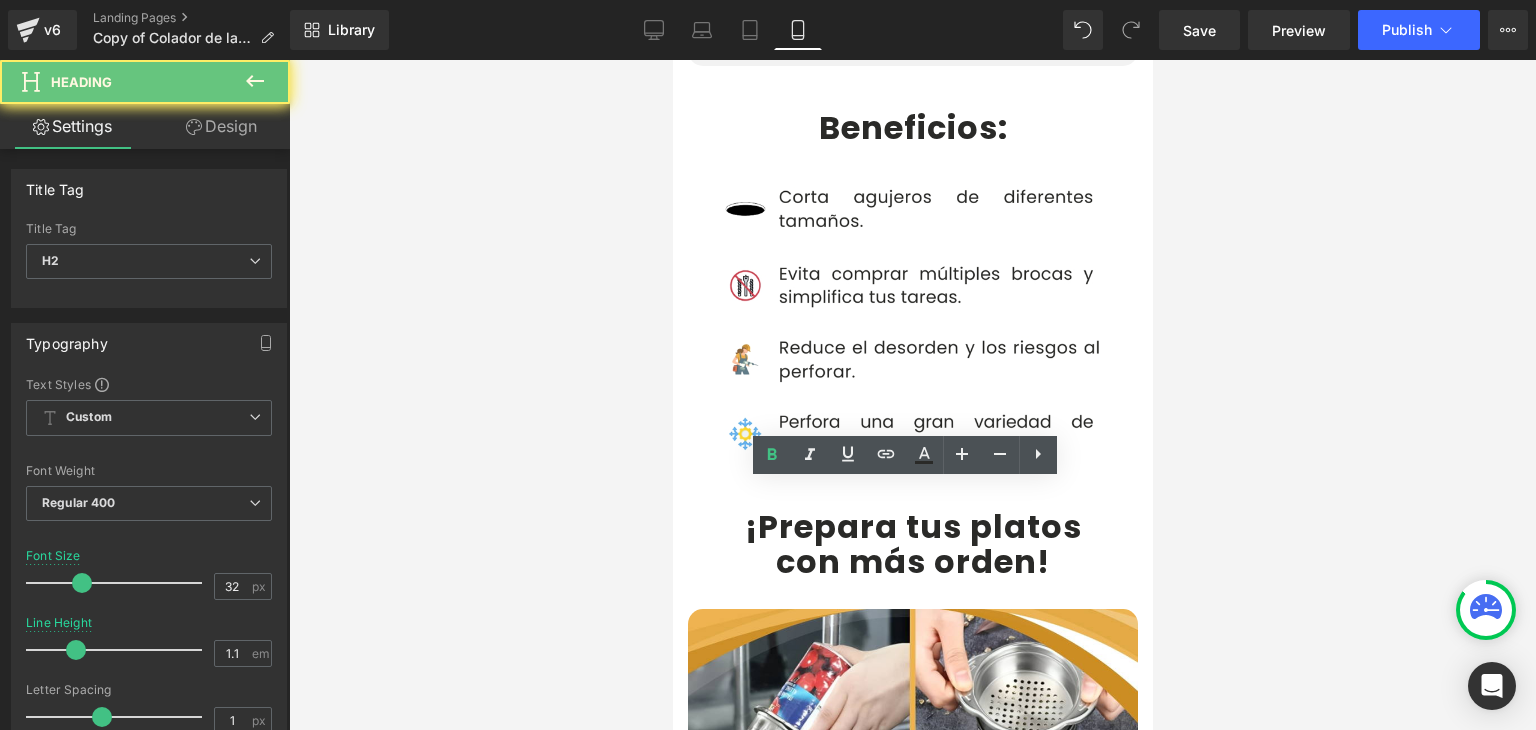 click on "¡Prepara tus platos" at bounding box center [912, 526] 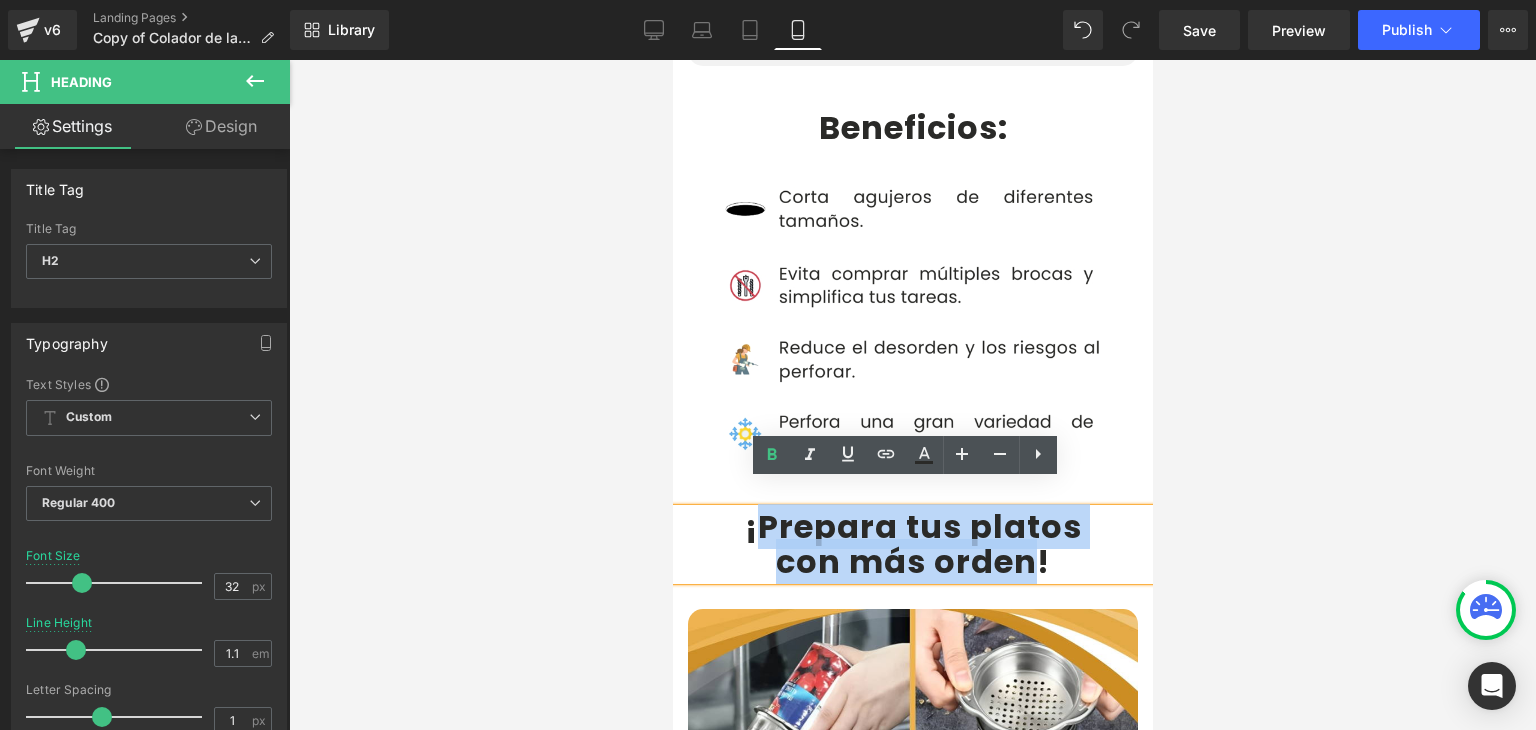 drag, startPoint x: 745, startPoint y: 505, endPoint x: 1029, endPoint y: 522, distance: 284.50836 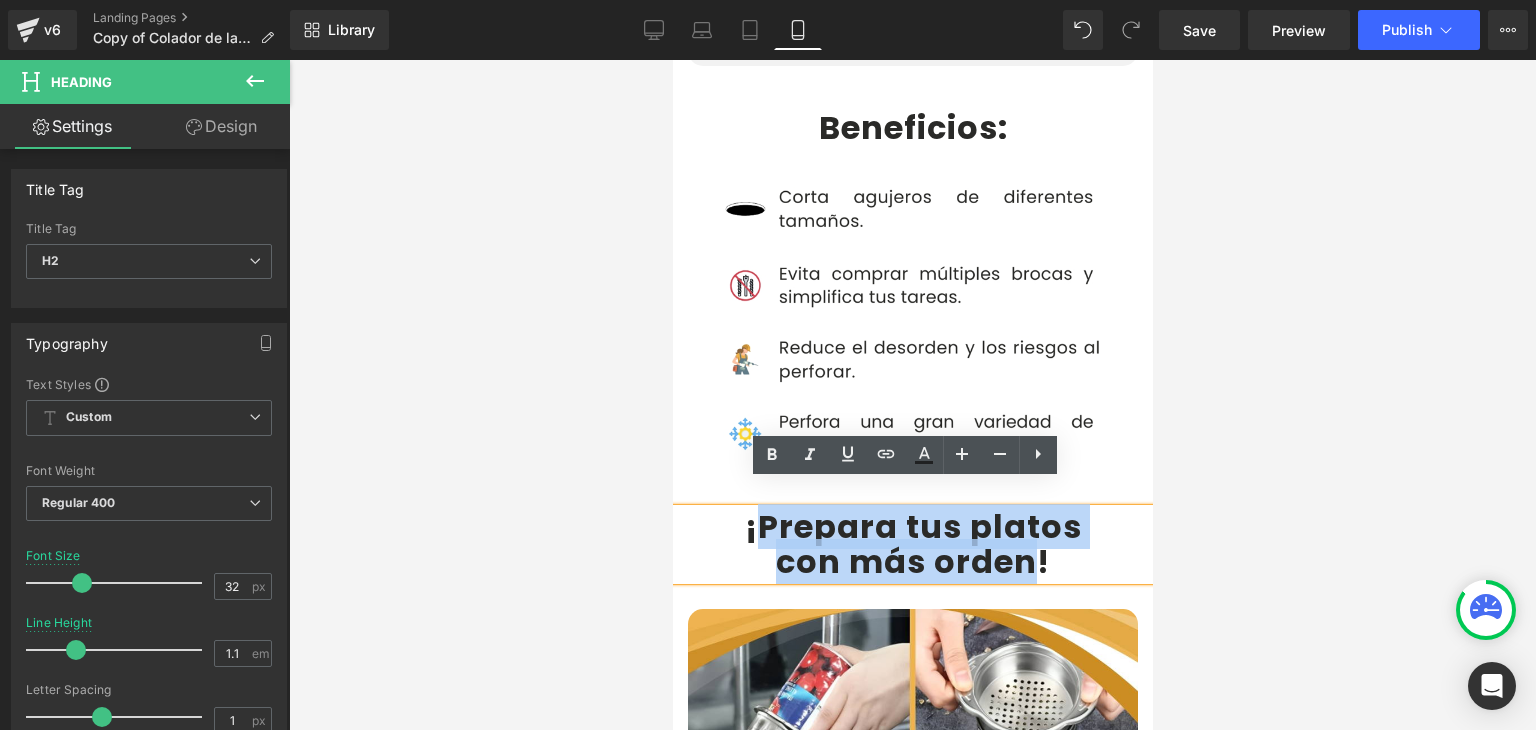 paste 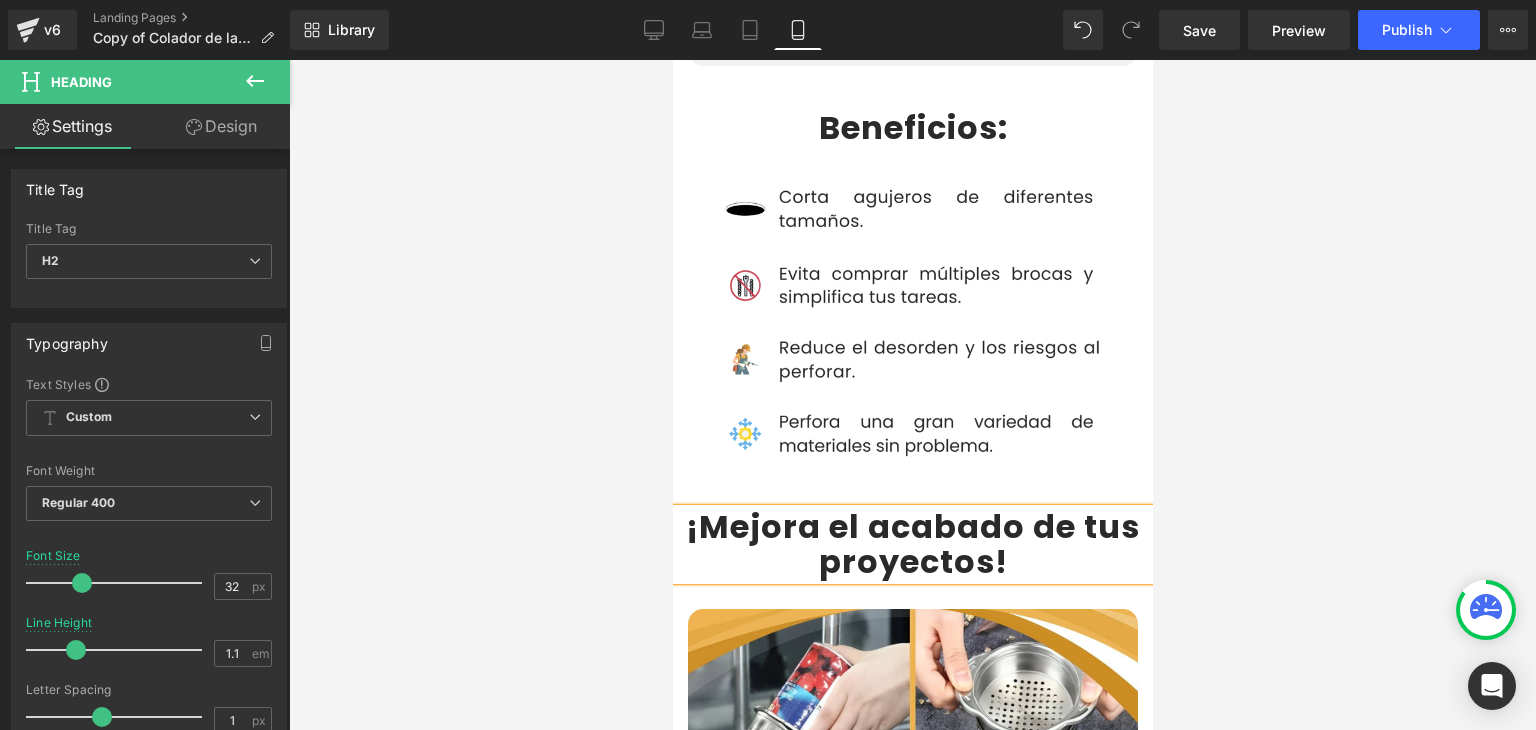 click on "¡Mejora el acabado de tus proyectos" at bounding box center (912, 544) 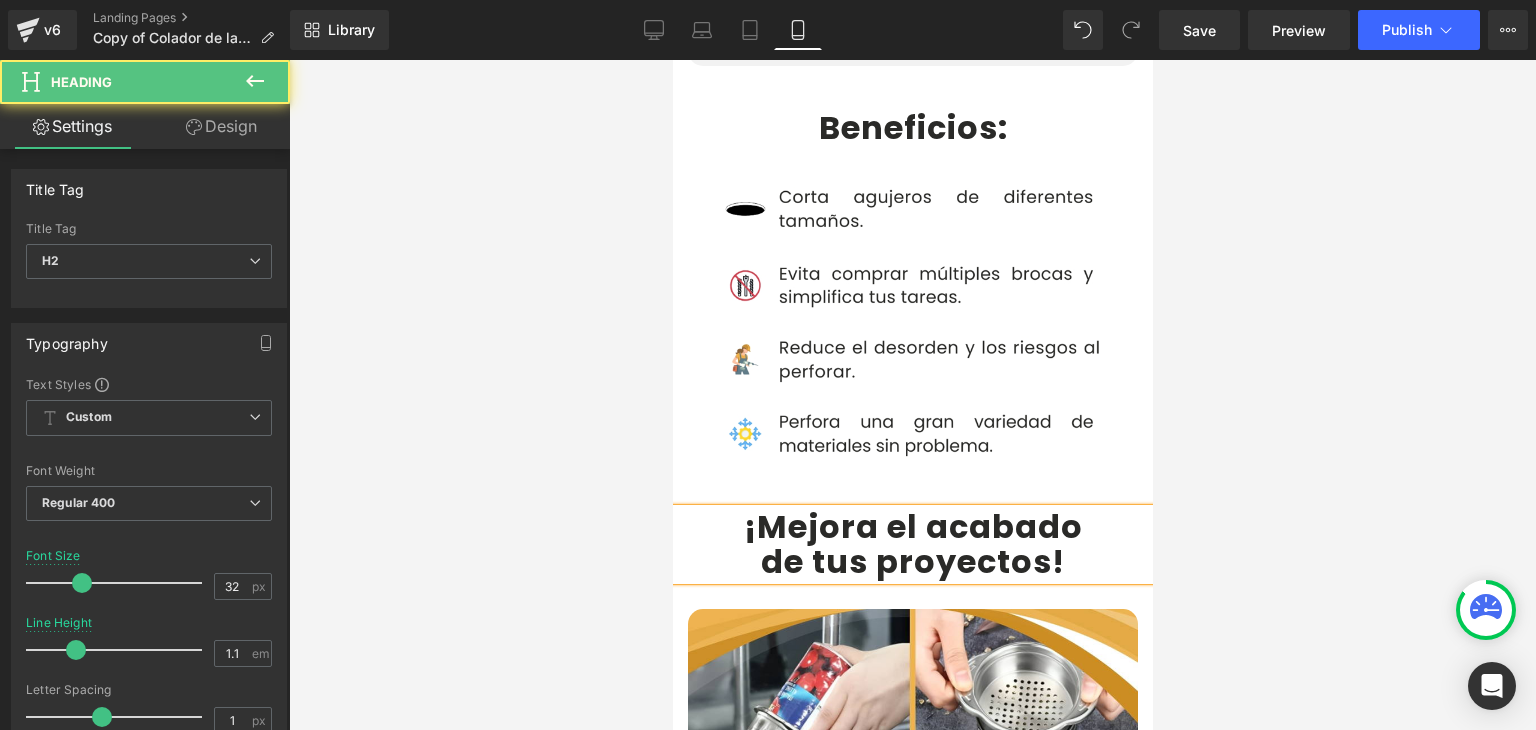 click at bounding box center [912, 395] 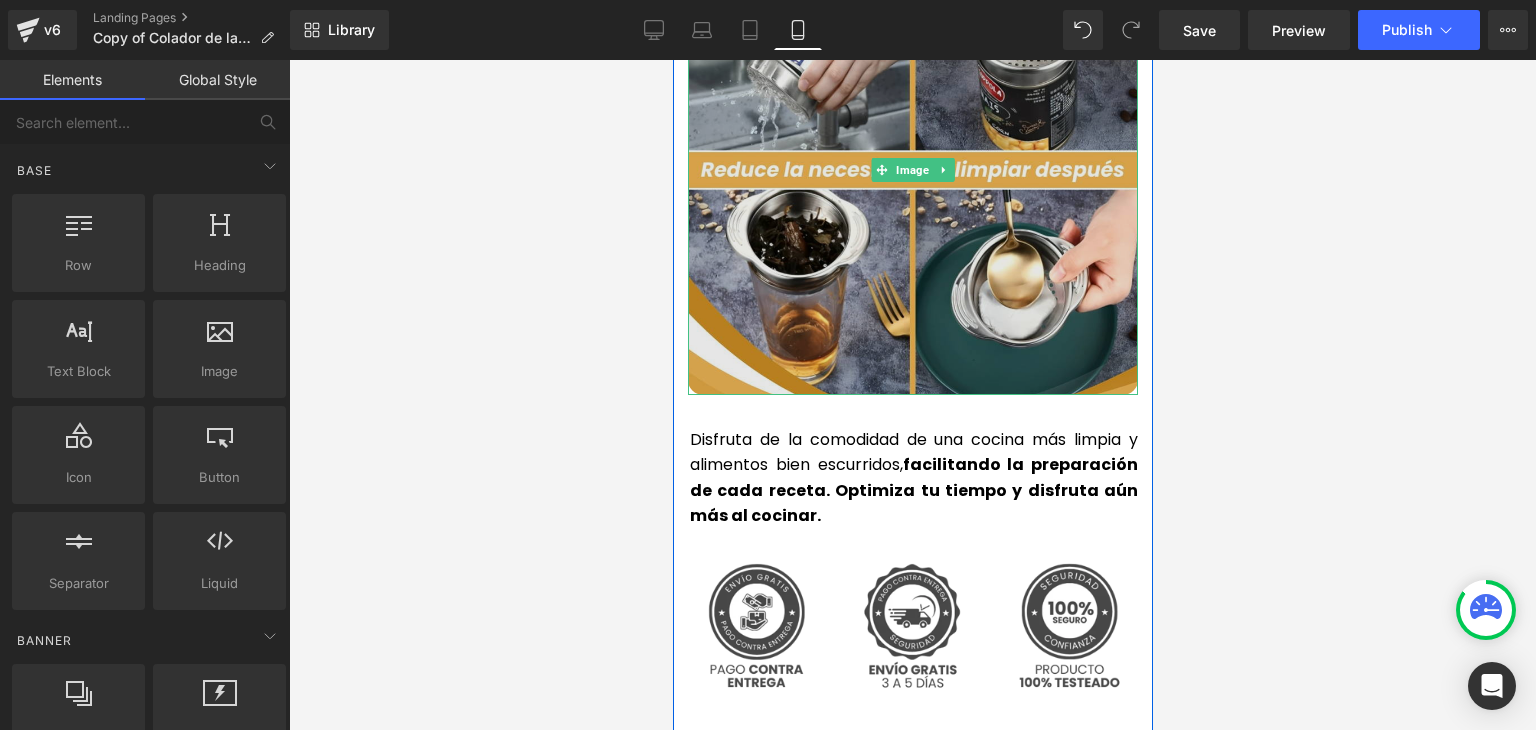 scroll, scrollTop: 4500, scrollLeft: 0, axis: vertical 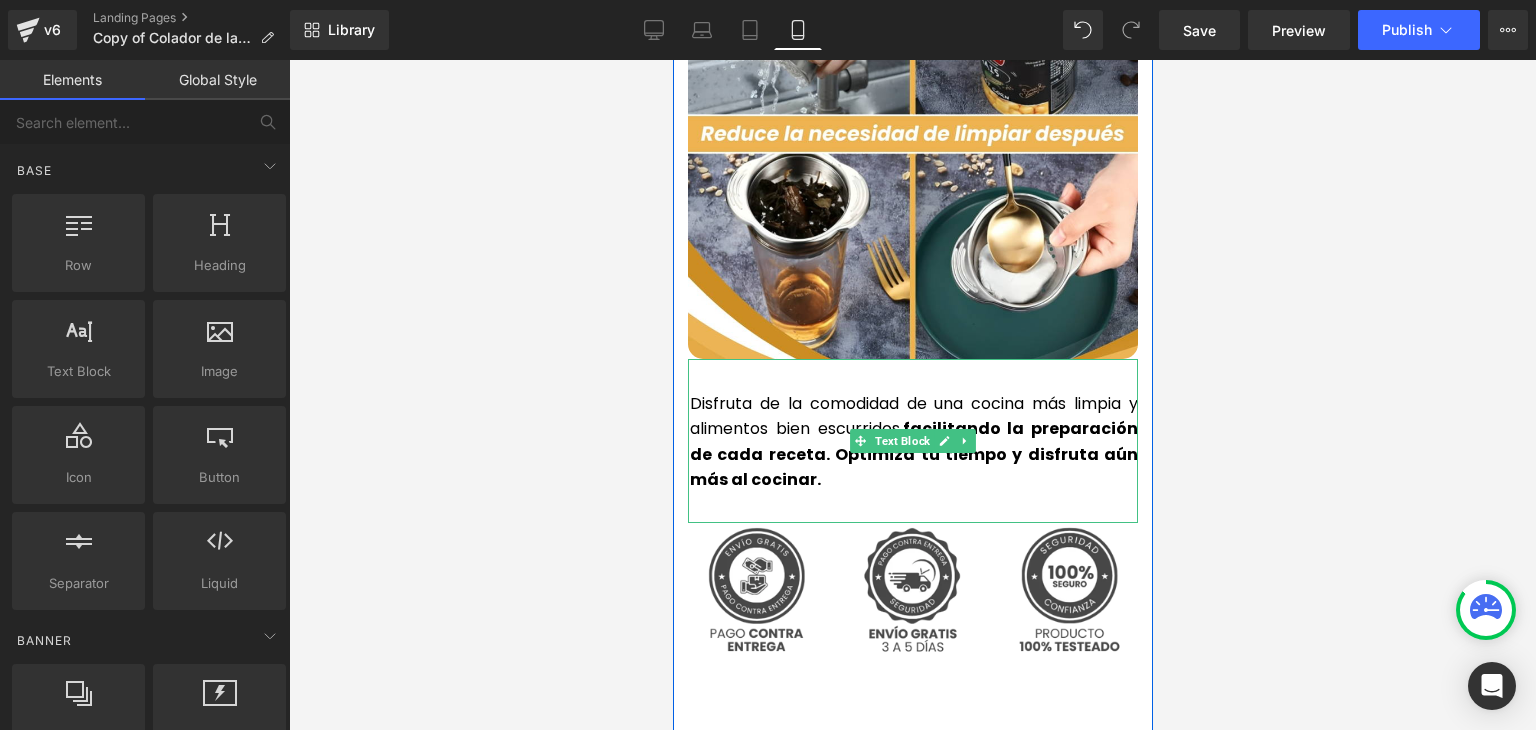 click on "Disfruta de la comodidad de una cocina más limpia y alimentos bien escurridos,  facilitando la preparación de cada receta. Optimiza tu tiempo y disfruta aún más al cocinar." at bounding box center (913, 442) 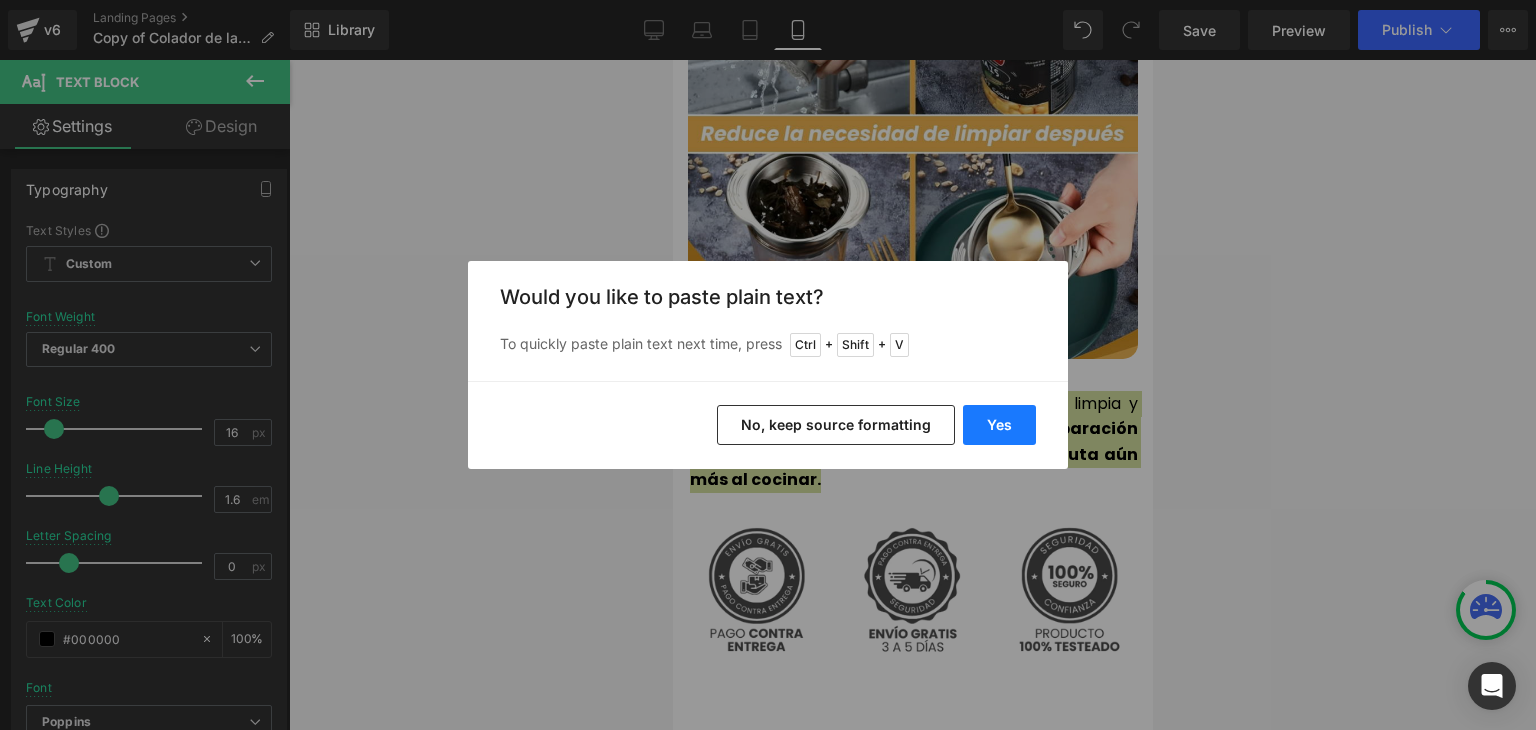 click on "Yes" at bounding box center [999, 425] 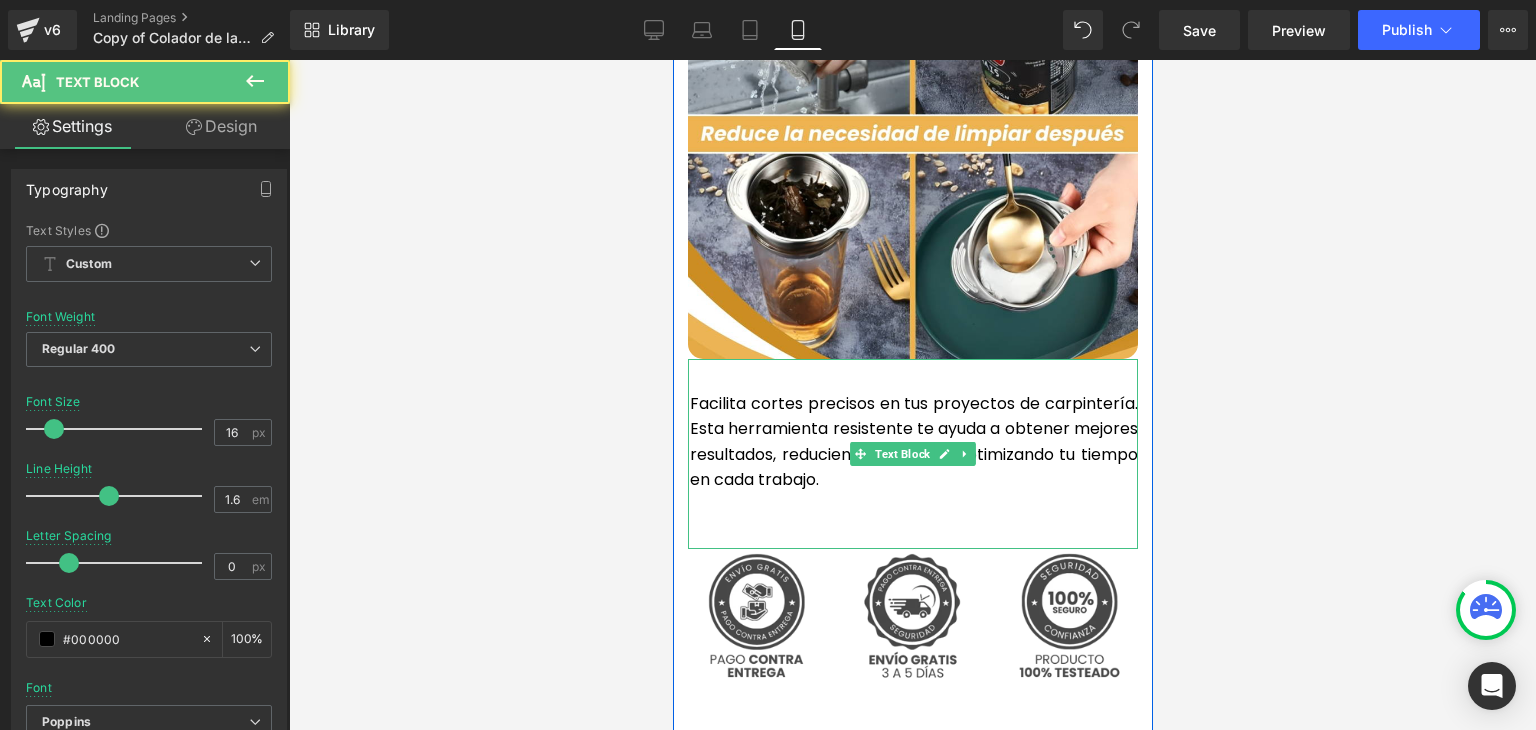 click at bounding box center (913, 506) 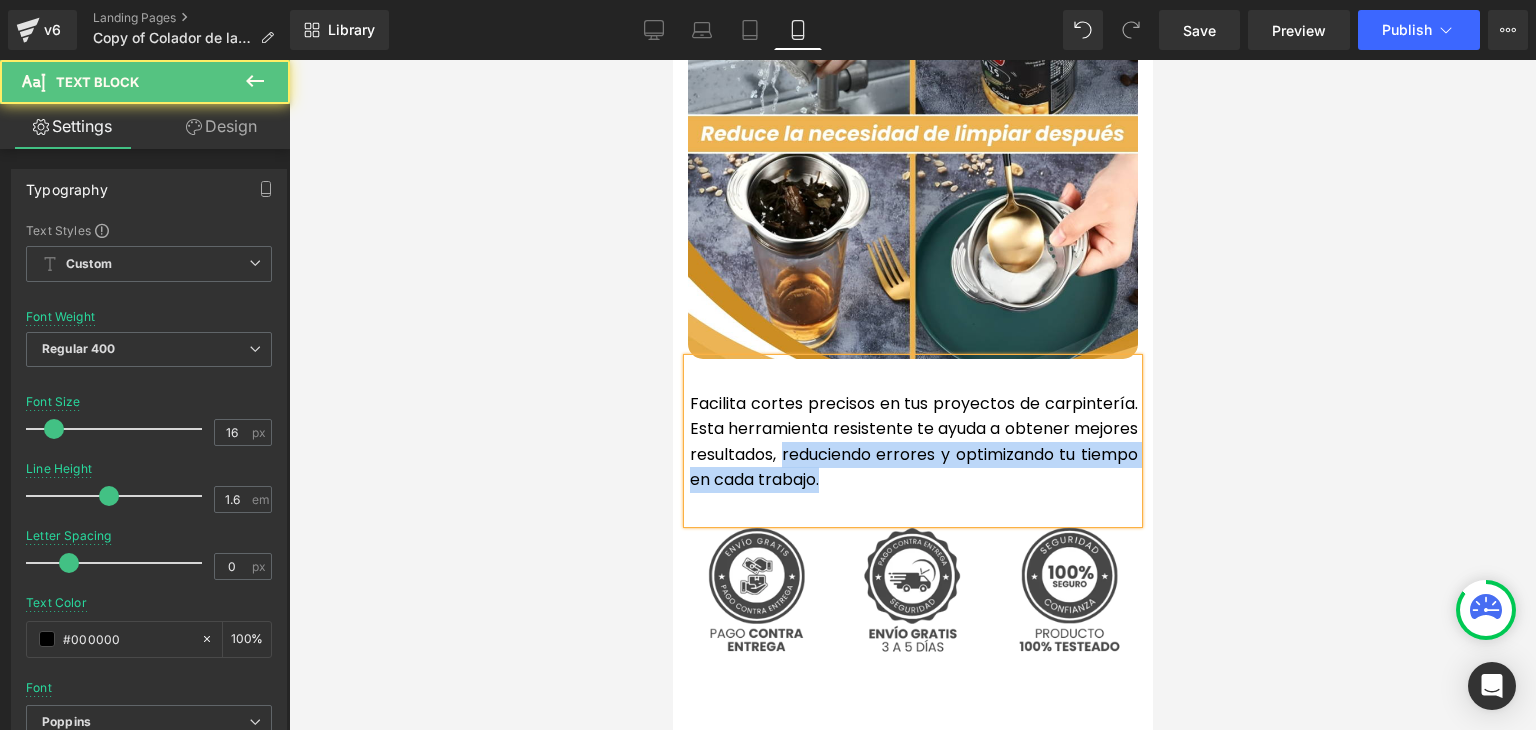 drag, startPoint x: 841, startPoint y: 453, endPoint x: 774, endPoint y: 431, distance: 70.5195 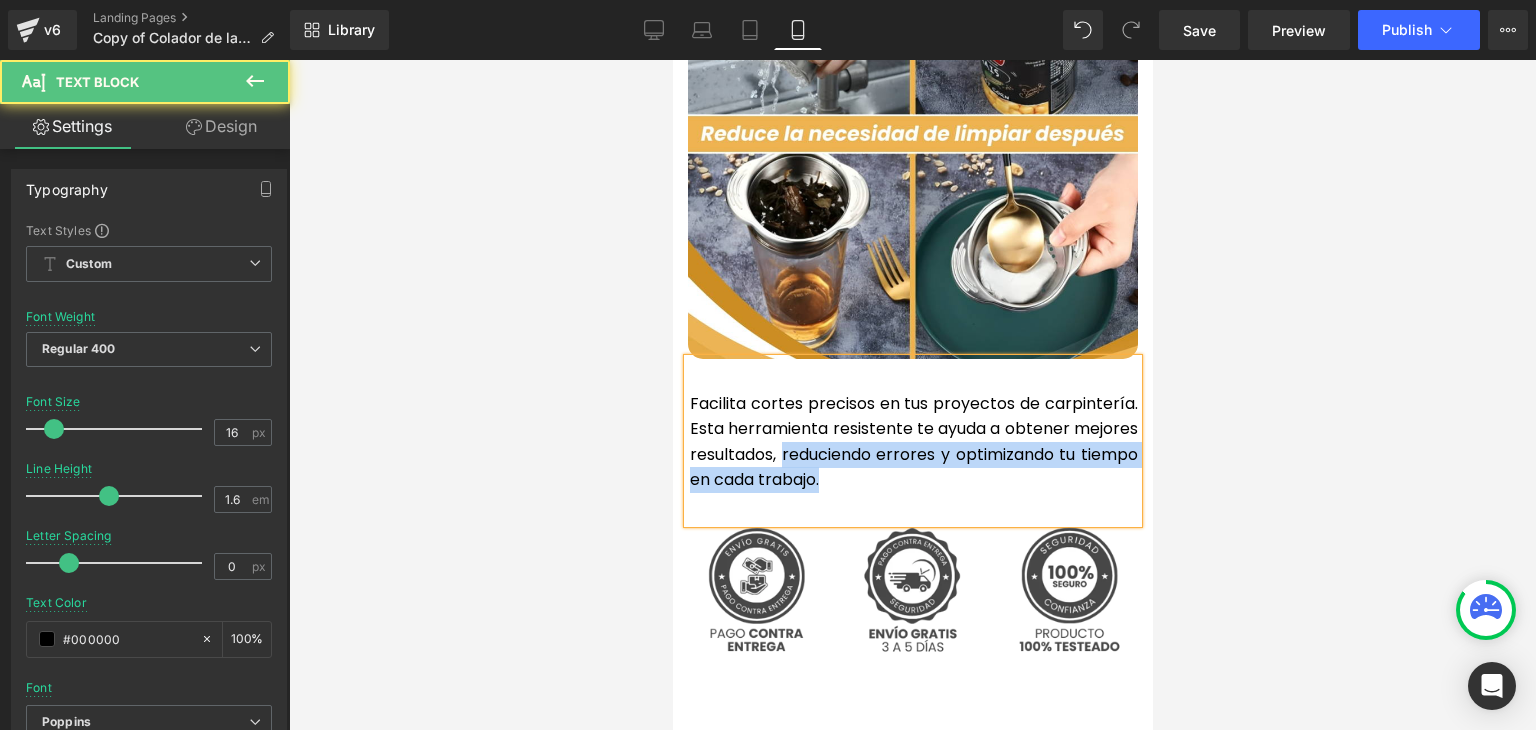click on "Facilita cortes precisos en tus proyectos de carpintería. Esta herramienta resistente te ayuda a obtener mejores resultados, reduciendo errores y optimizando tu tiempo en cada trabajo." at bounding box center (913, 442) 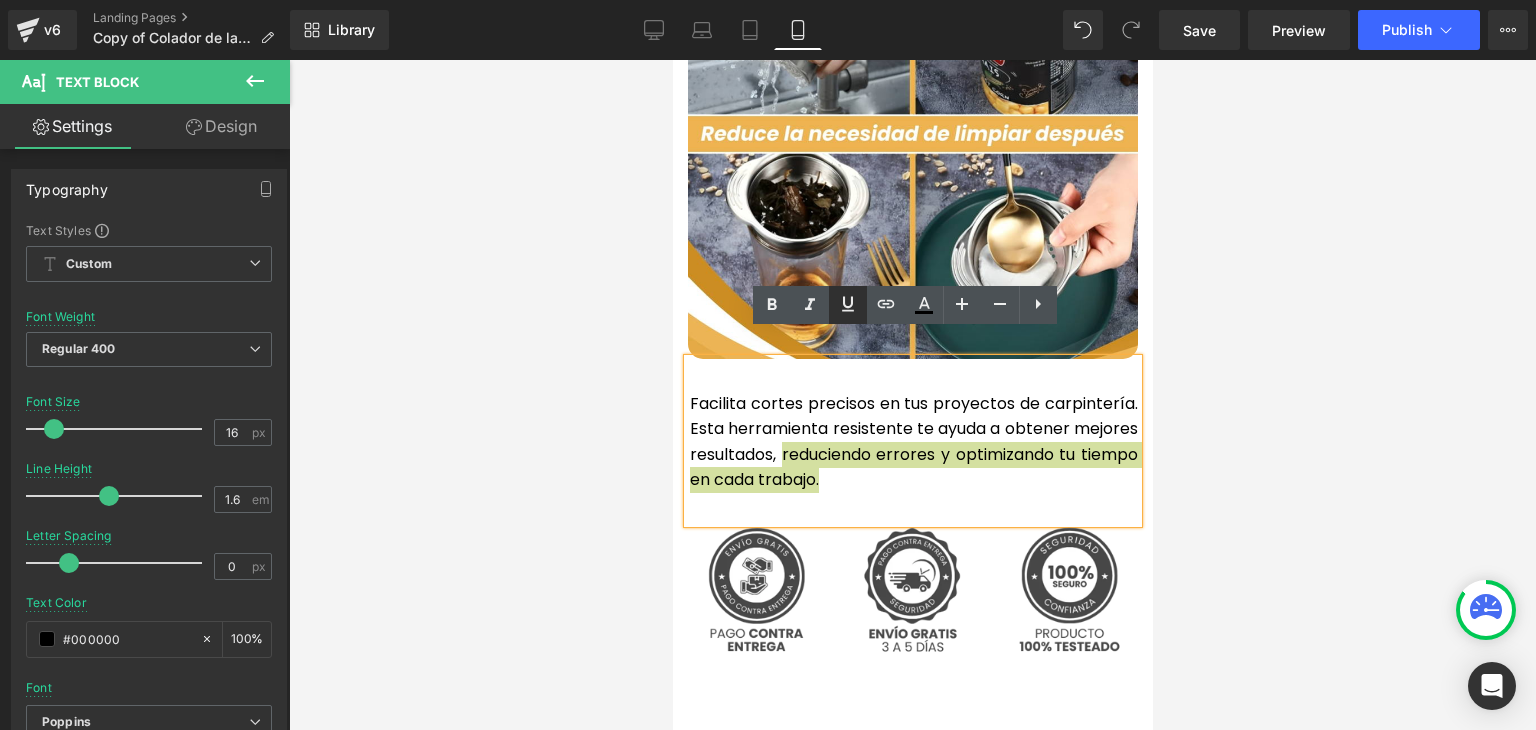 drag, startPoint x: 86, startPoint y: 264, endPoint x: 859, endPoint y: 310, distance: 774.3675 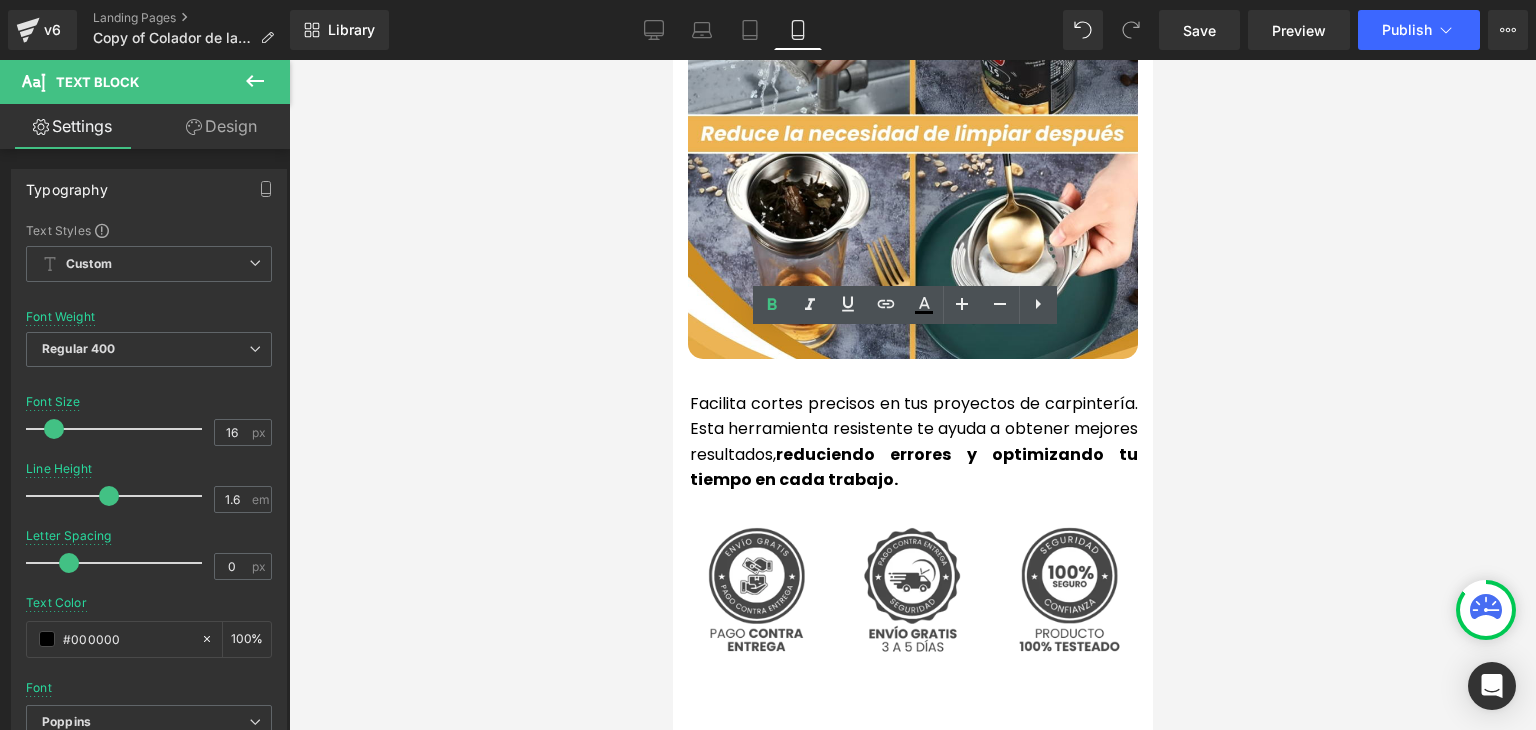 click at bounding box center (912, 395) 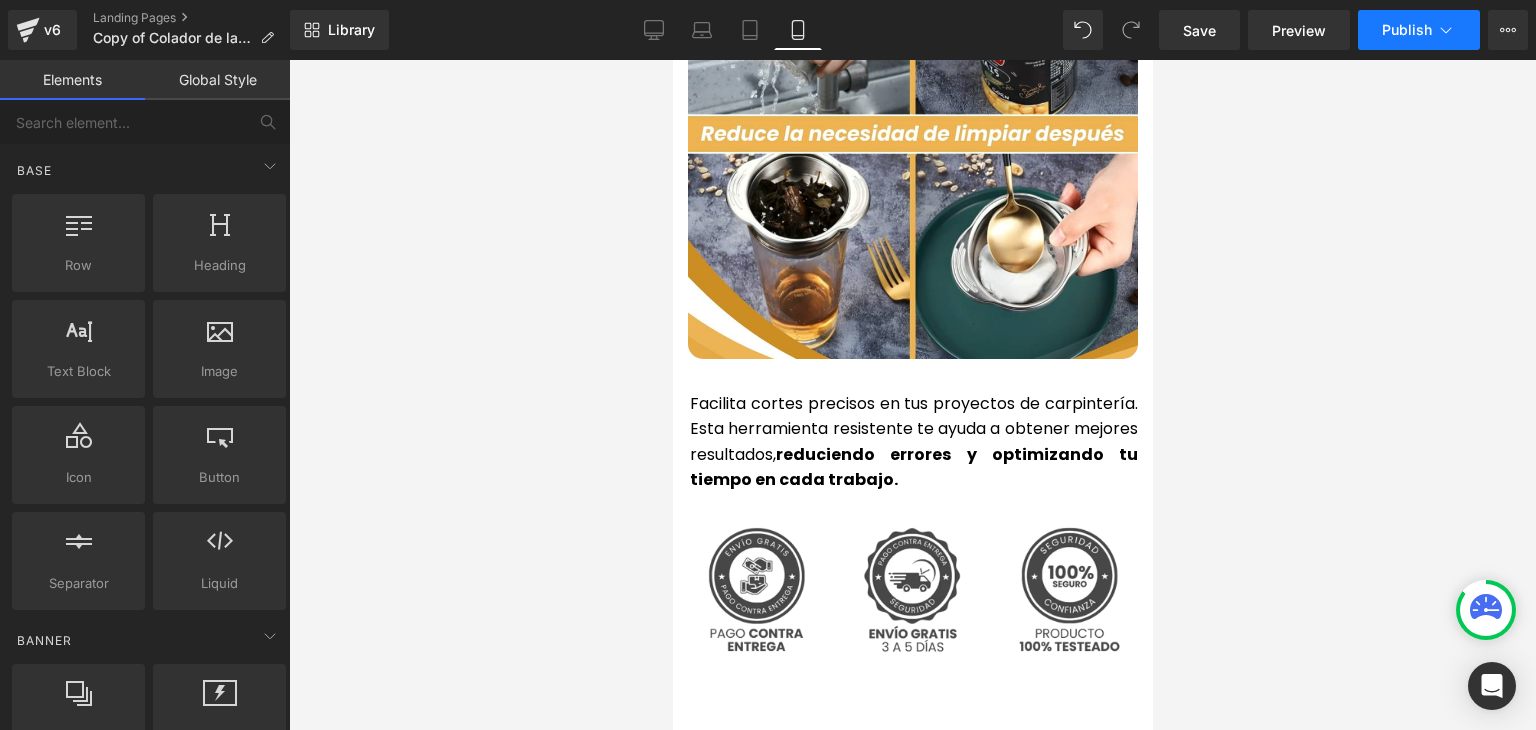 click on "Publish" at bounding box center [1407, 30] 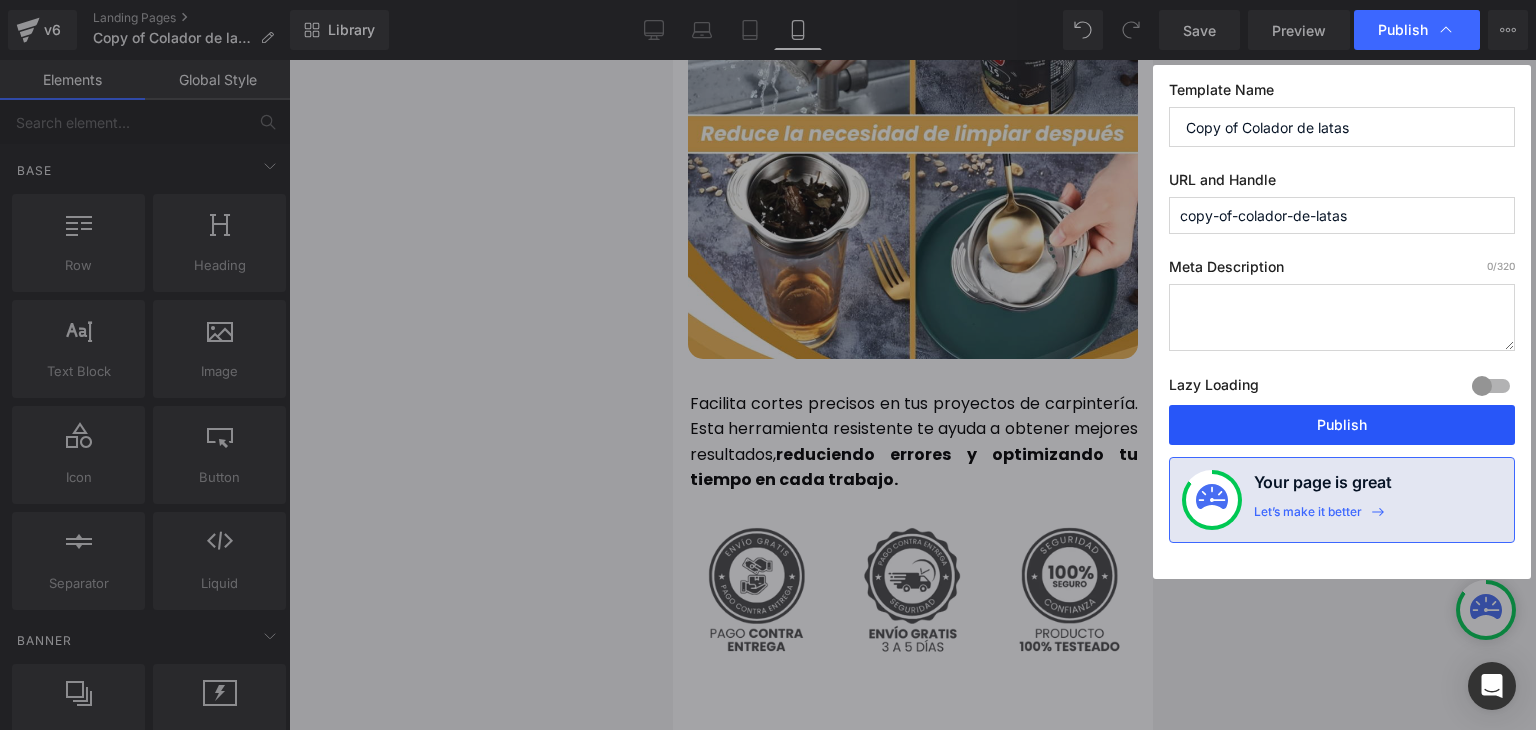 click on "Publish" at bounding box center (1342, 425) 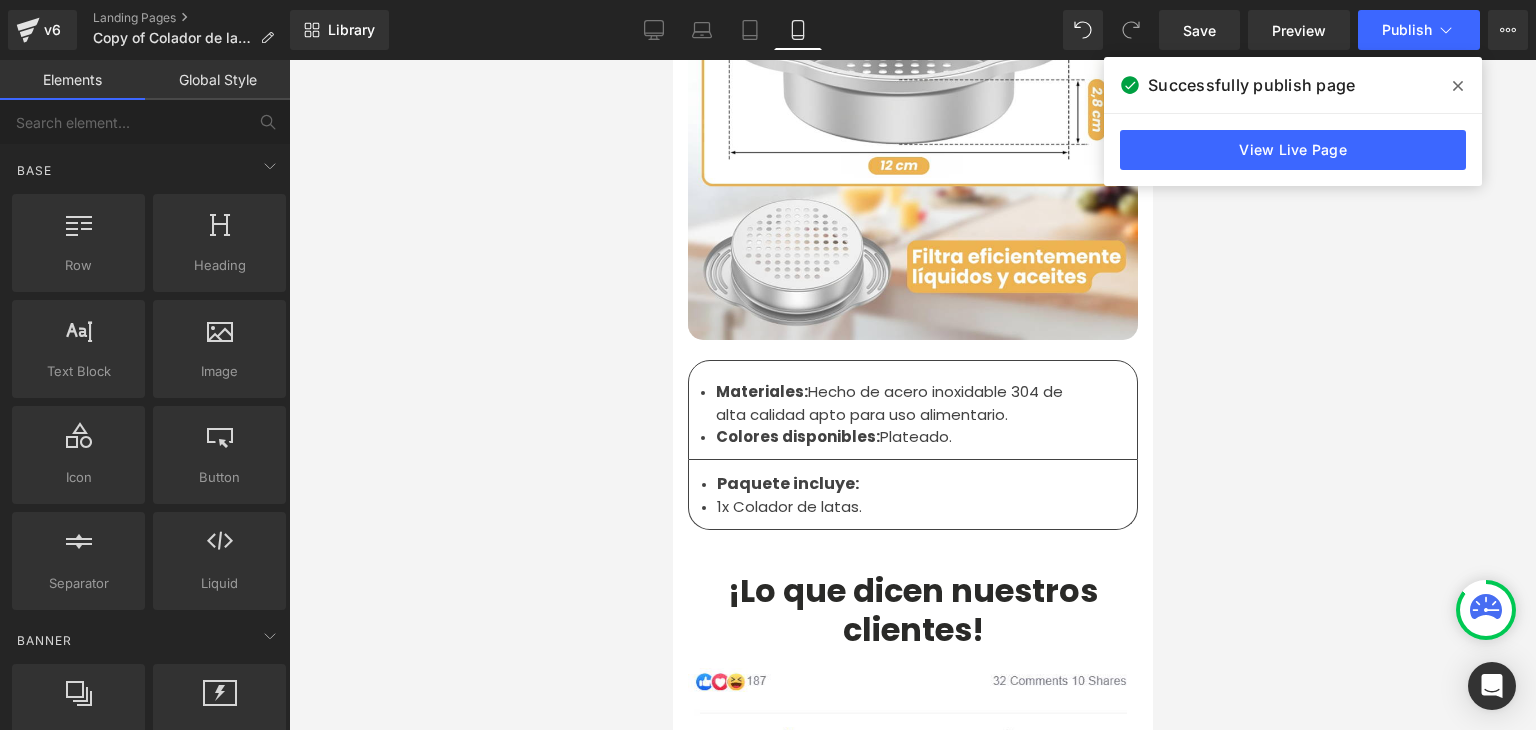 scroll, scrollTop: 6400, scrollLeft: 0, axis: vertical 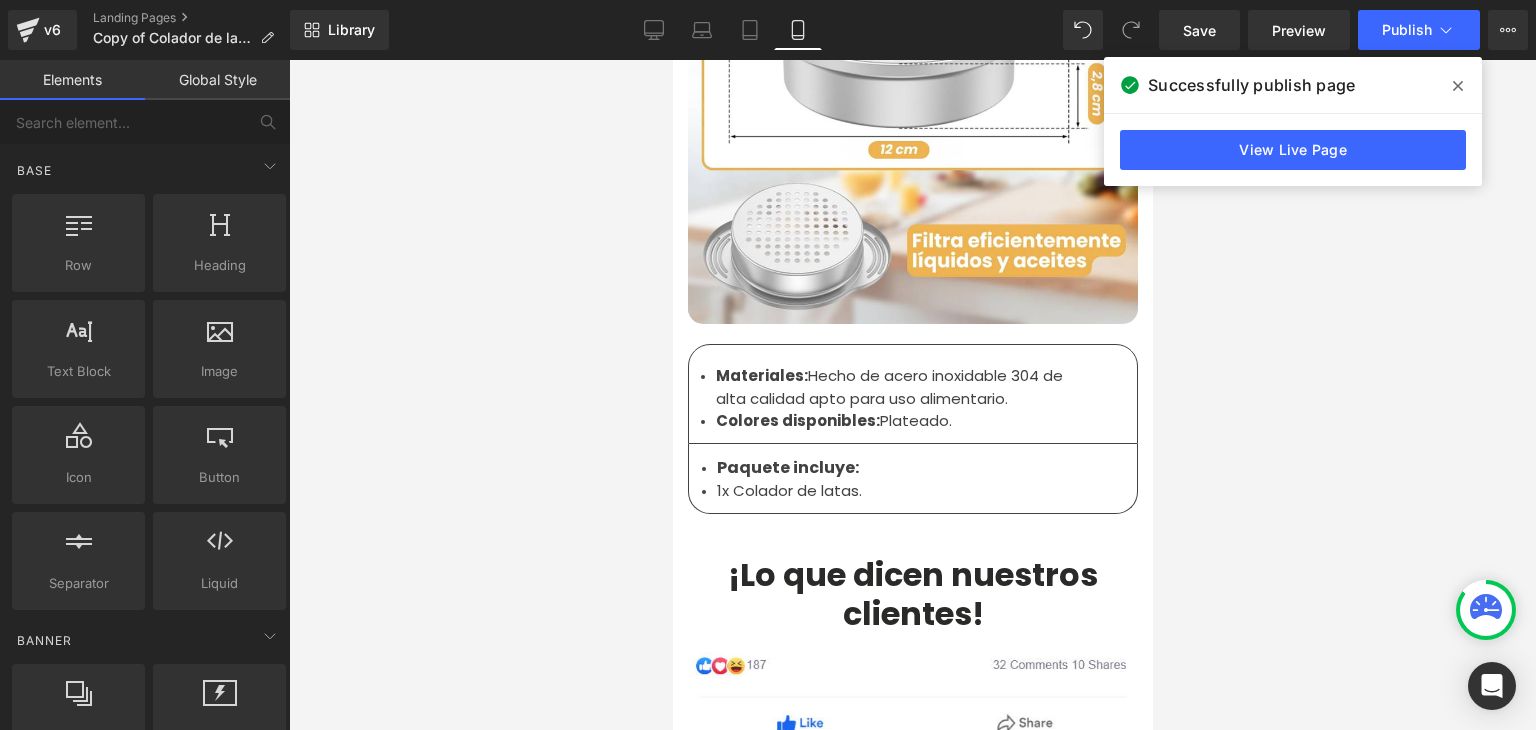click on "Materiales:   Hecho de acero inoxidable 304 de alta calidad apto para uso alimentario." at bounding box center [904, 387] 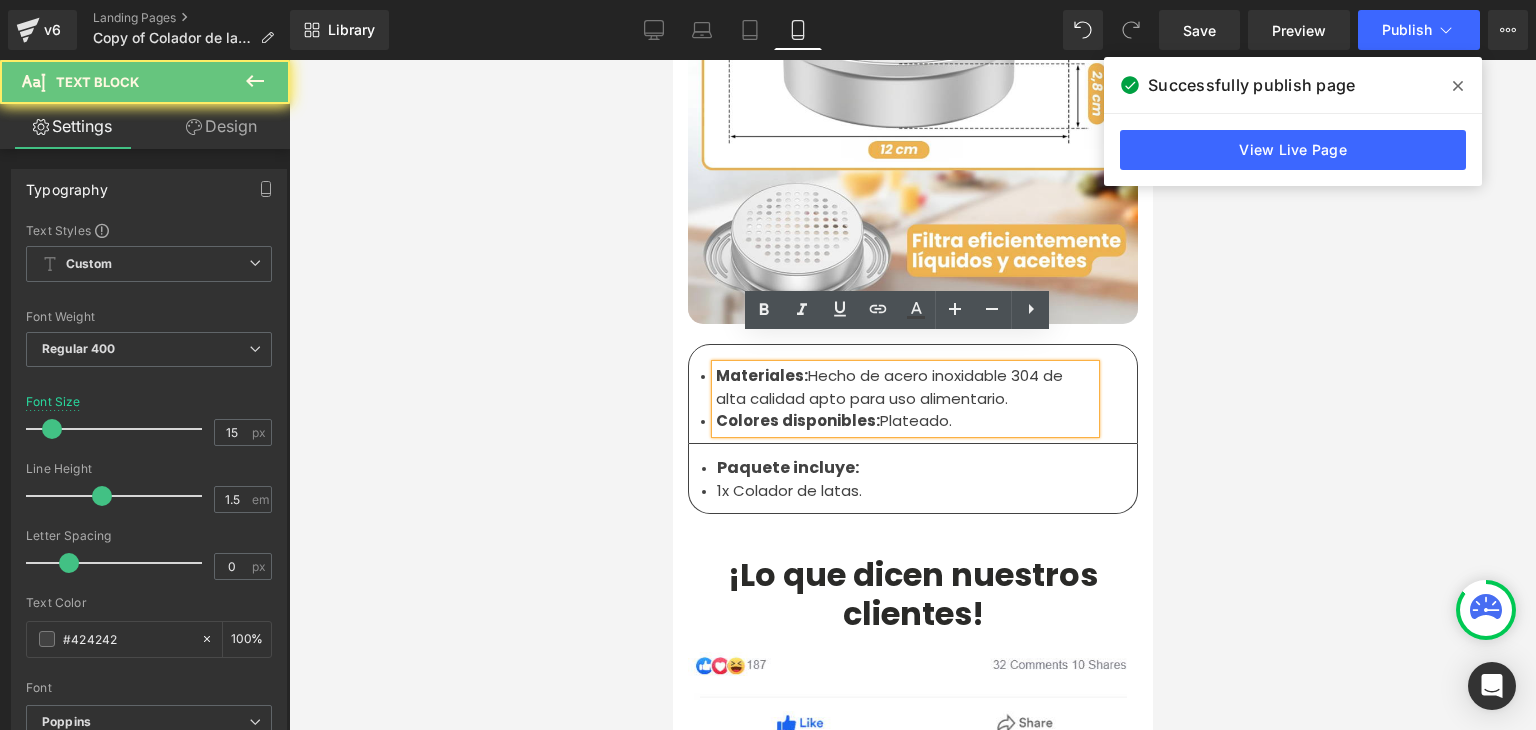 click on "Materiales:   Hecho de acero inoxidable 304 de alta calidad apto para uso alimentario." at bounding box center [904, 387] 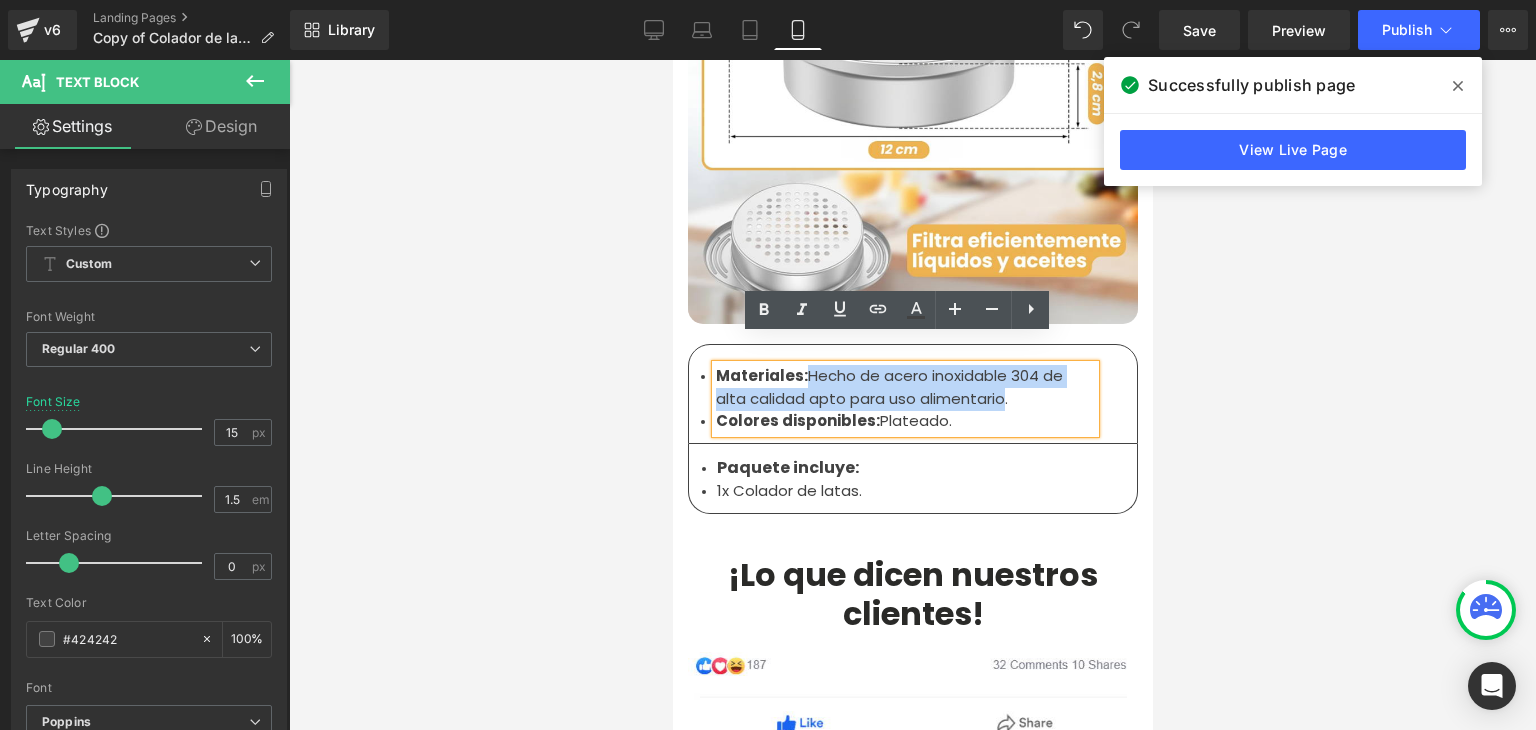 drag, startPoint x: 999, startPoint y: 373, endPoint x: 802, endPoint y: 356, distance: 197.73215 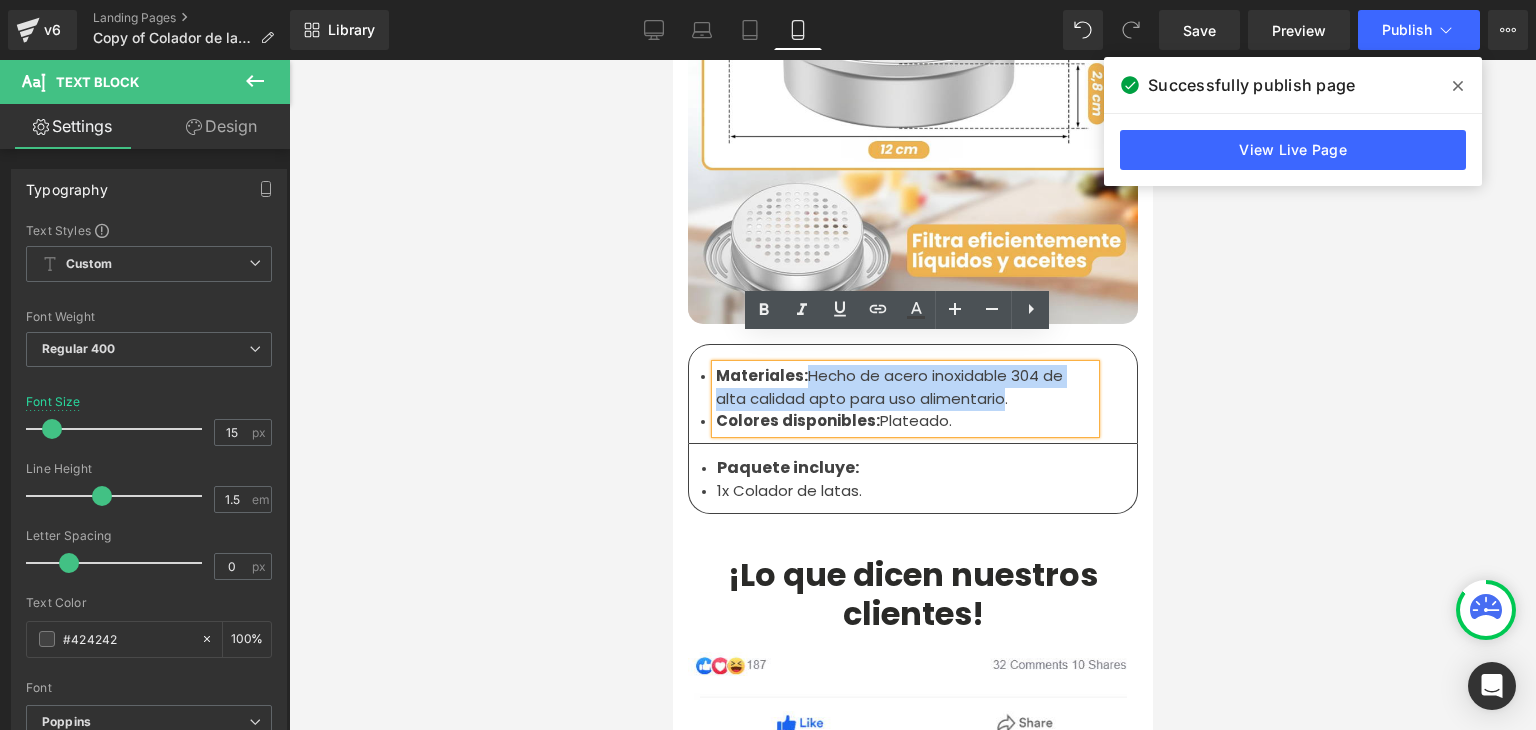 click on "Materiales:   Hecho de acero inoxidable 304 de alta calidad apto para uso alimentario." at bounding box center [904, 387] 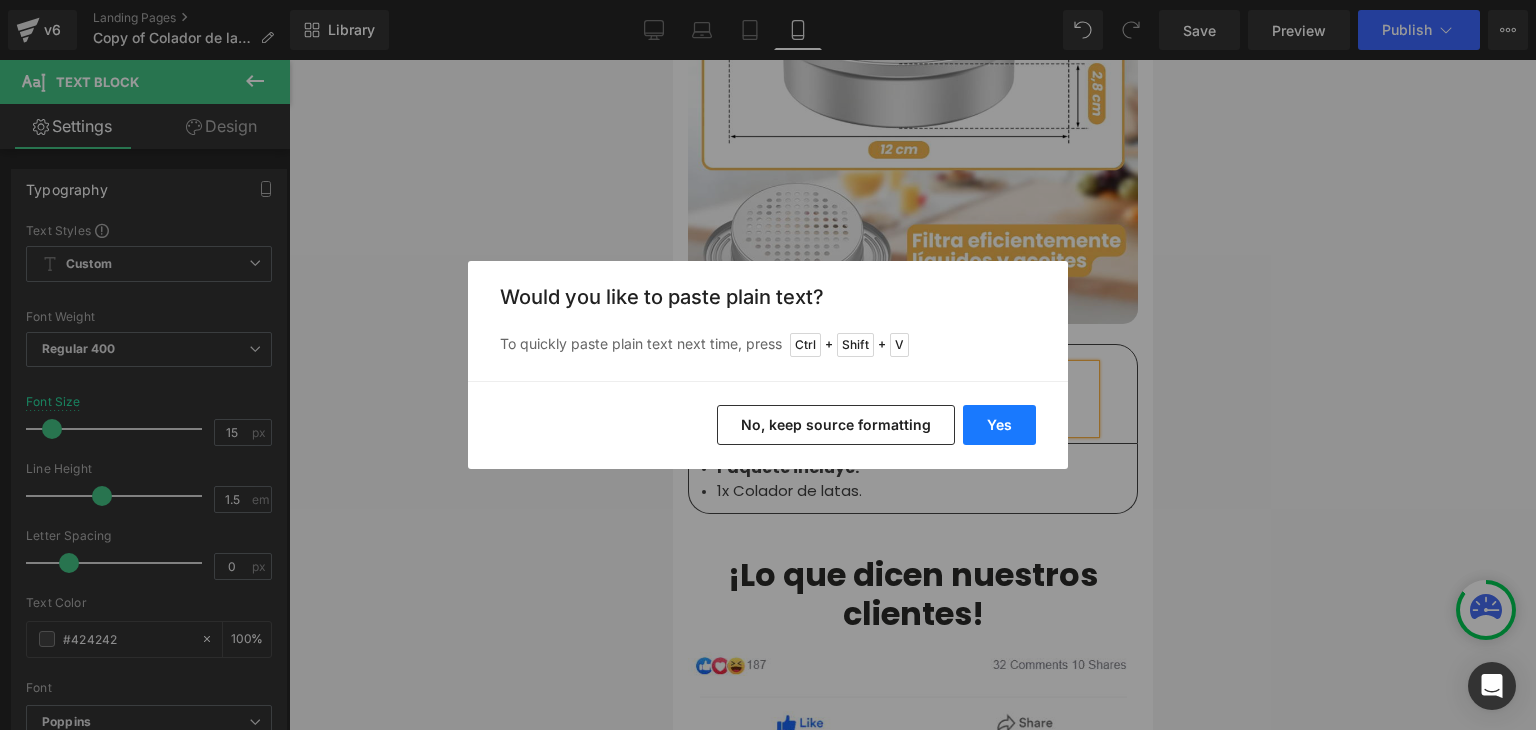 drag, startPoint x: 986, startPoint y: 418, endPoint x: 313, endPoint y: 358, distance: 675.6693 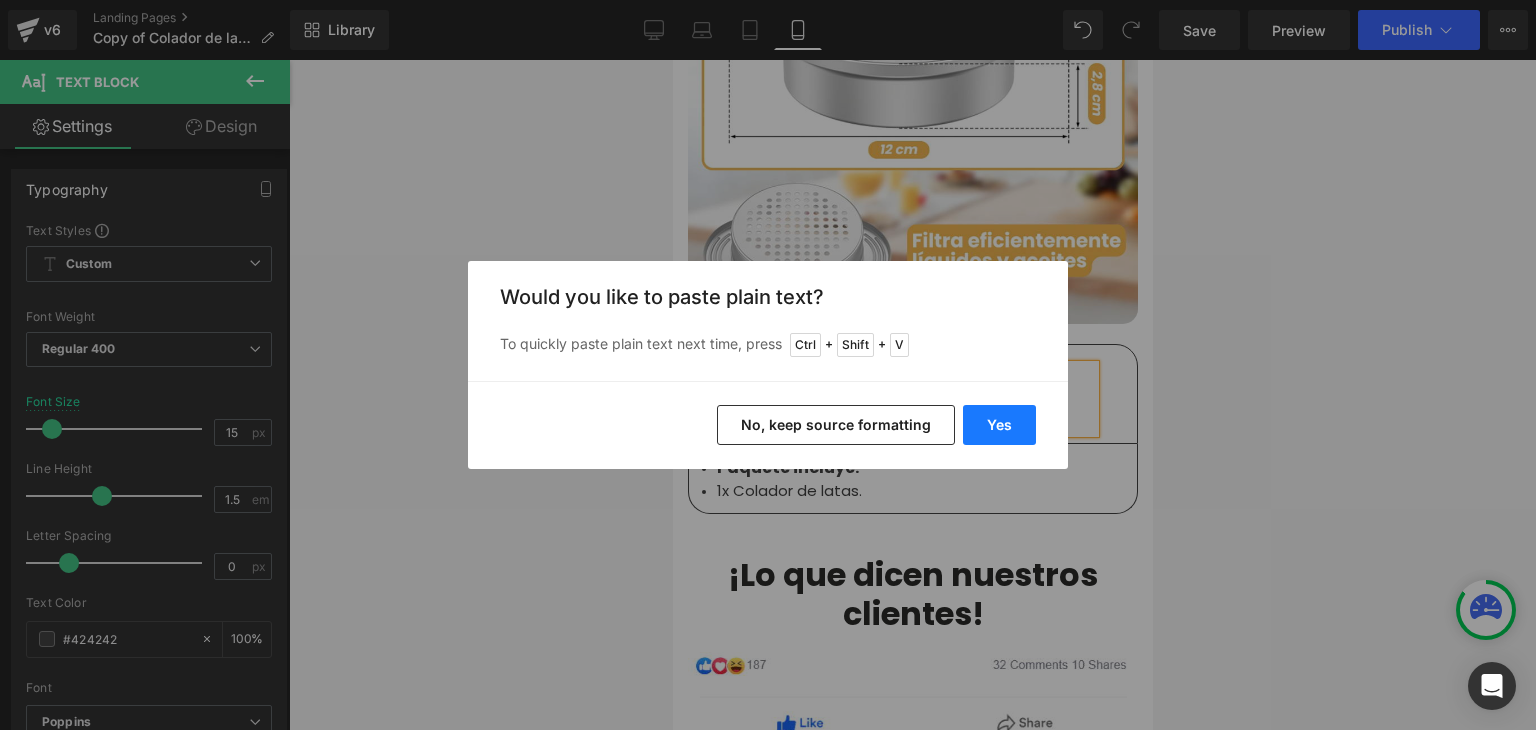 click on "Yes" at bounding box center (999, 425) 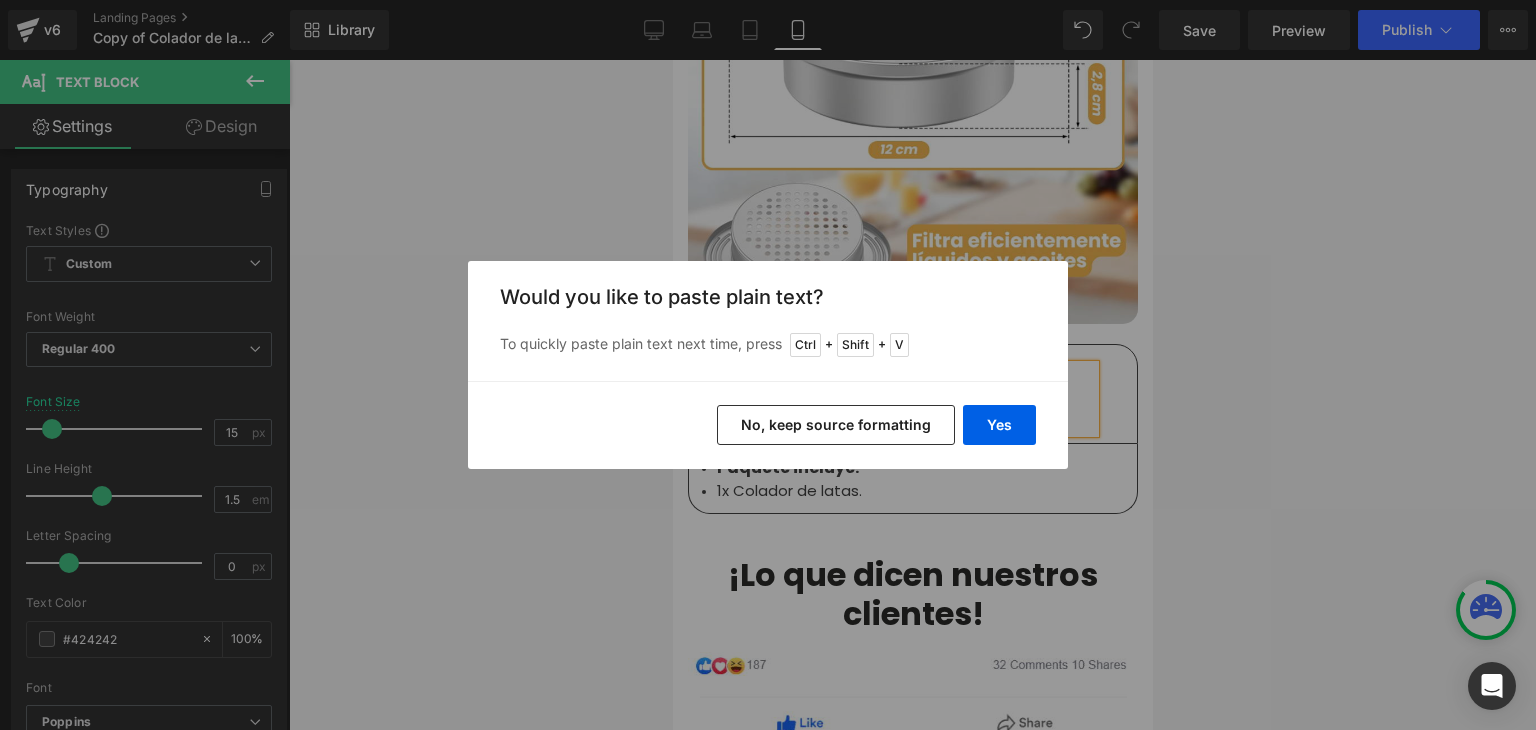 type 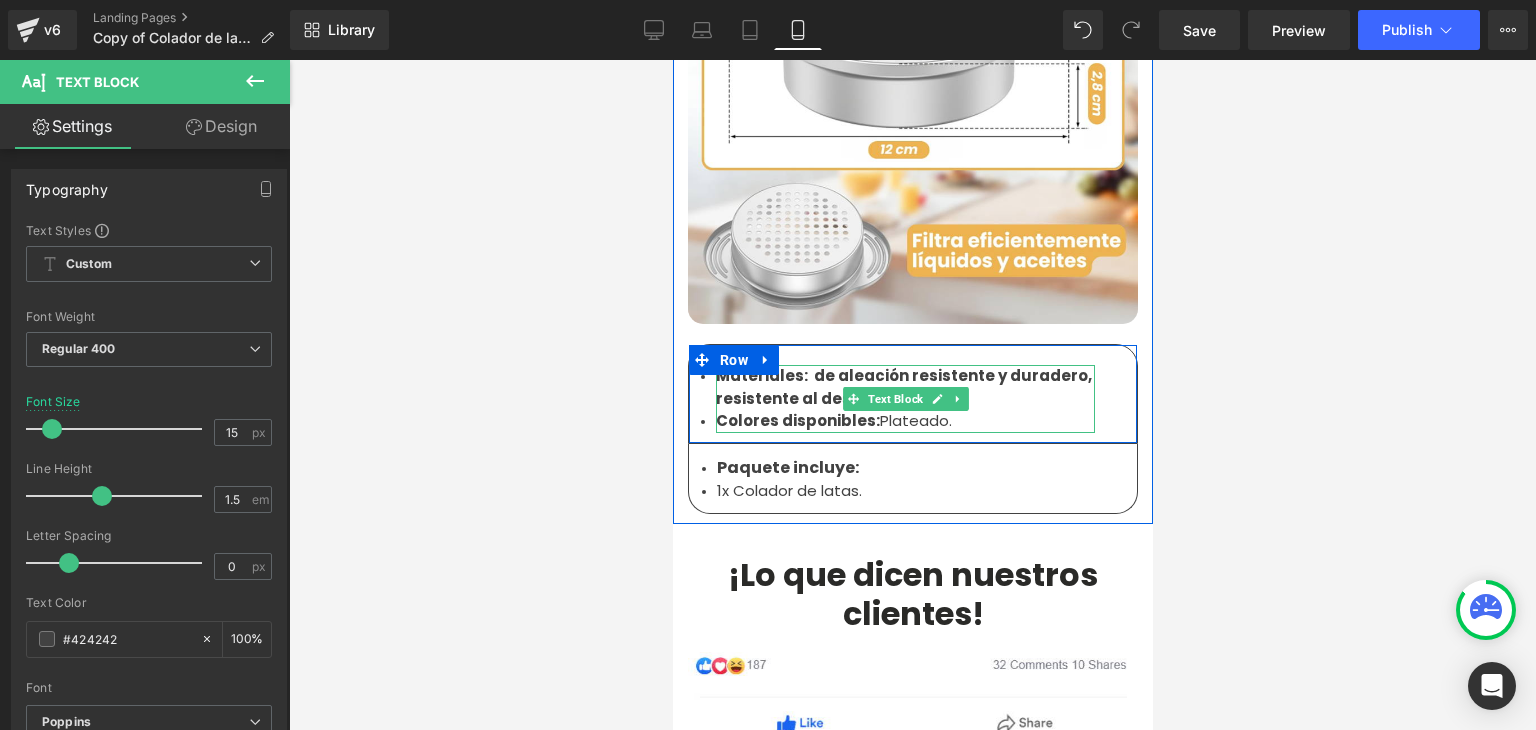 click on "Materiales:  de aleación resistente y duradero, resistente al desgaste" at bounding box center [903, 387] 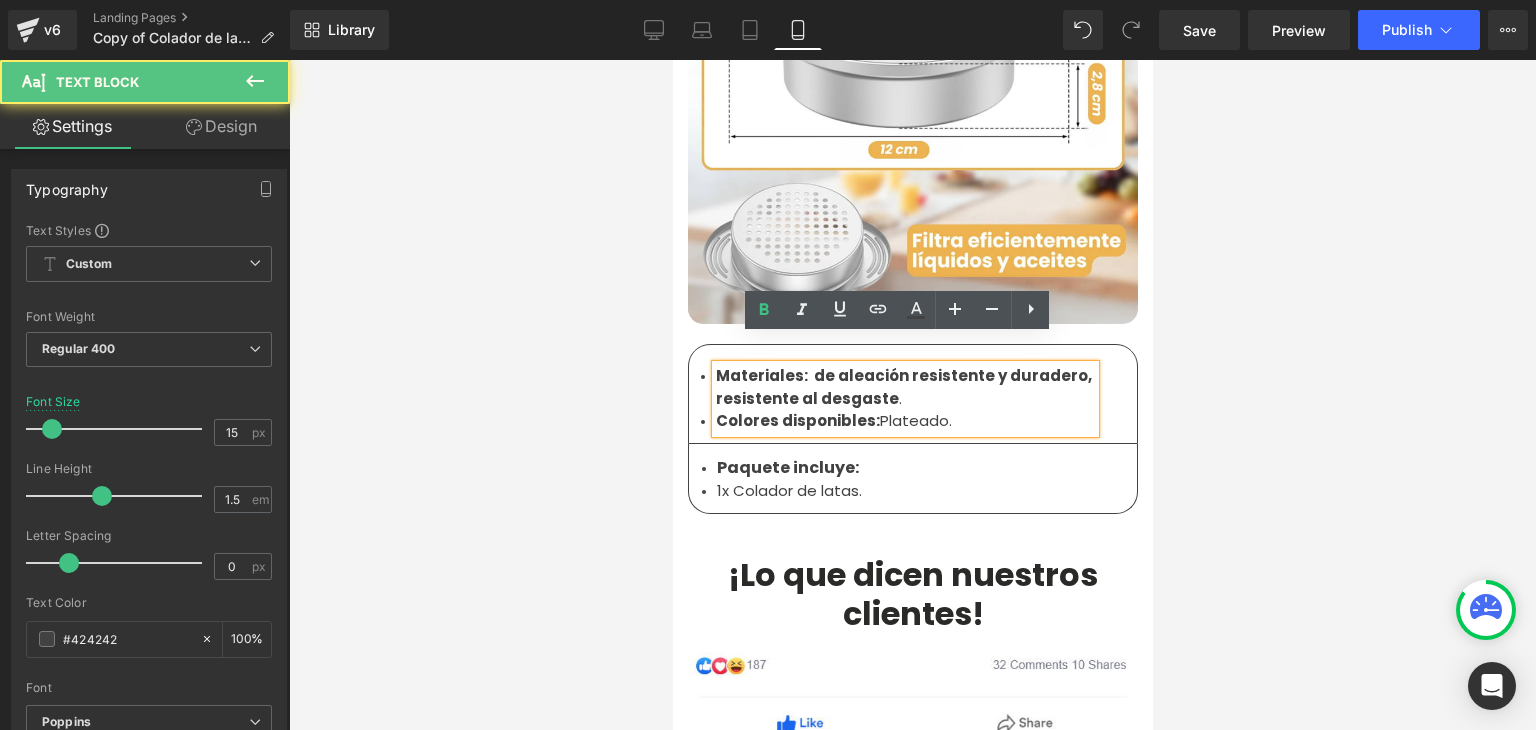 click on "Materiales:  de aleación resistente y duradero, resistente al desgaste" at bounding box center (903, 387) 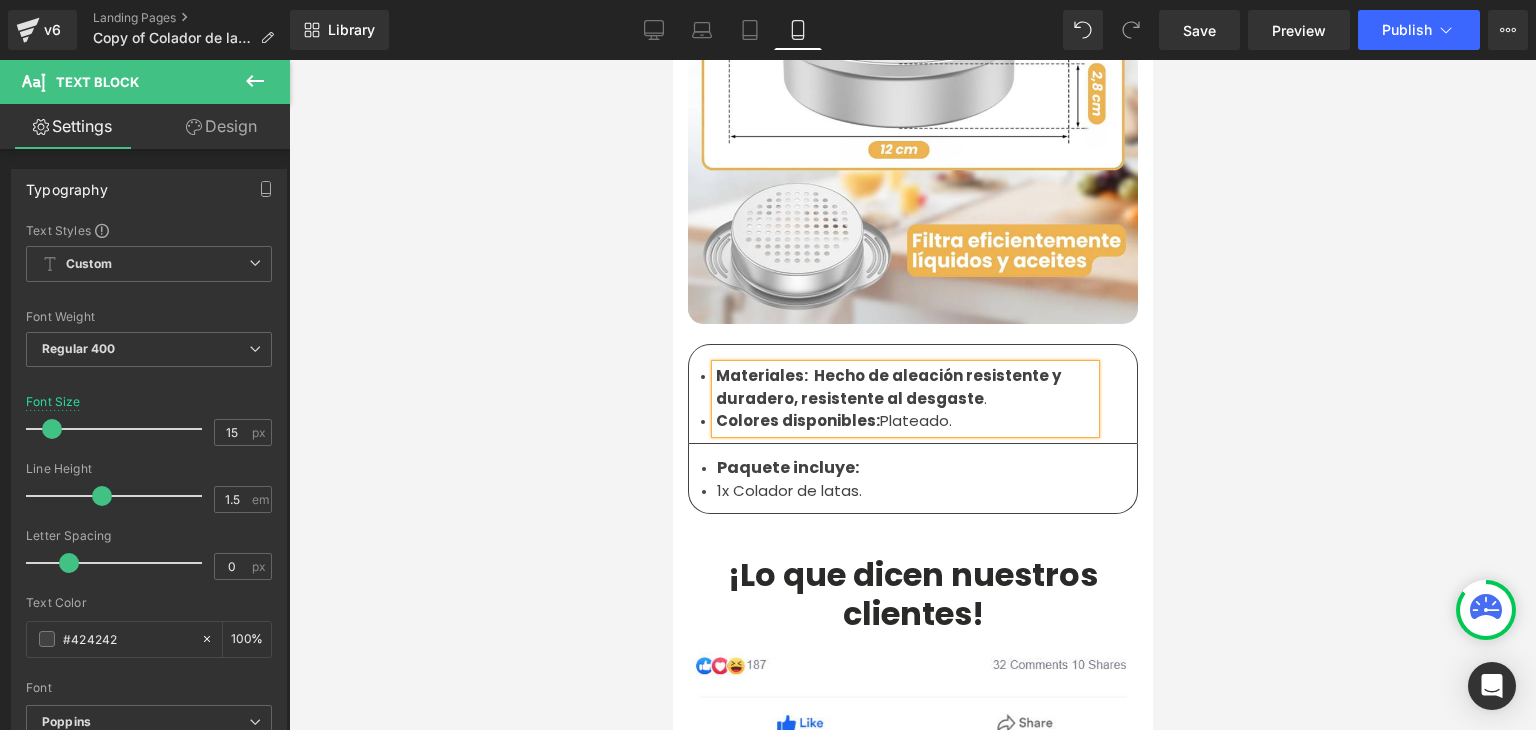 click on "Materiales:  Hecho de aleación resistente y duradero, resistente al desgaste" at bounding box center (887, 387) 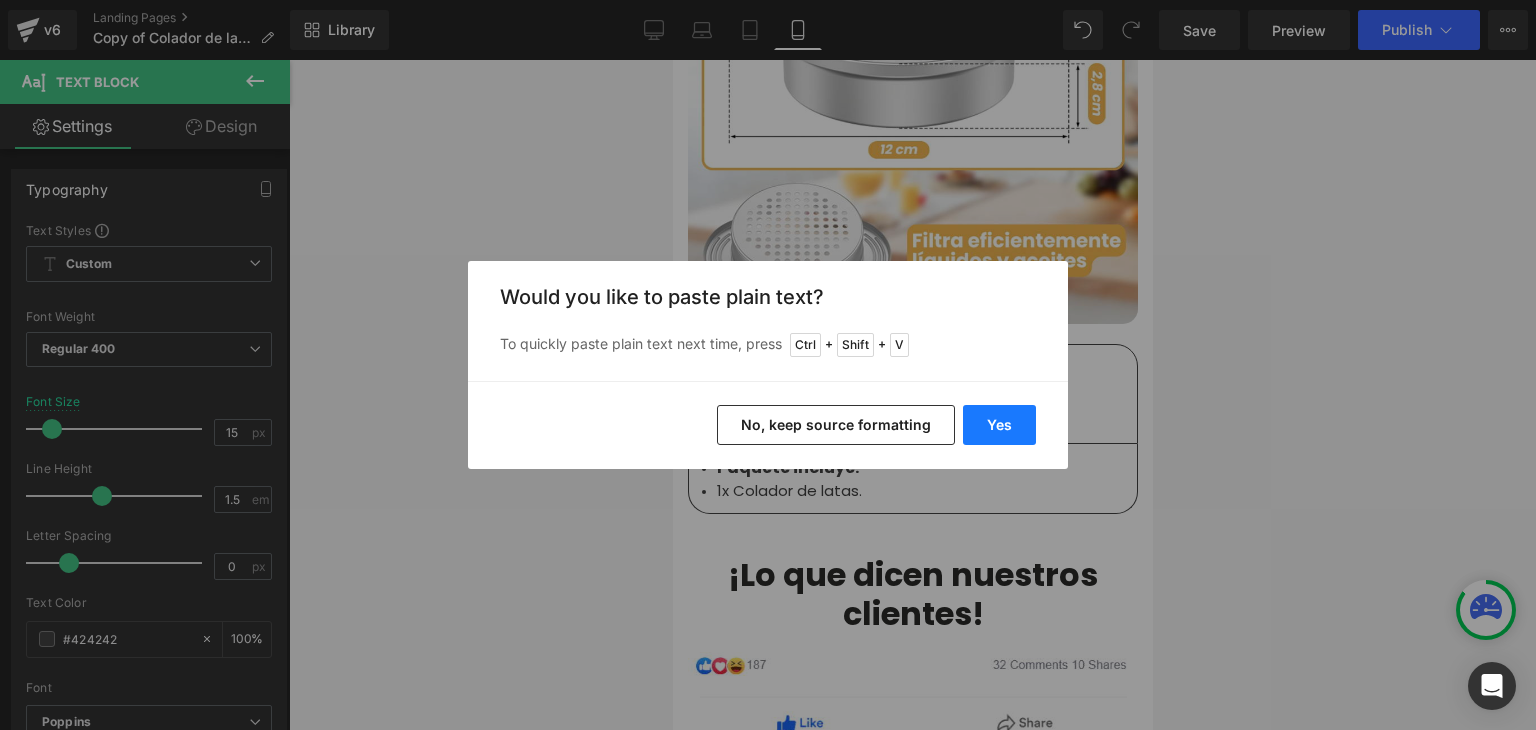 click on "Yes" at bounding box center [999, 425] 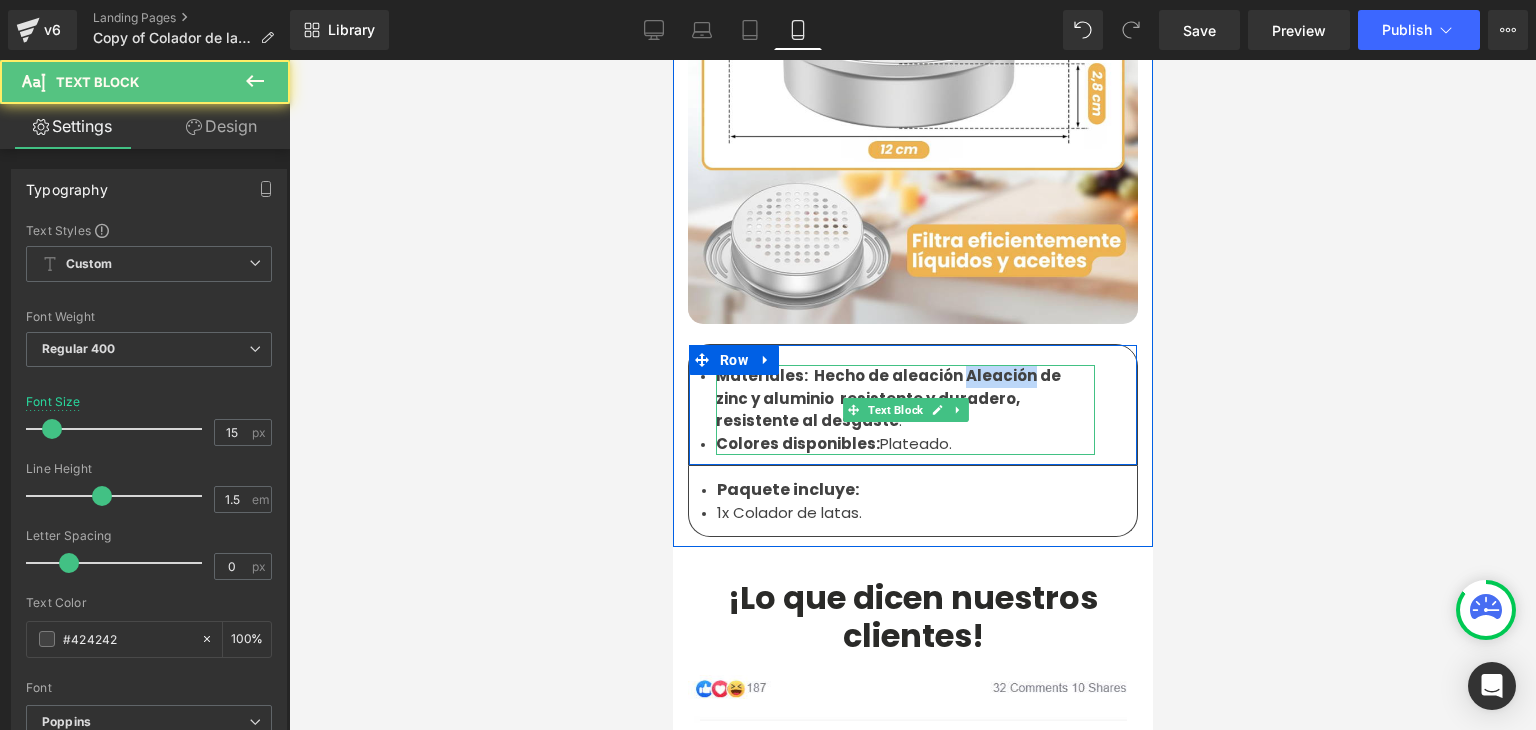 drag, startPoint x: 1010, startPoint y: 346, endPoint x: 949, endPoint y: 350, distance: 61.13101 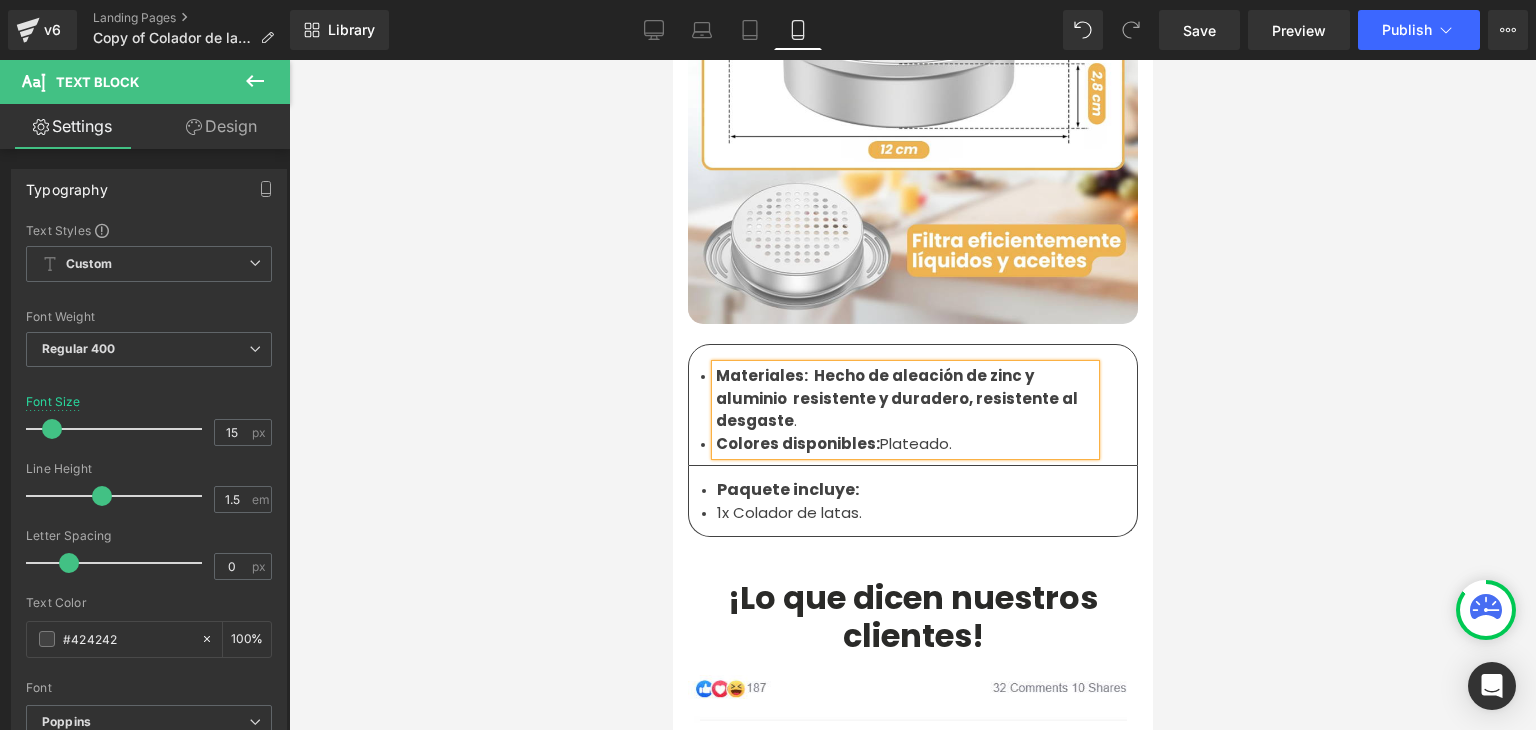click on "Materiales:  Hecho de aleación de zinc y aluminio  resistente y duradero, resistente al desgaste" at bounding box center (896, 398) 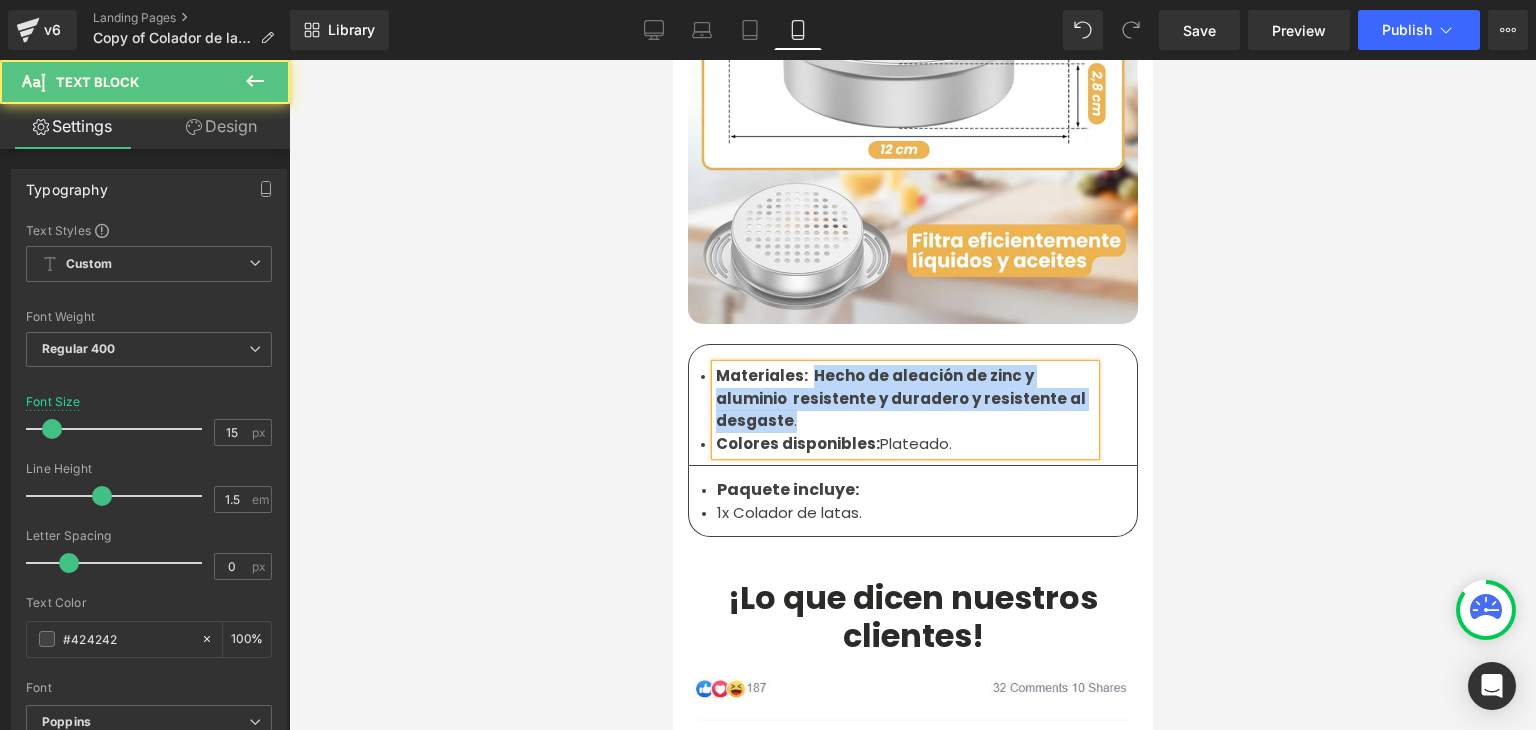 drag, startPoint x: 793, startPoint y: 389, endPoint x: 803, endPoint y: 348, distance: 42.201897 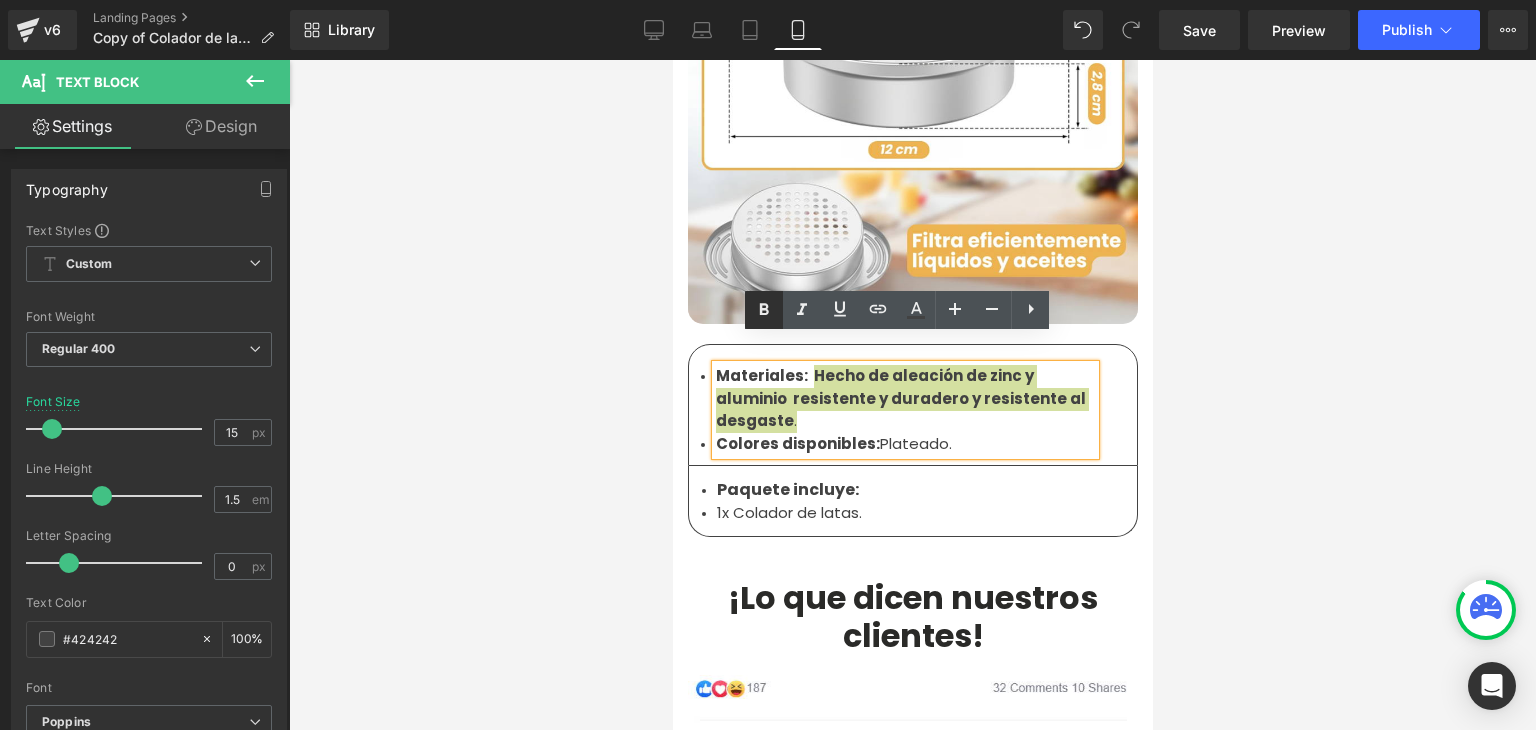 click 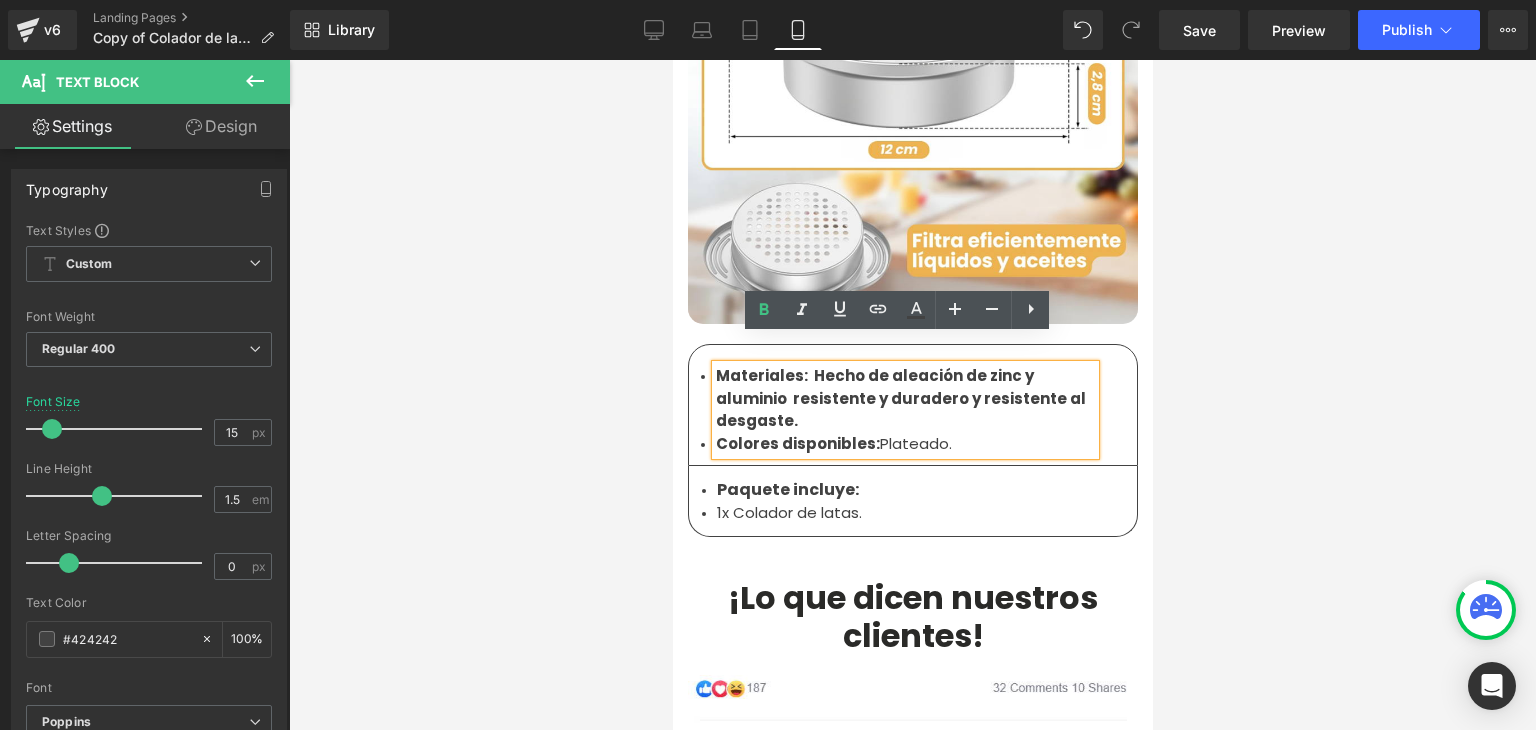click on "Colores disponibles:  Plateado." at bounding box center [904, 444] 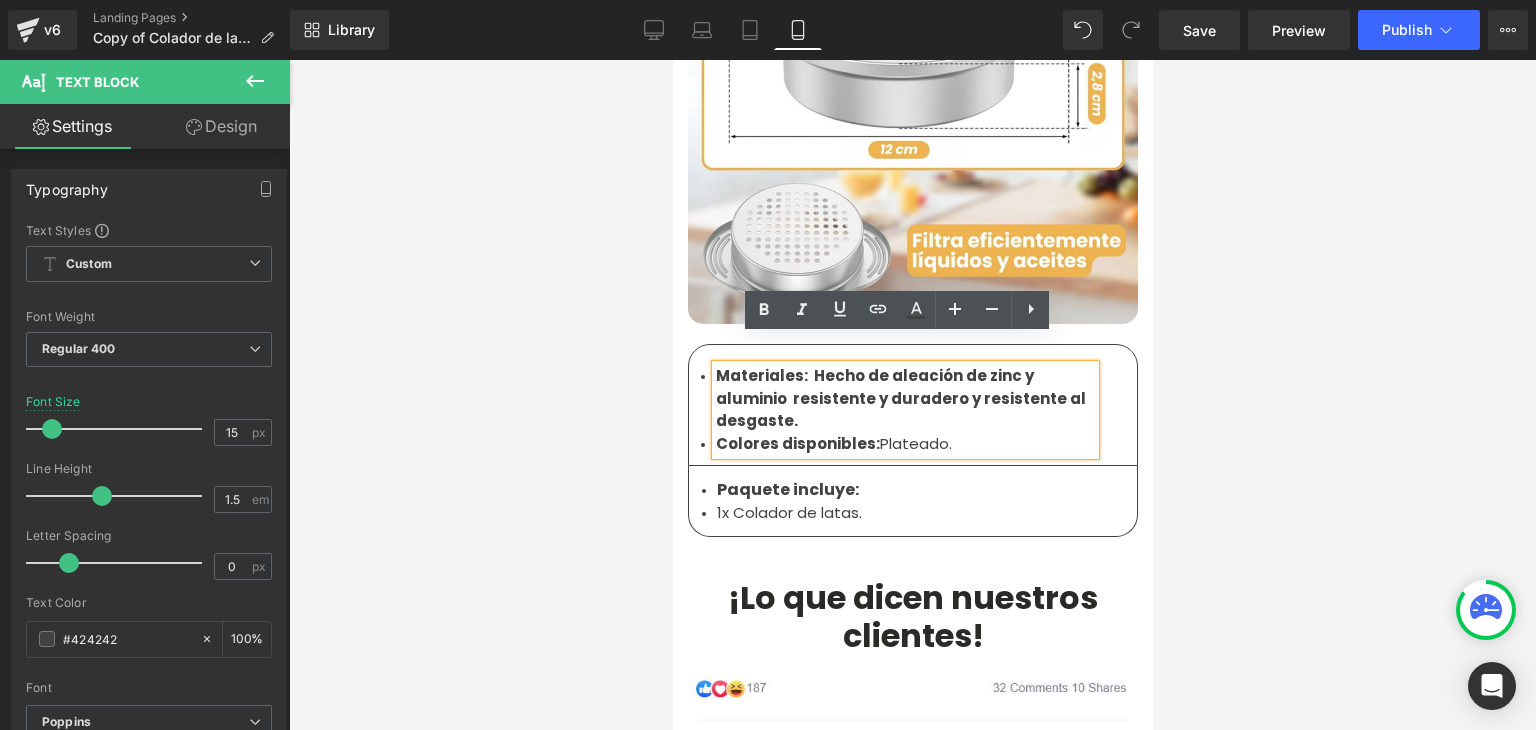 click on "Colores disponibles:  Plateado." at bounding box center [904, 444] 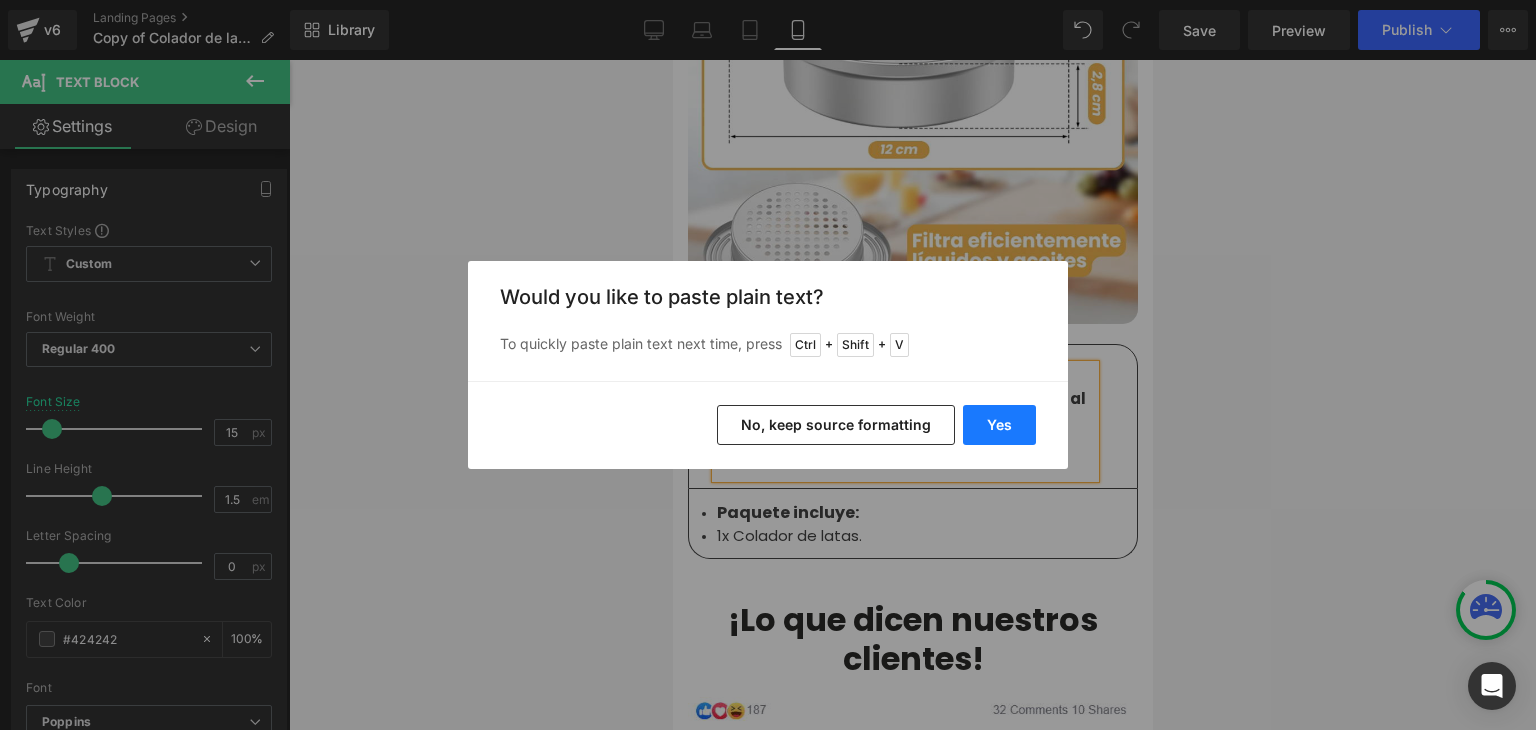 drag, startPoint x: 996, startPoint y: 425, endPoint x: 235, endPoint y: 363, distance: 763.5214 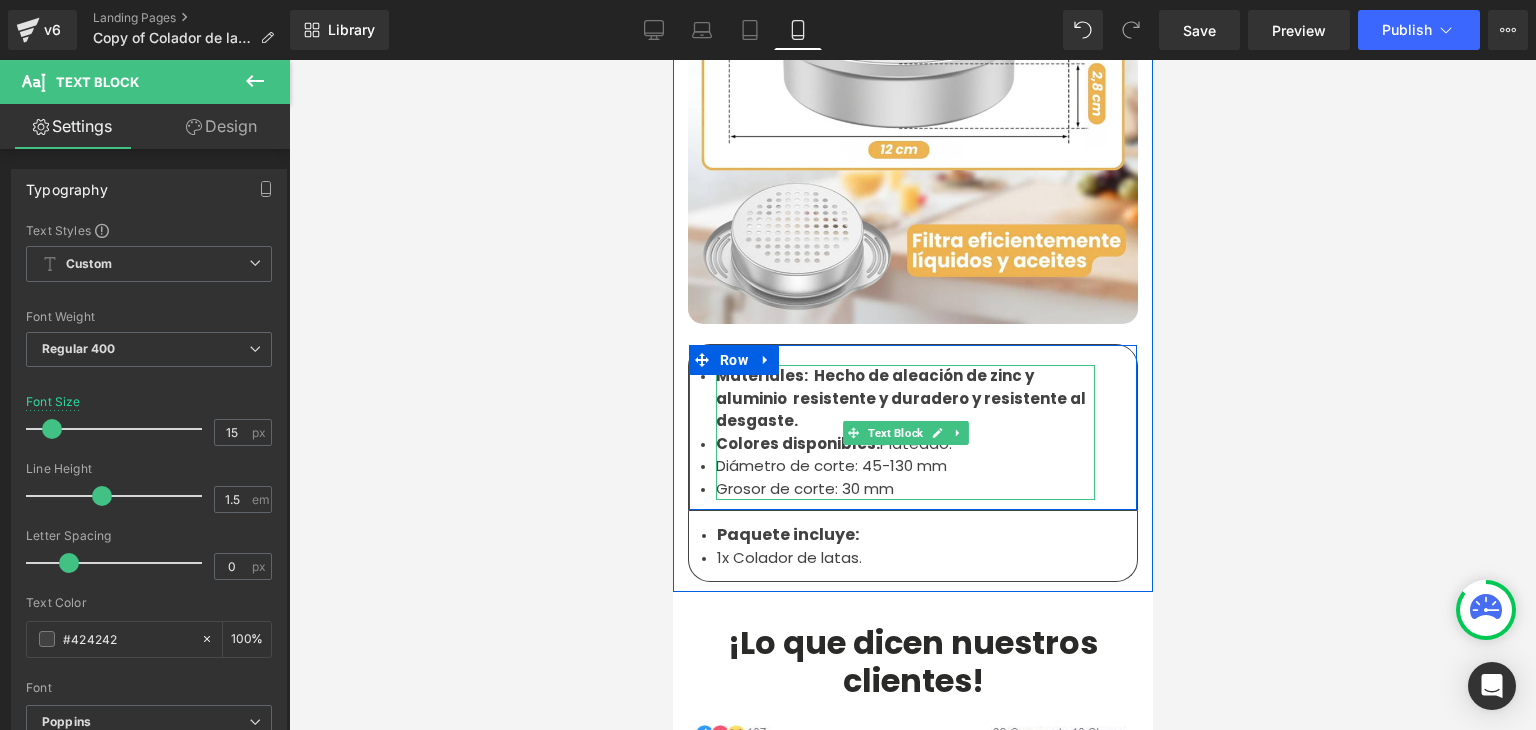 click on "Diámetro de corte: 45-130 mm" at bounding box center [904, 466] 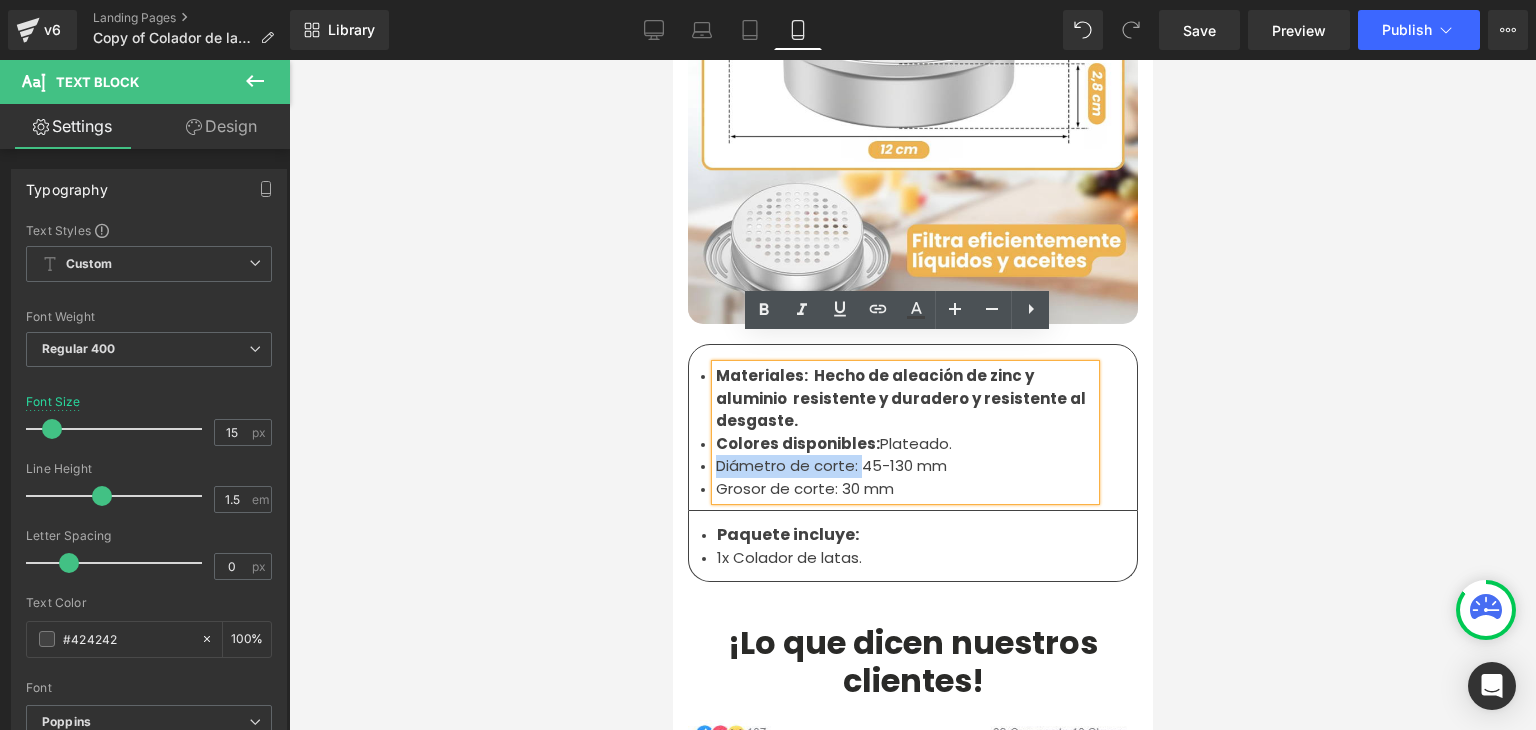drag, startPoint x: 849, startPoint y: 442, endPoint x: 709, endPoint y: 441, distance: 140.00357 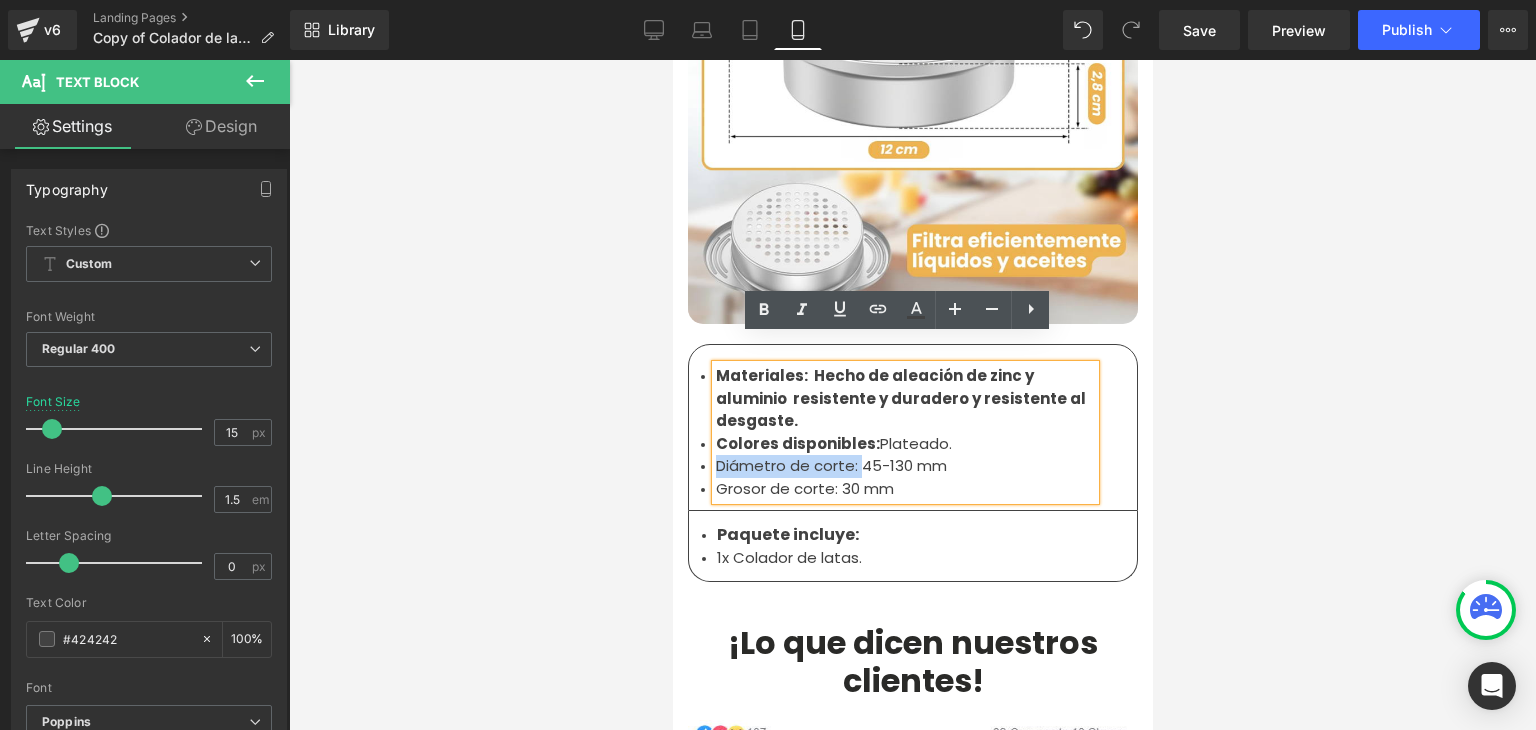 click on "Diámetro de corte: 45-130 mm" at bounding box center (904, 466) 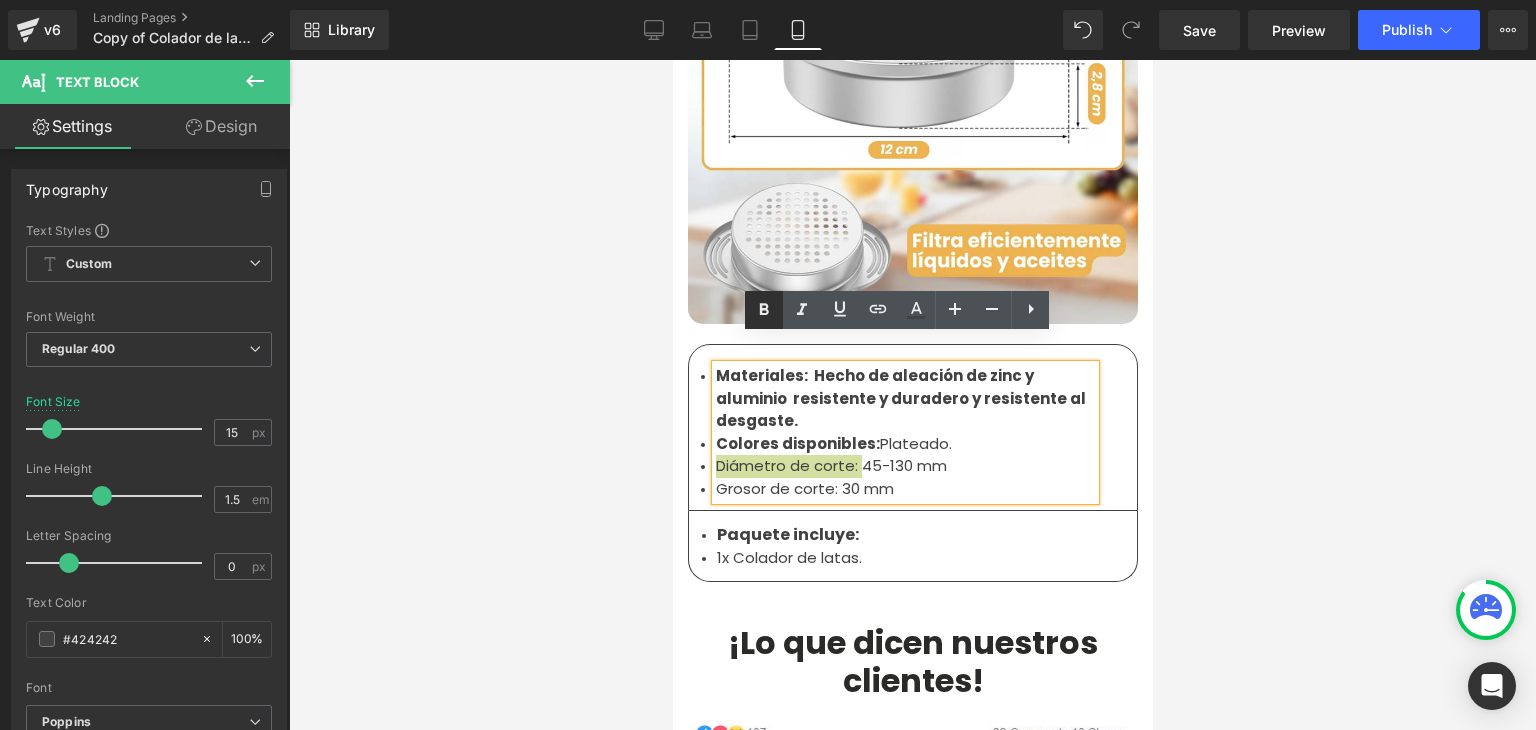 click 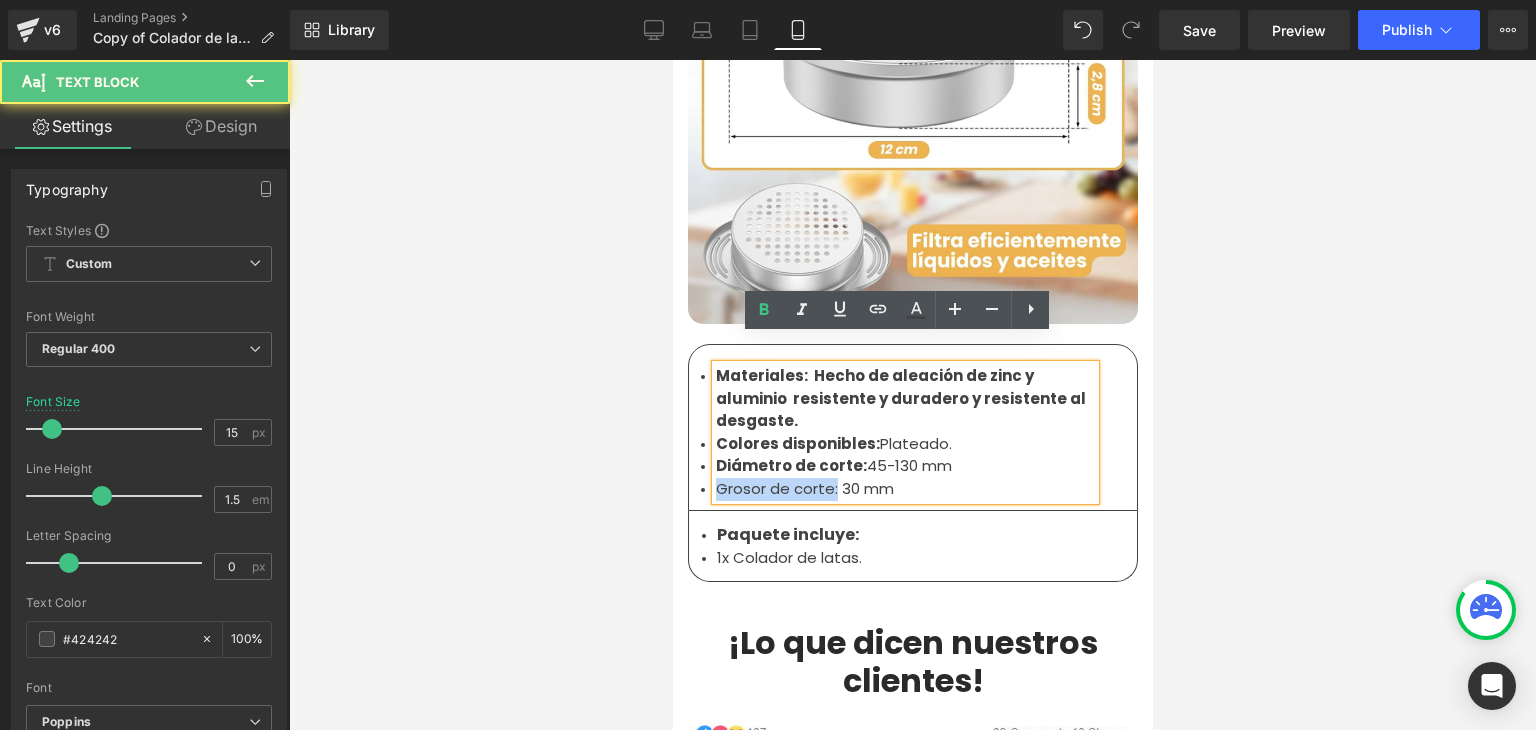 drag, startPoint x: 825, startPoint y: 459, endPoint x: 708, endPoint y: 461, distance: 117.01709 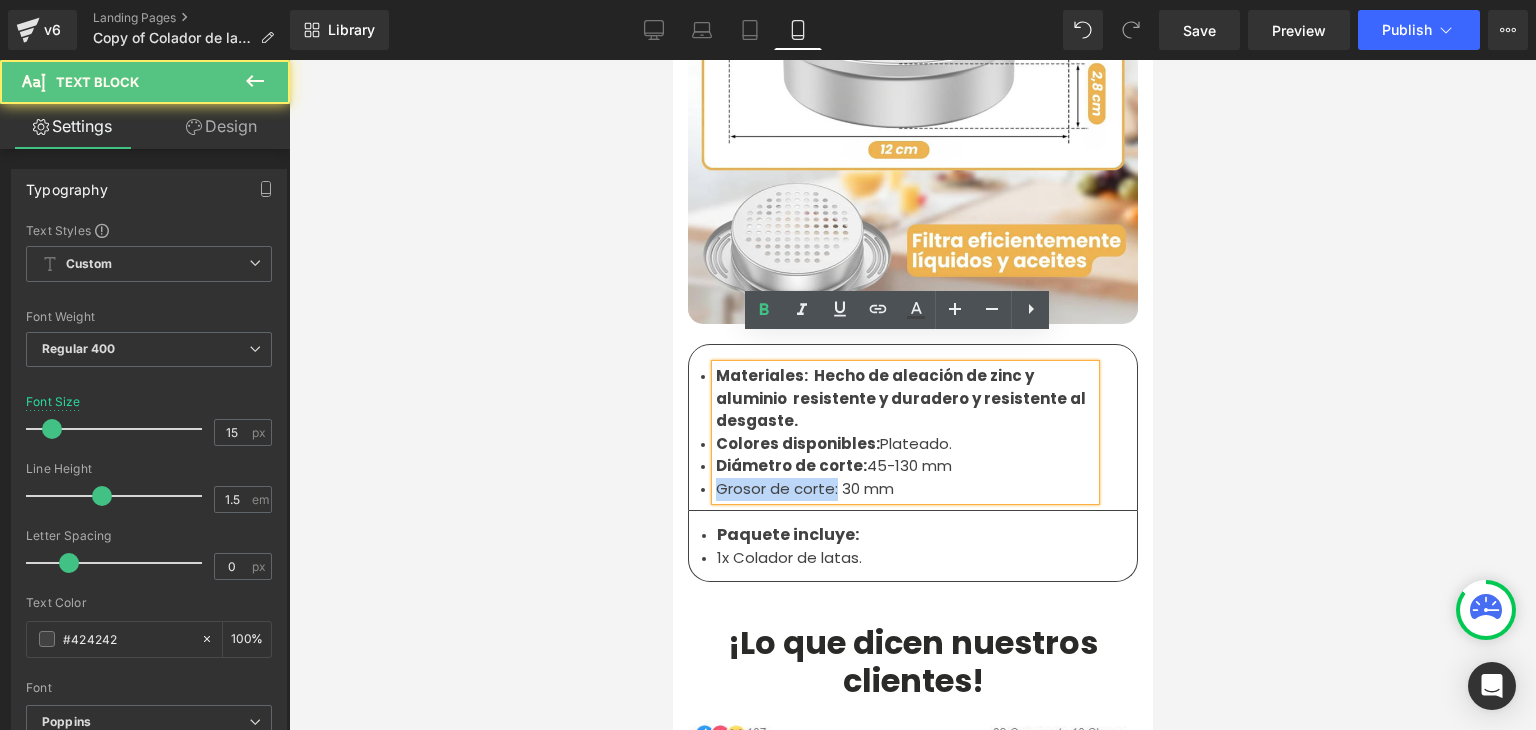 click on "Grosor de corte: 30 mm" at bounding box center [904, 489] 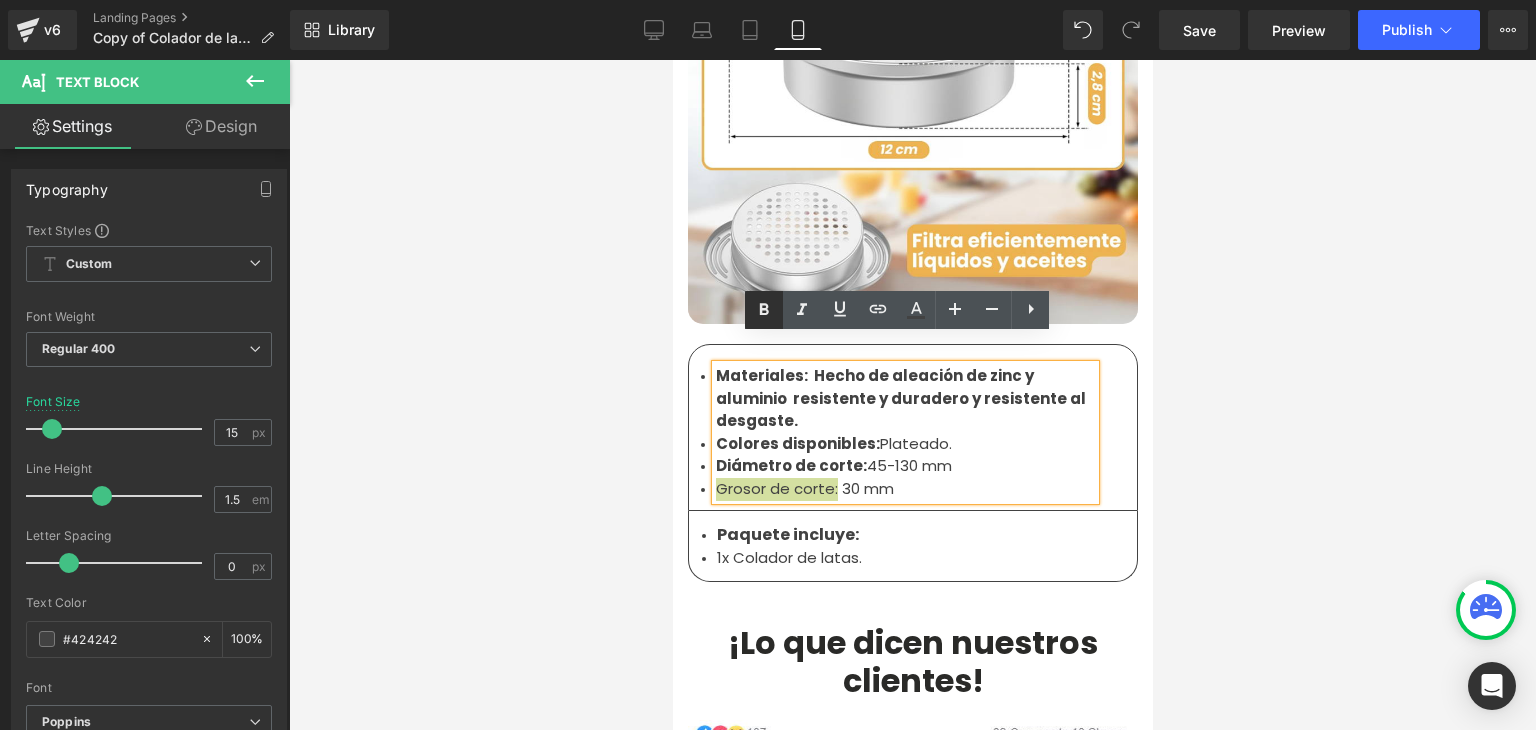 click 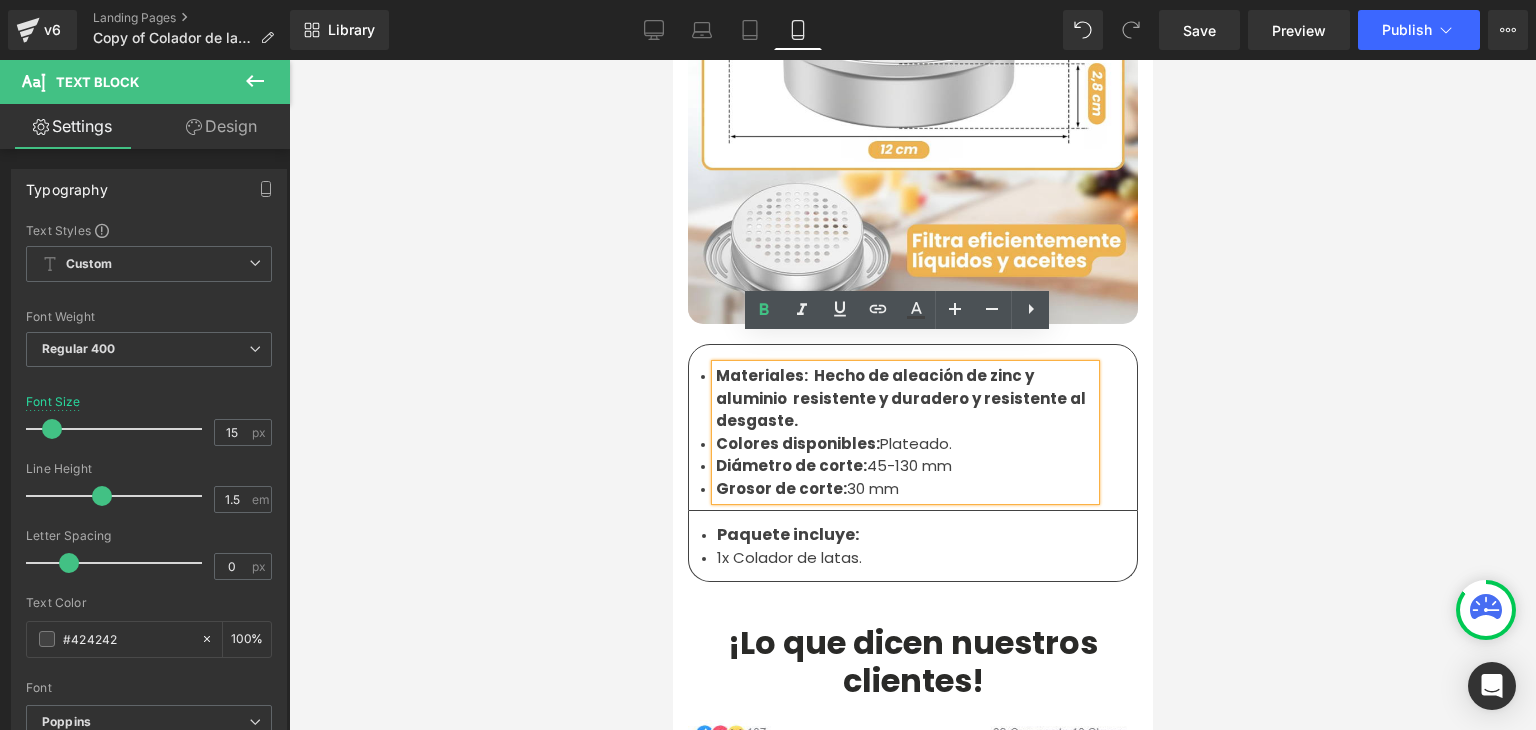 click on "Grosor de corte:  30 mm" at bounding box center (904, 489) 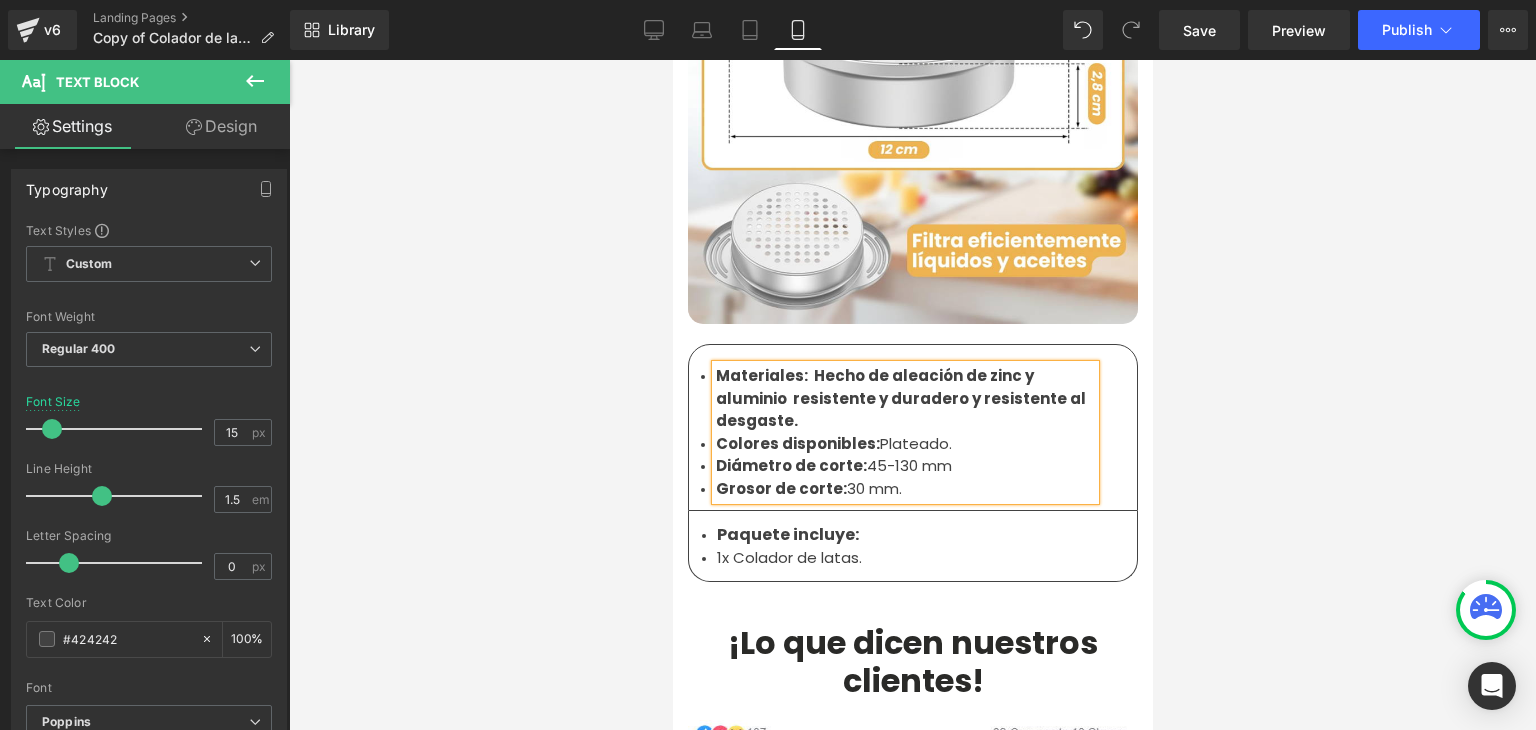click on "Diámetro de corte:  45-130 mm" at bounding box center (904, 466) 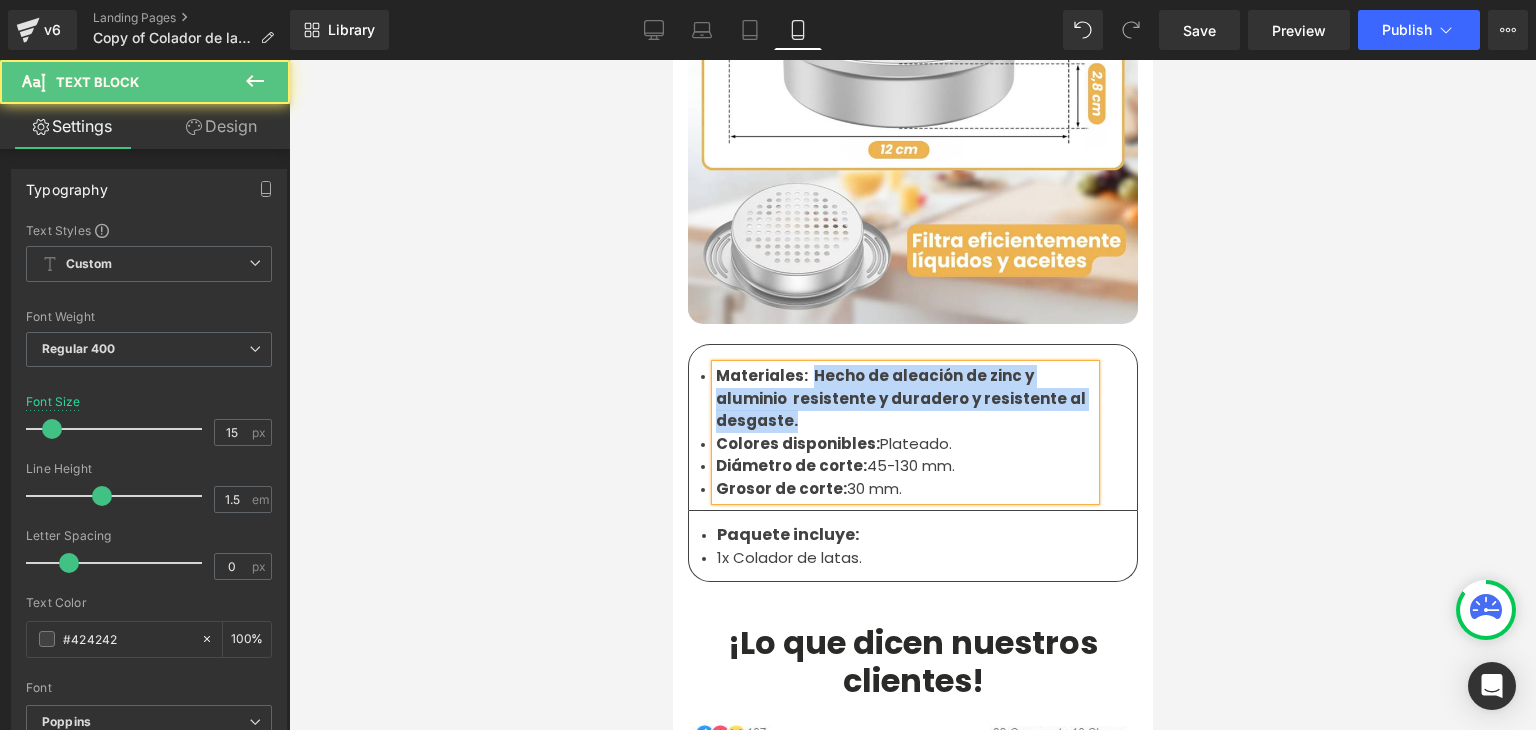 drag, startPoint x: 806, startPoint y: 392, endPoint x: 801, endPoint y: 349, distance: 43.289722 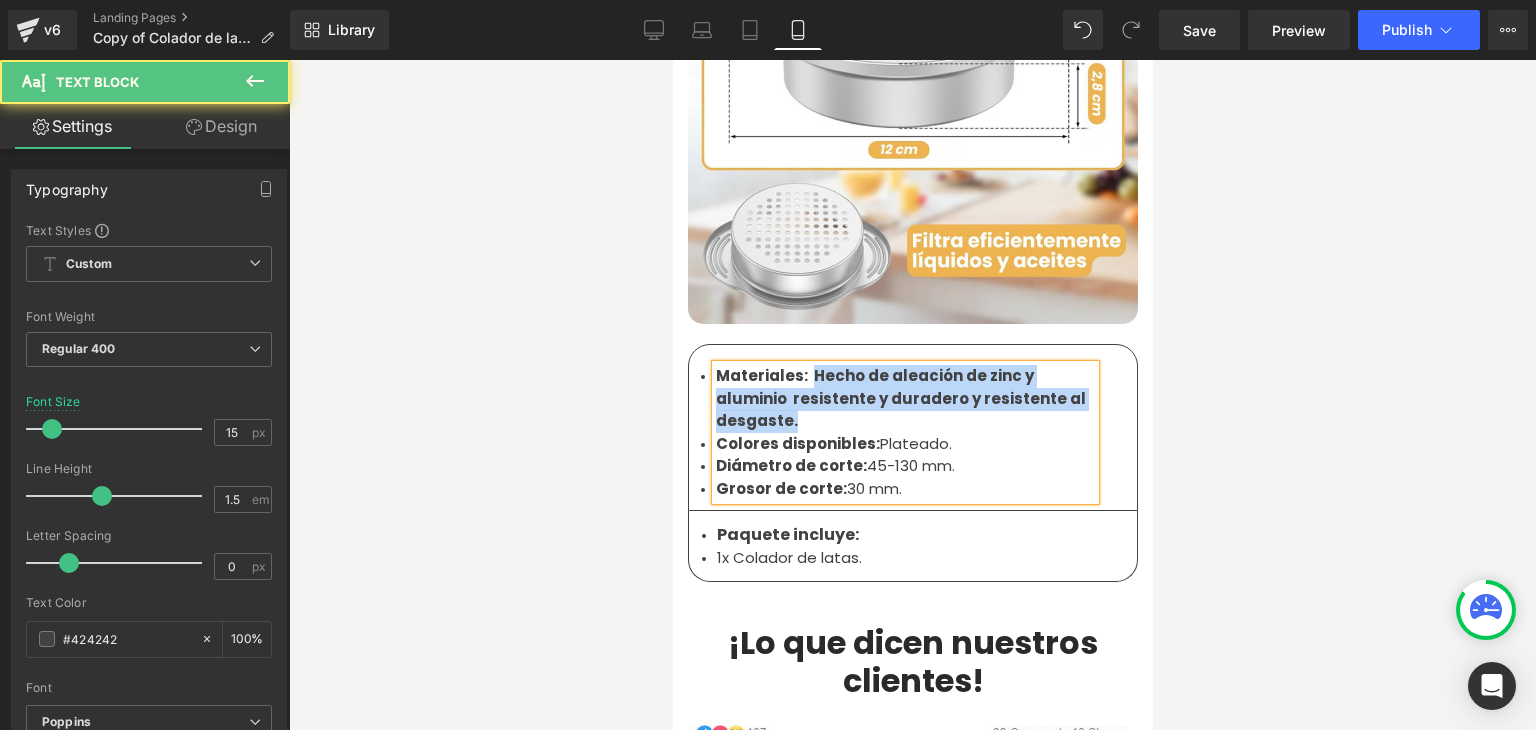 click on "Materiales:  Hecho de aleación de zinc y aluminio  resistente y duradero y resistente al desgaste ." at bounding box center [904, 399] 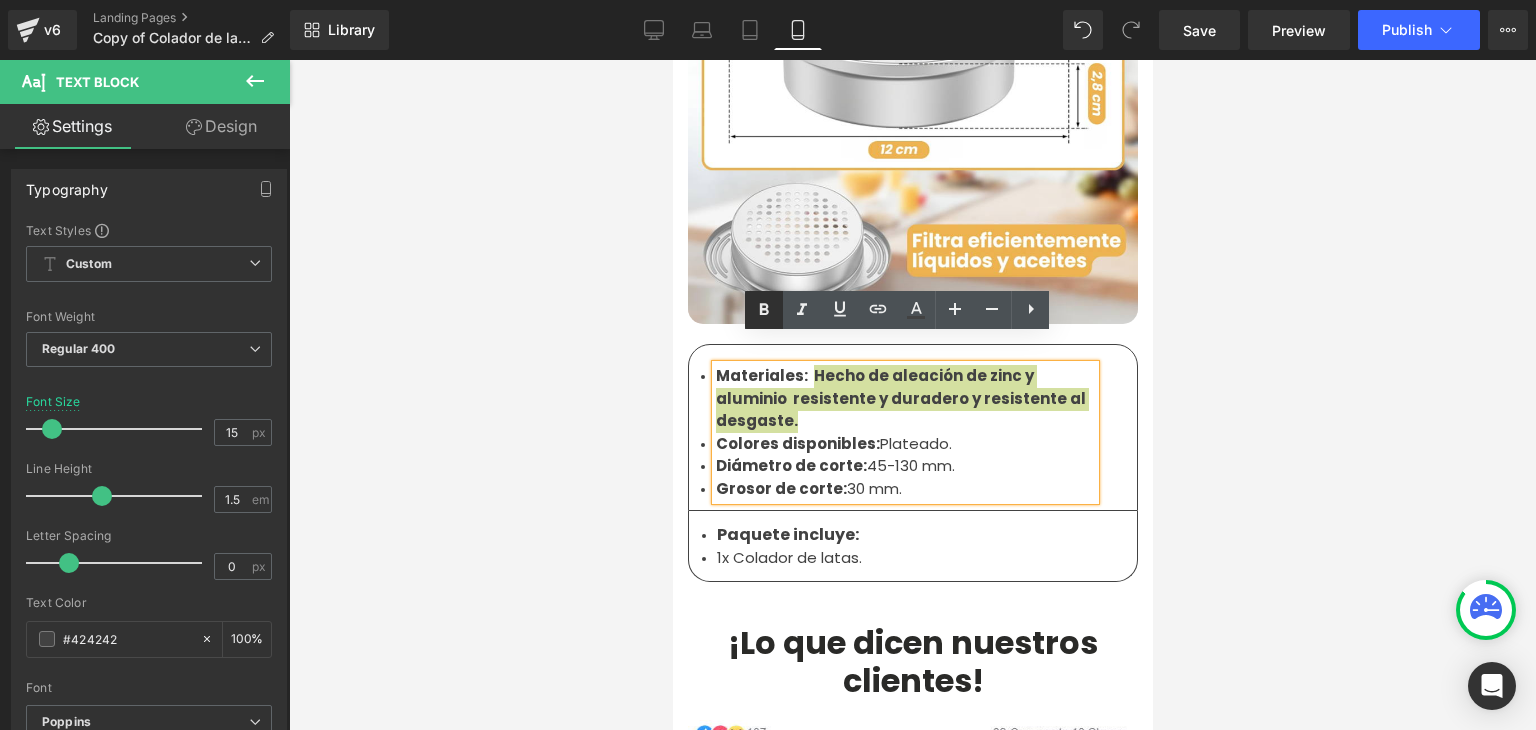 click 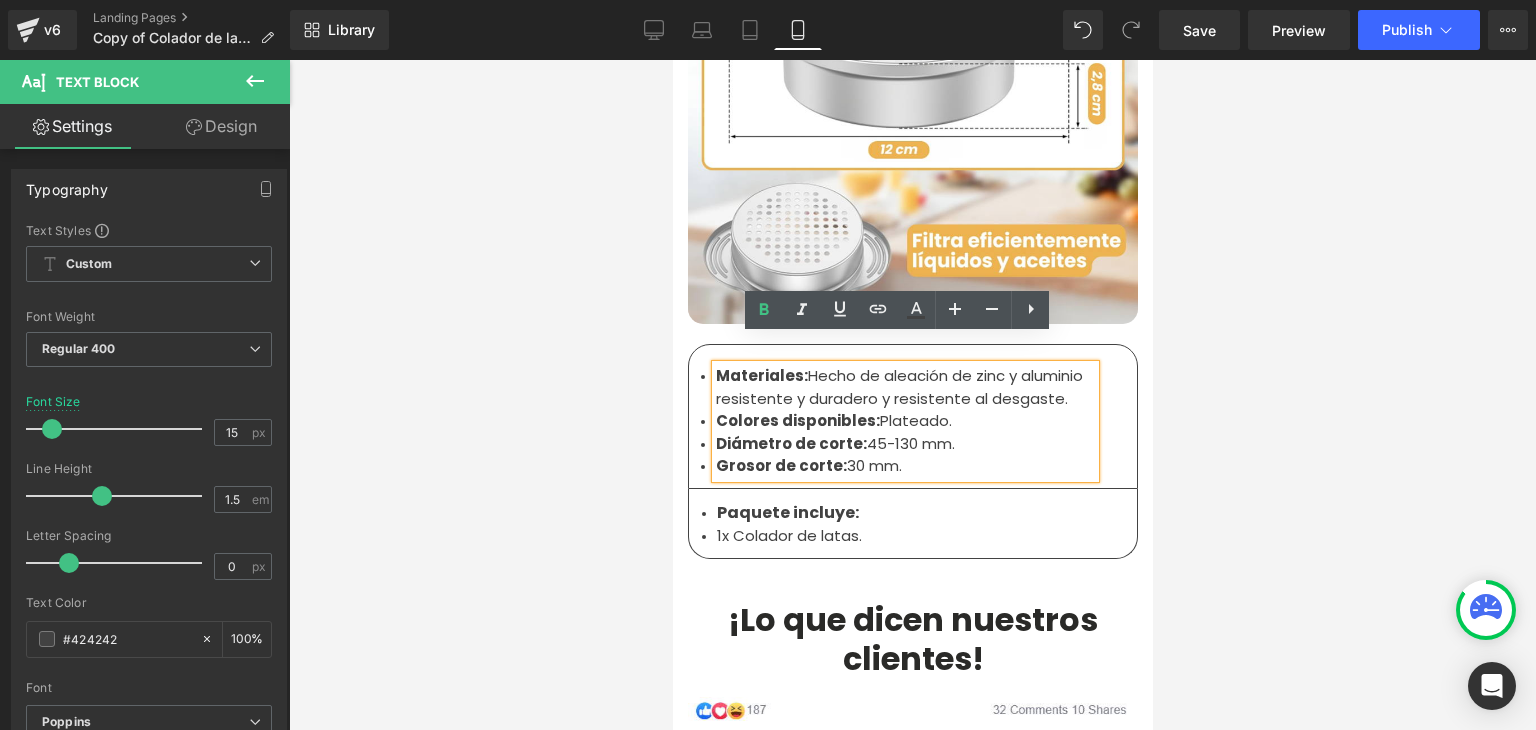 click at bounding box center [912, 395] 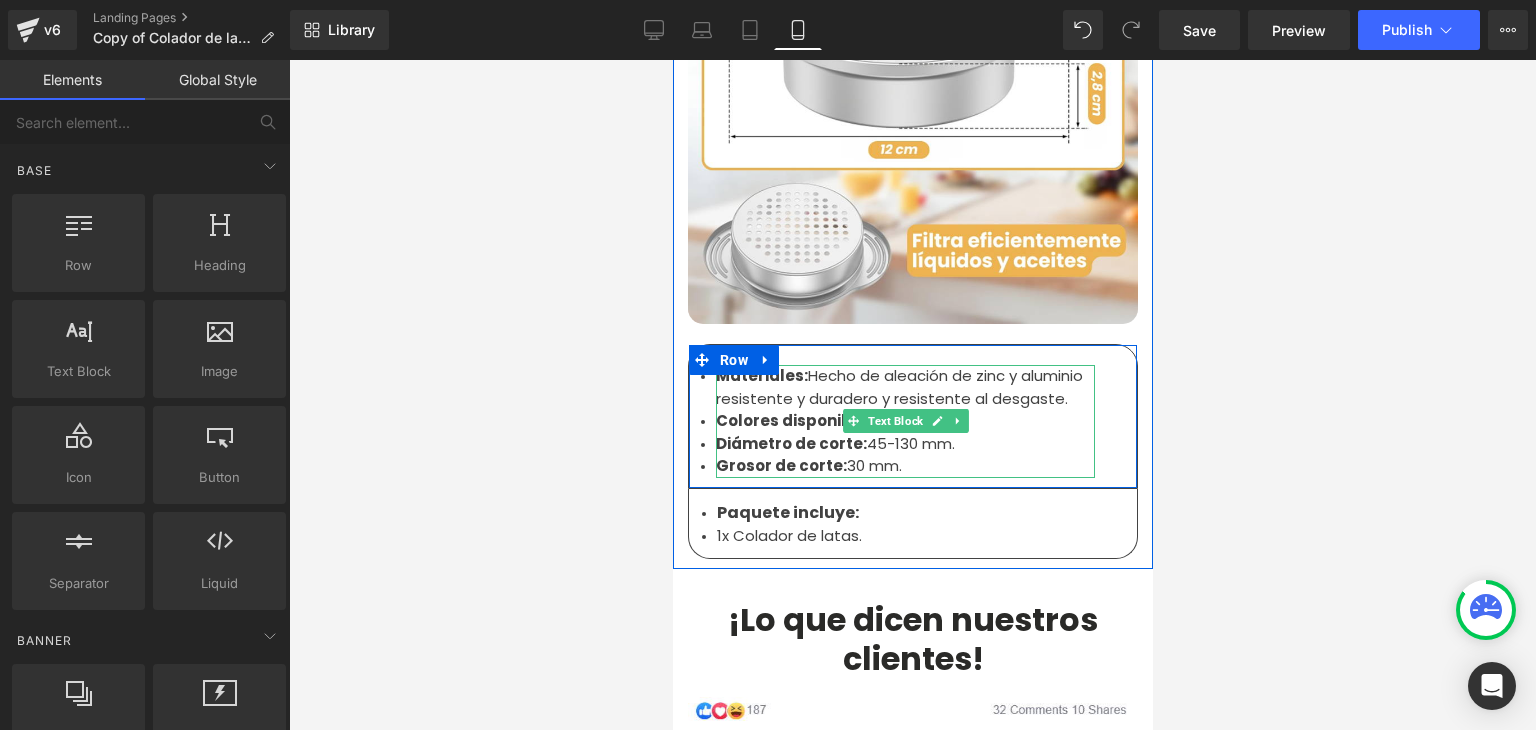 click on "Diámetro de corte:  45-130 mm." at bounding box center (904, 444) 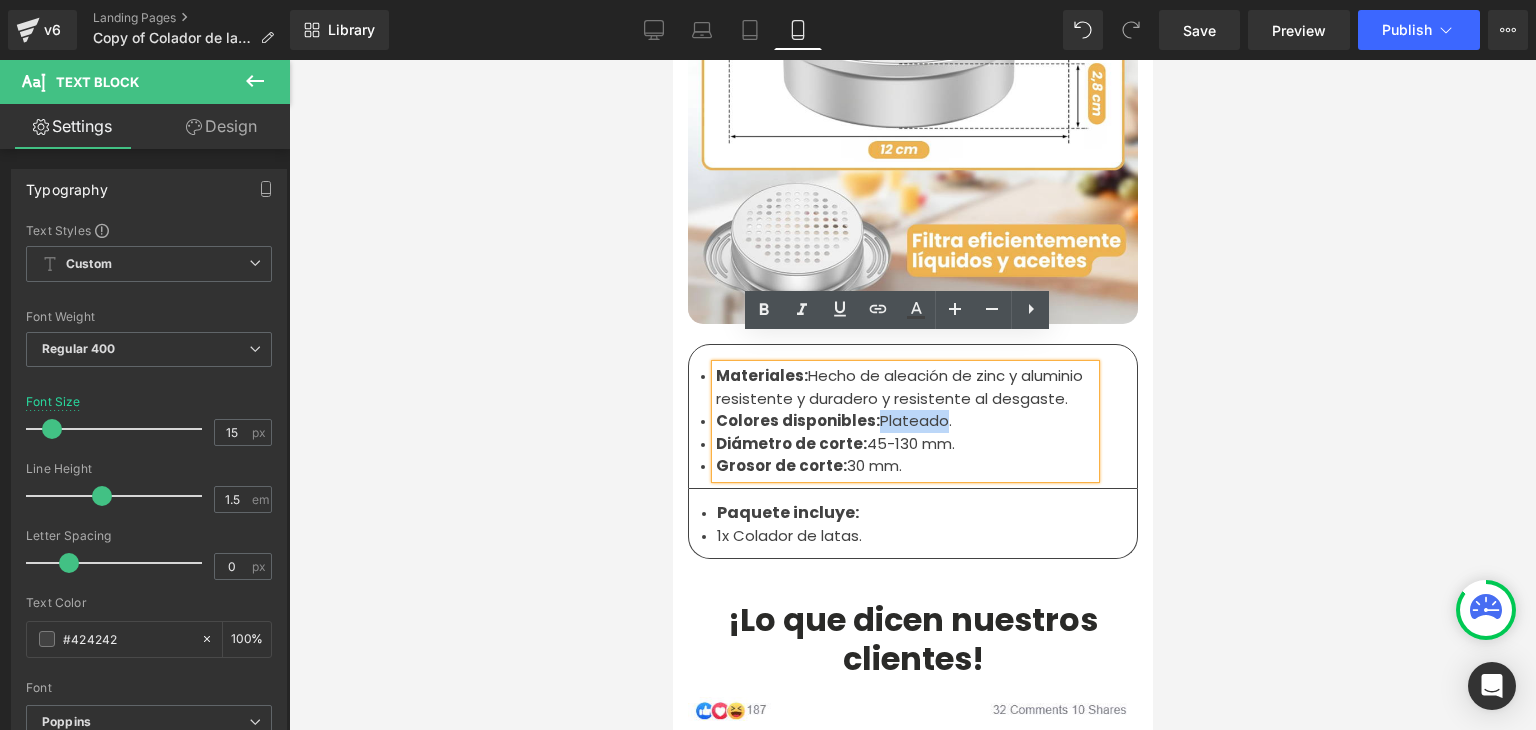 drag, startPoint x: 869, startPoint y: 396, endPoint x: 930, endPoint y: 392, distance: 61.13101 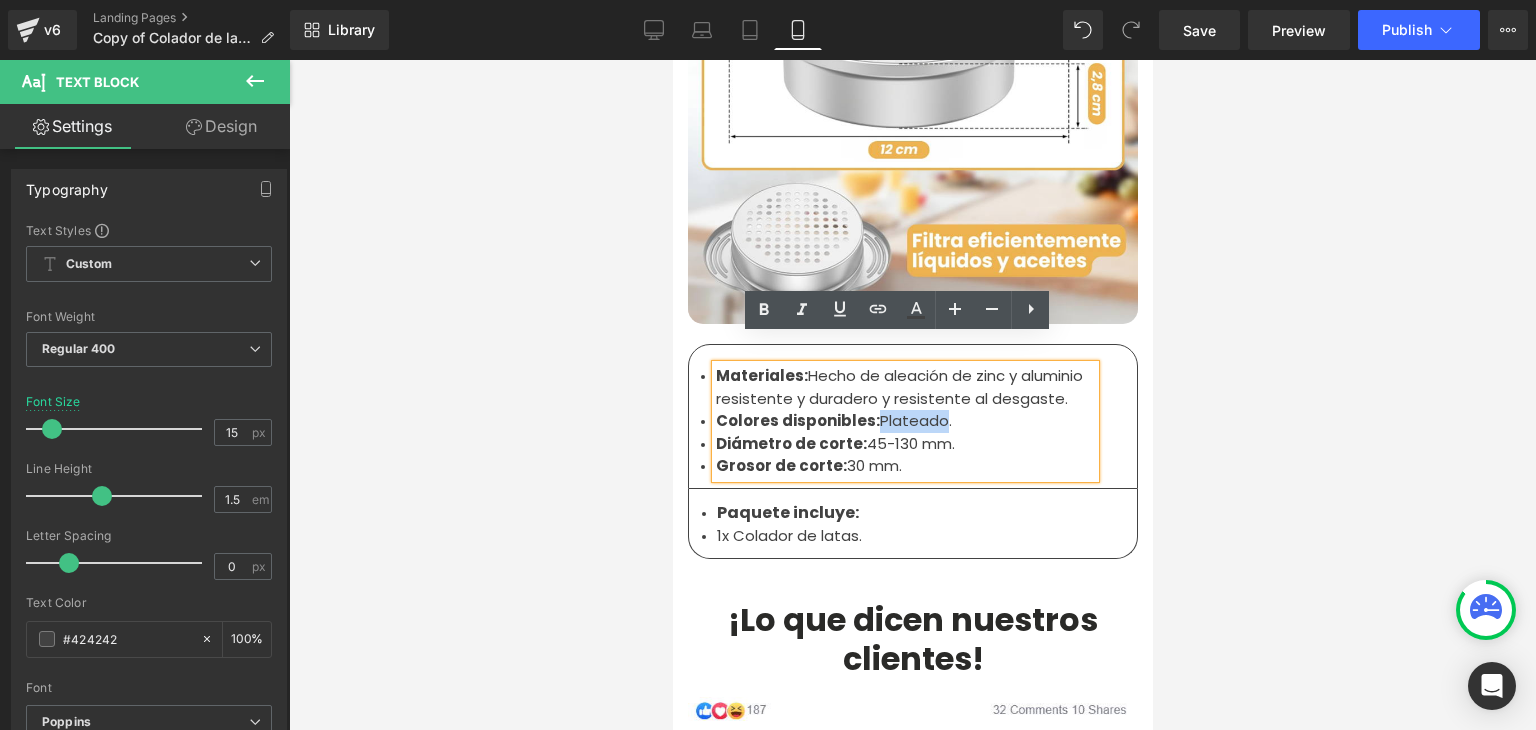 click on "Colores disponibles:  Plateado." at bounding box center [904, 421] 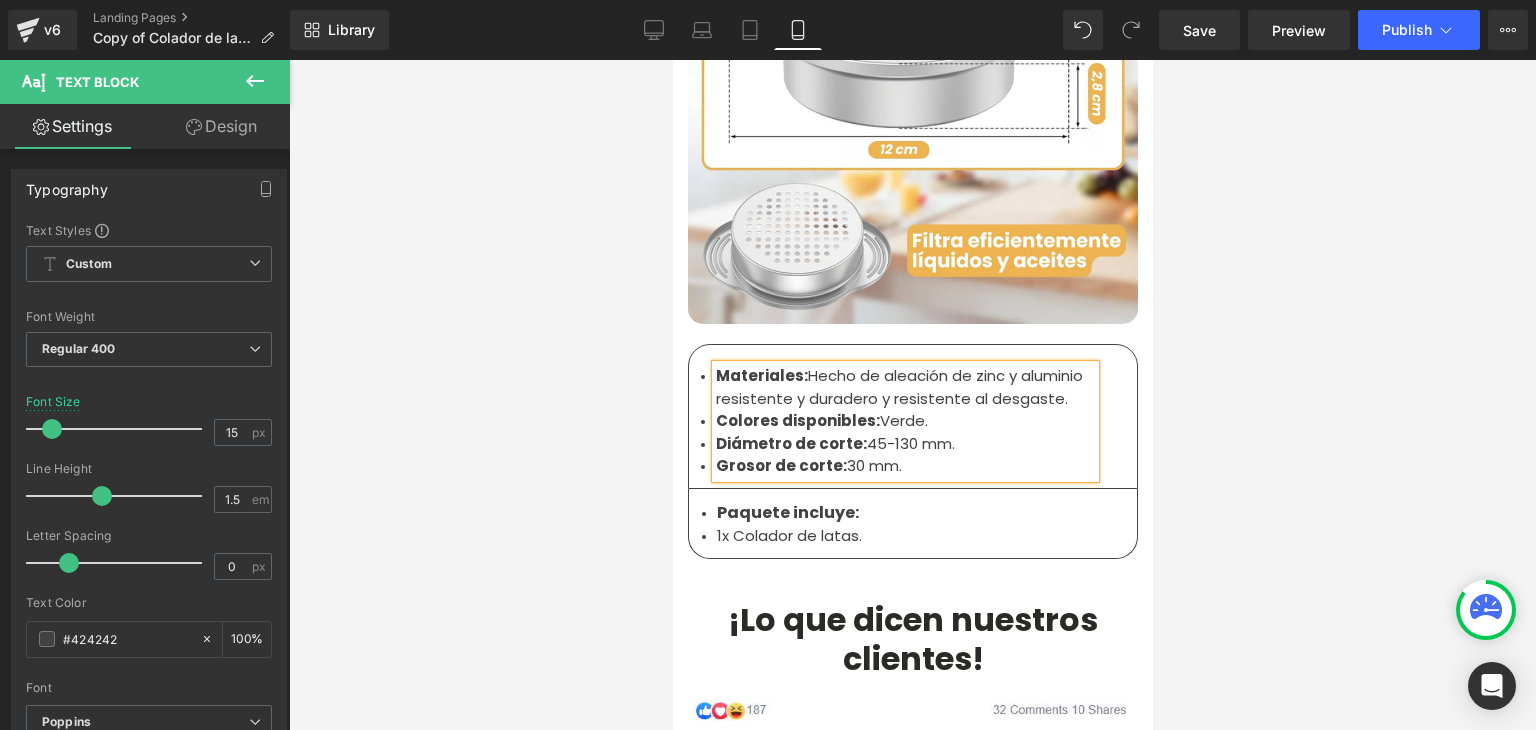 click at bounding box center (912, 395) 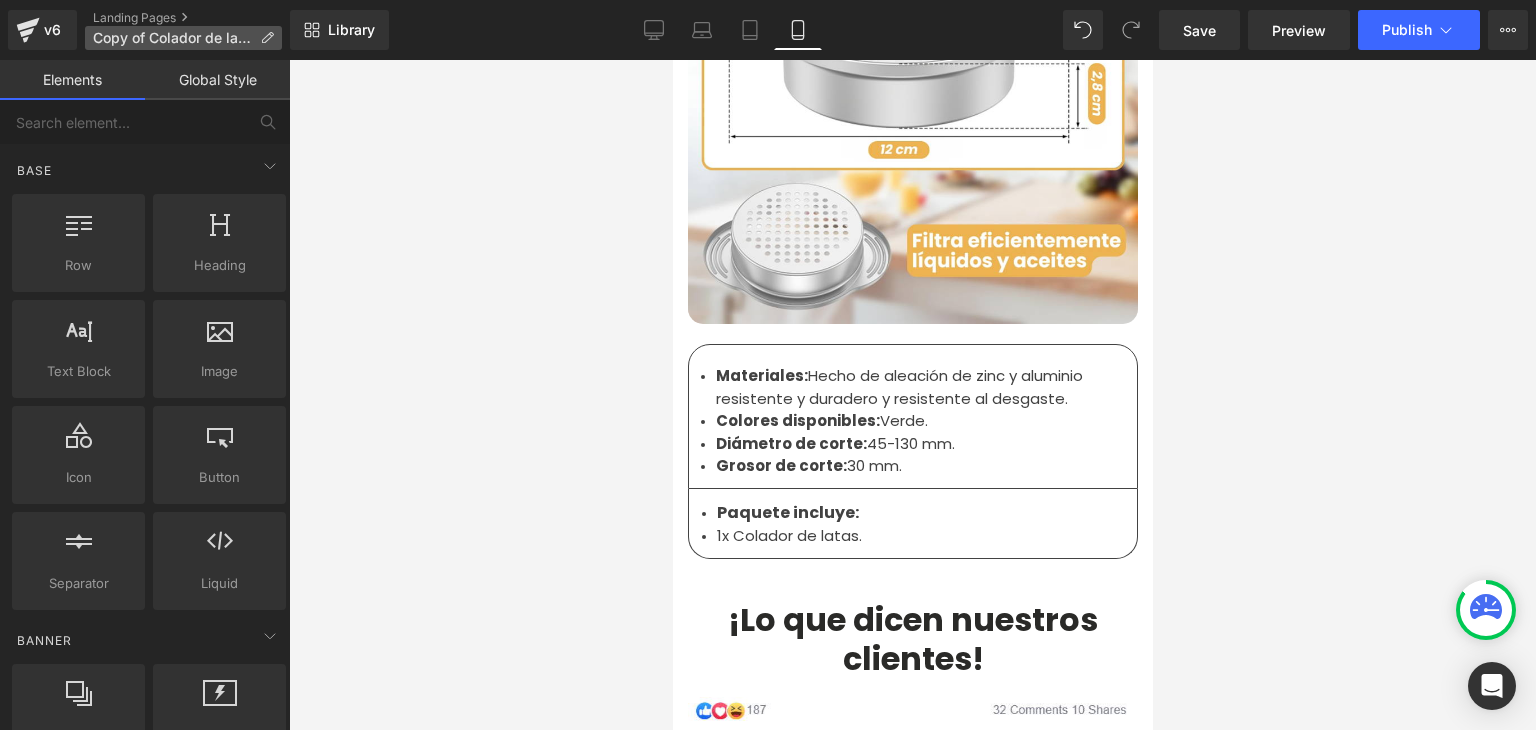 click on "Copy of Colador de latas" at bounding box center [183, 38] 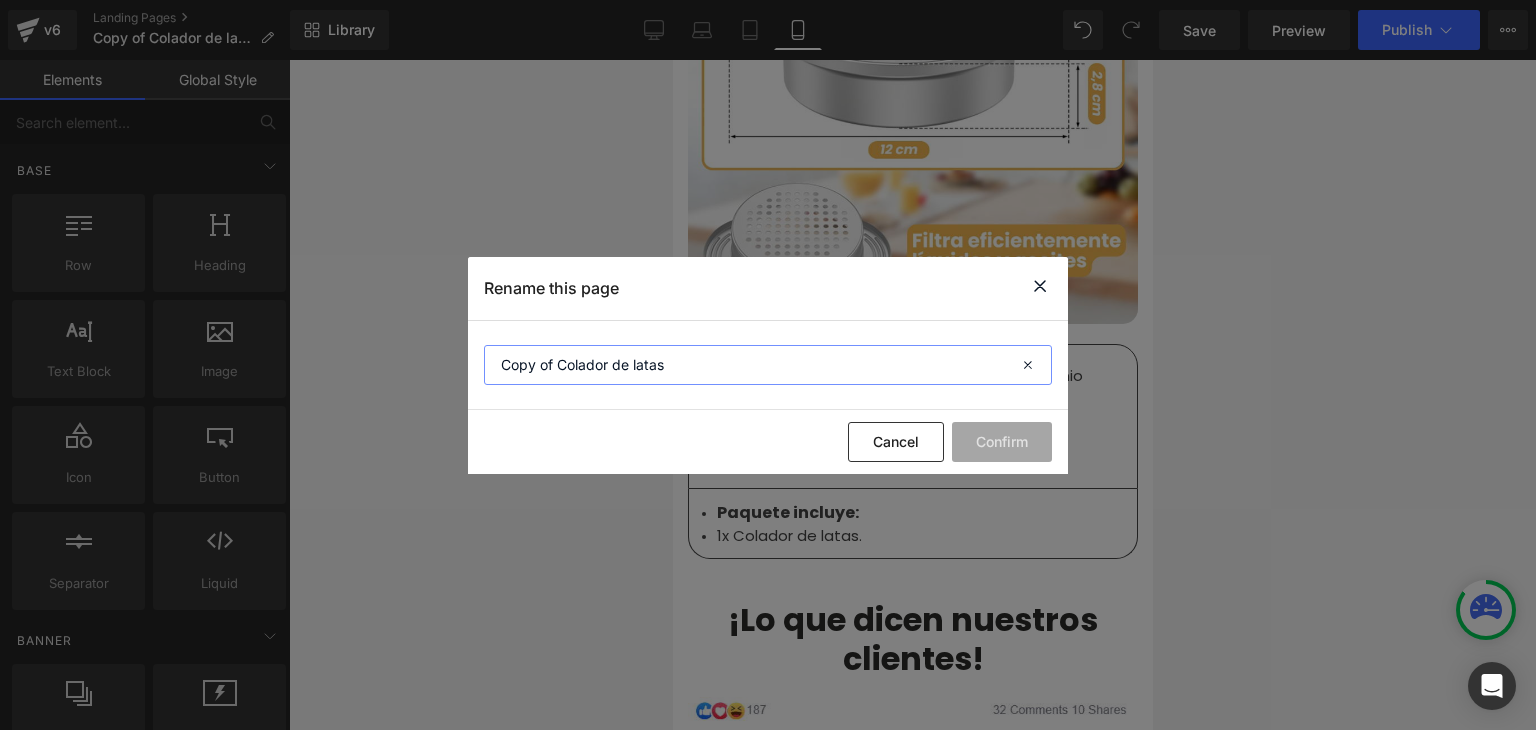 drag, startPoint x: 708, startPoint y: 368, endPoint x: 457, endPoint y: 373, distance: 251.04979 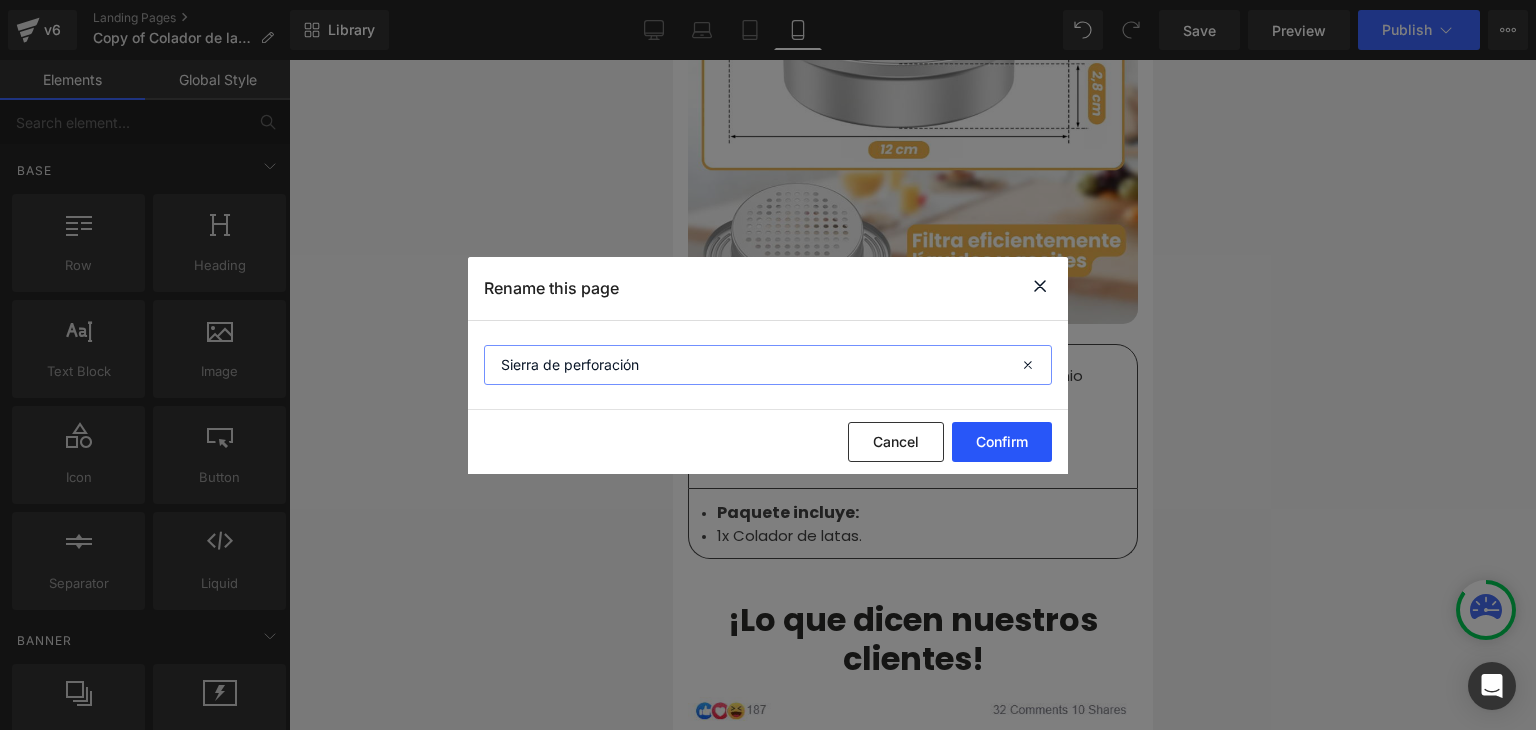 type on "Sierra de perforación" 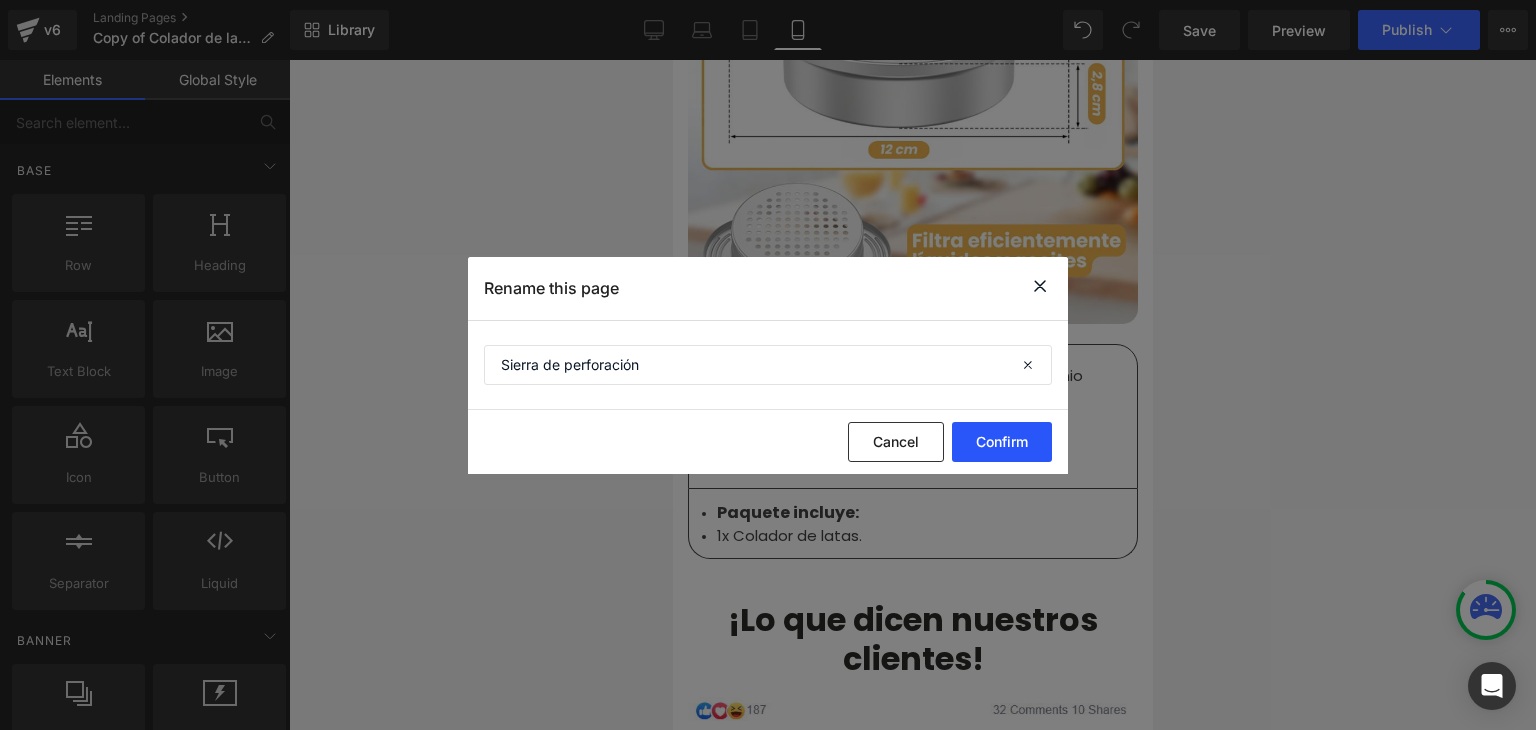 click on "Confirm" at bounding box center [1002, 442] 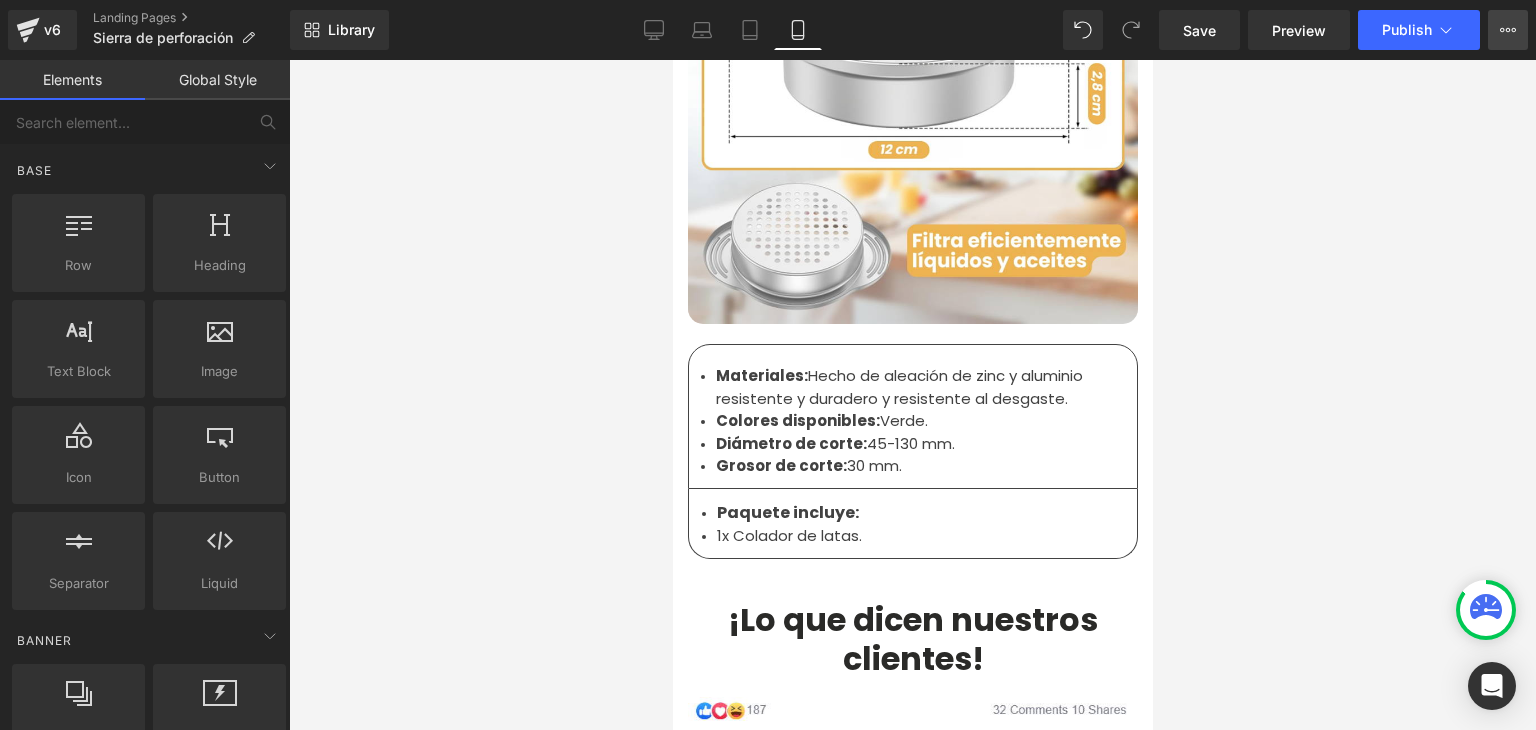 click on "View Live Page View with current Template Save Template to Library Schedule Publish  Optimize  Publish Settings Shortcuts" at bounding box center (1508, 30) 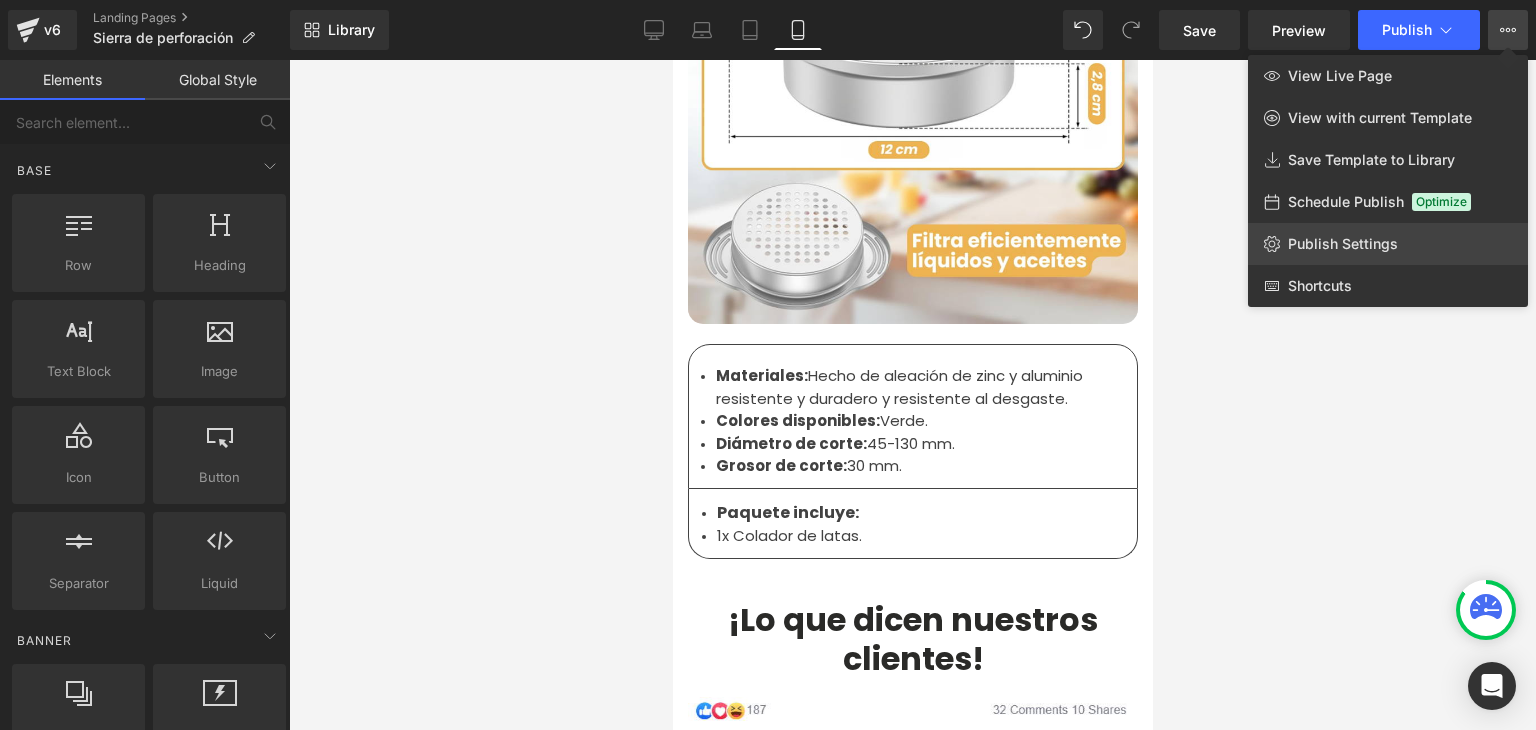click on "Publish Settings" 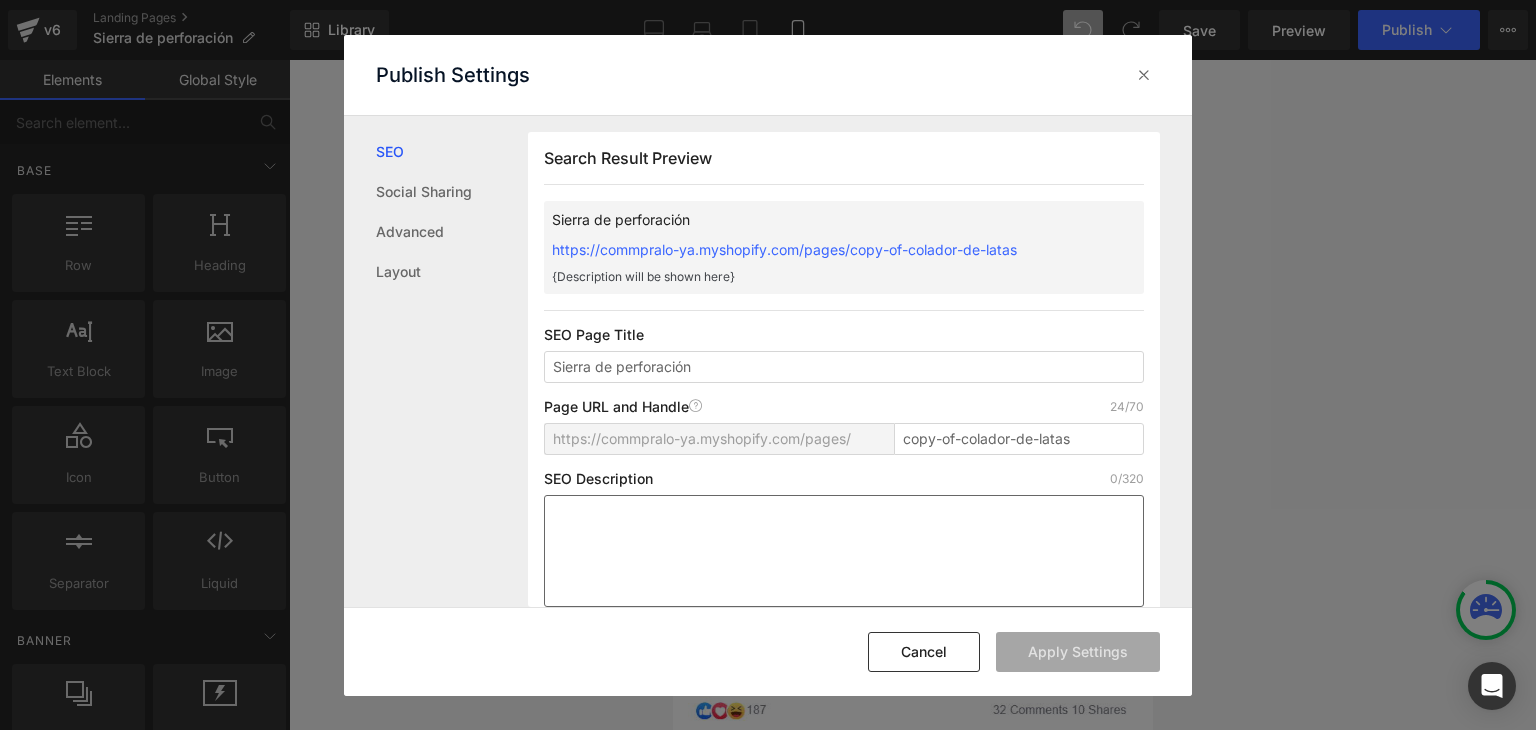scroll, scrollTop: 0, scrollLeft: 0, axis: both 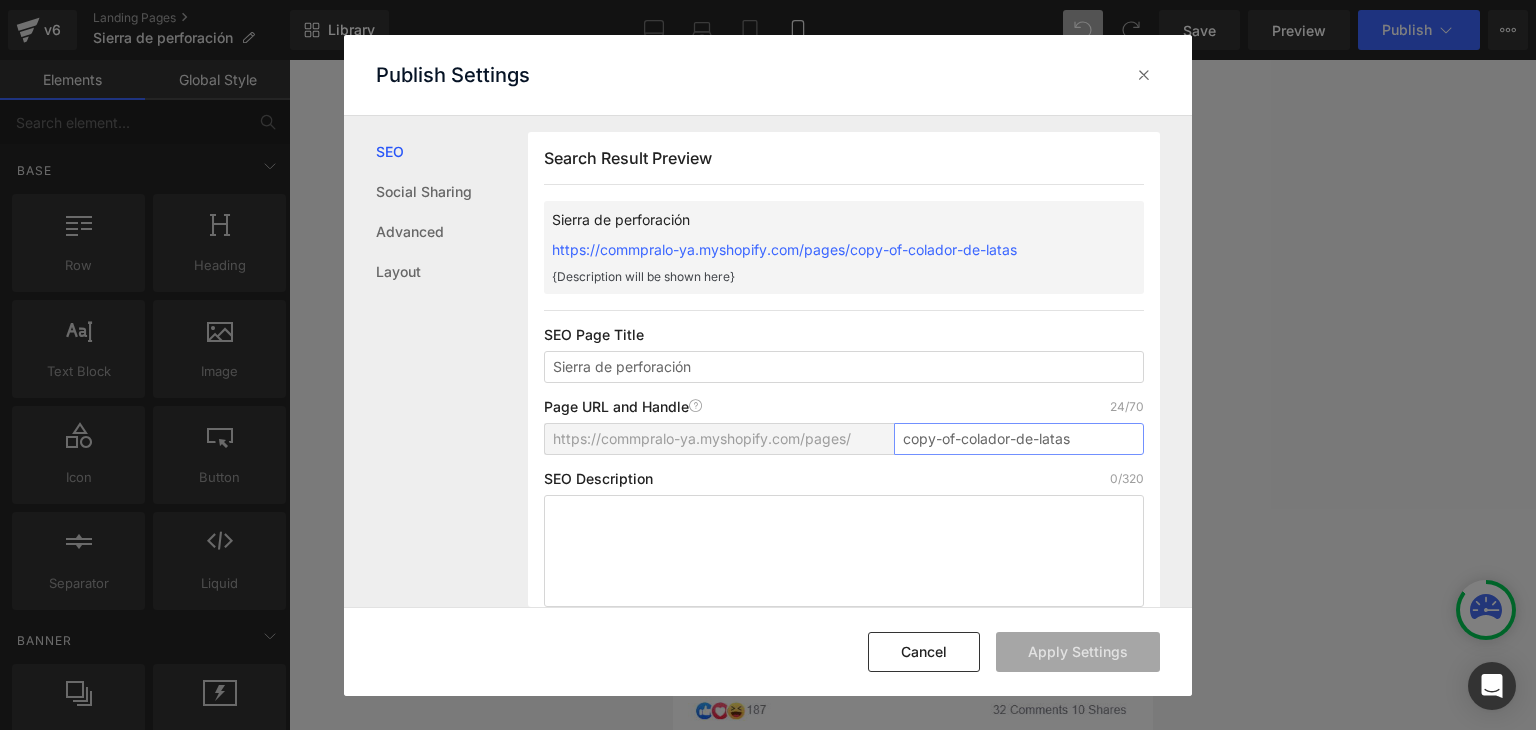 drag, startPoint x: 1086, startPoint y: 437, endPoint x: 798, endPoint y: 455, distance: 288.56195 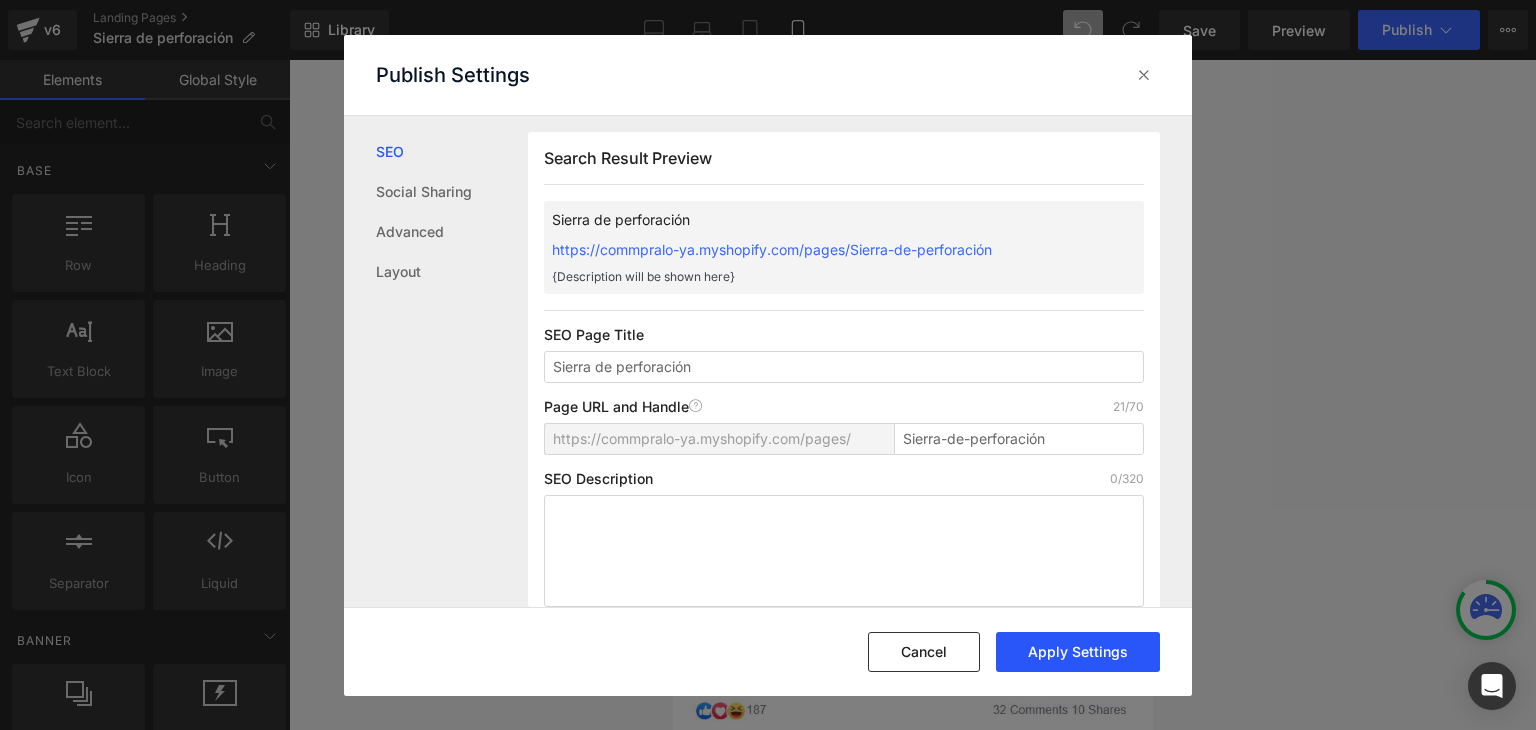 click on "Apply Settings" at bounding box center (1078, 652) 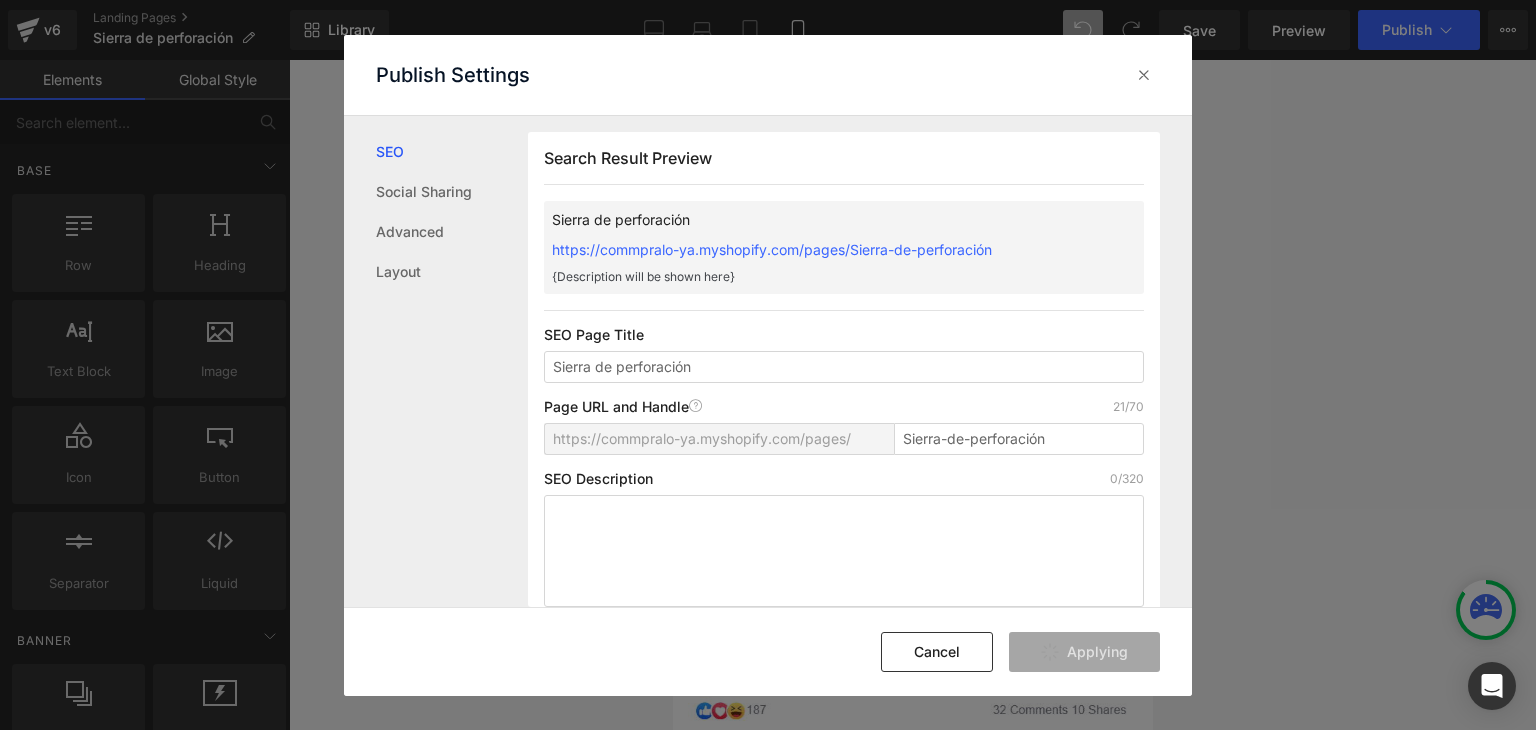 type on "sierra-de-perforacion" 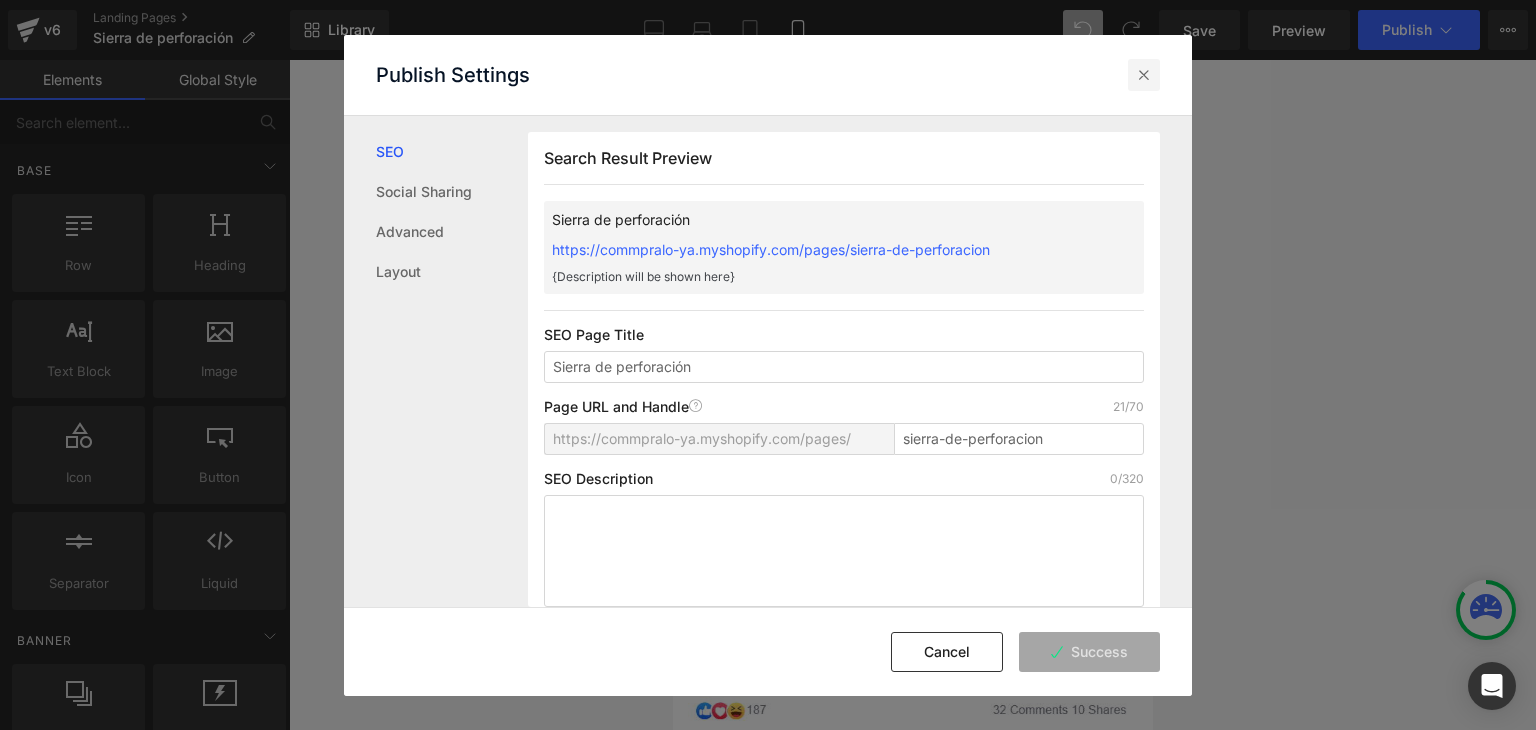 click at bounding box center (1144, 75) 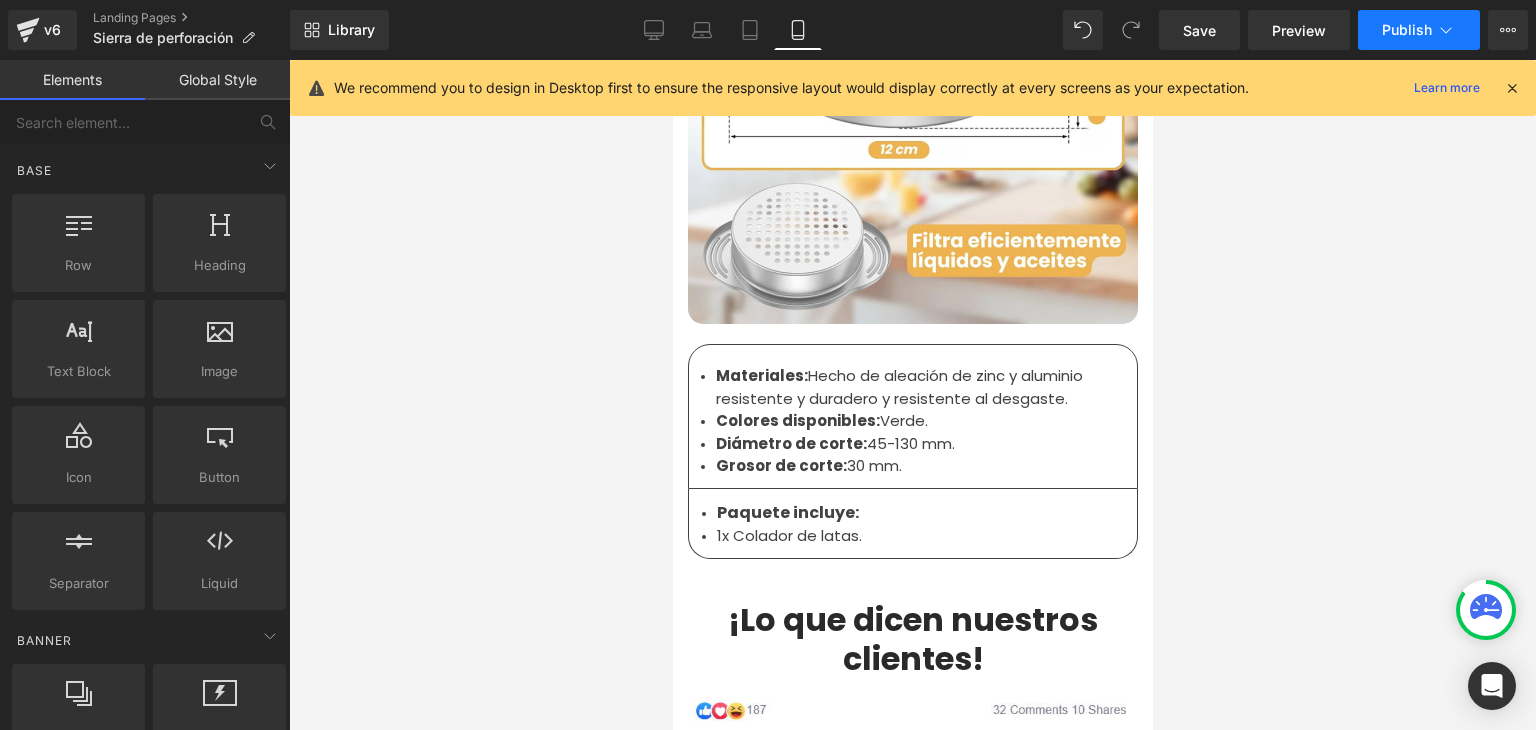 click on "Publish" at bounding box center (1419, 30) 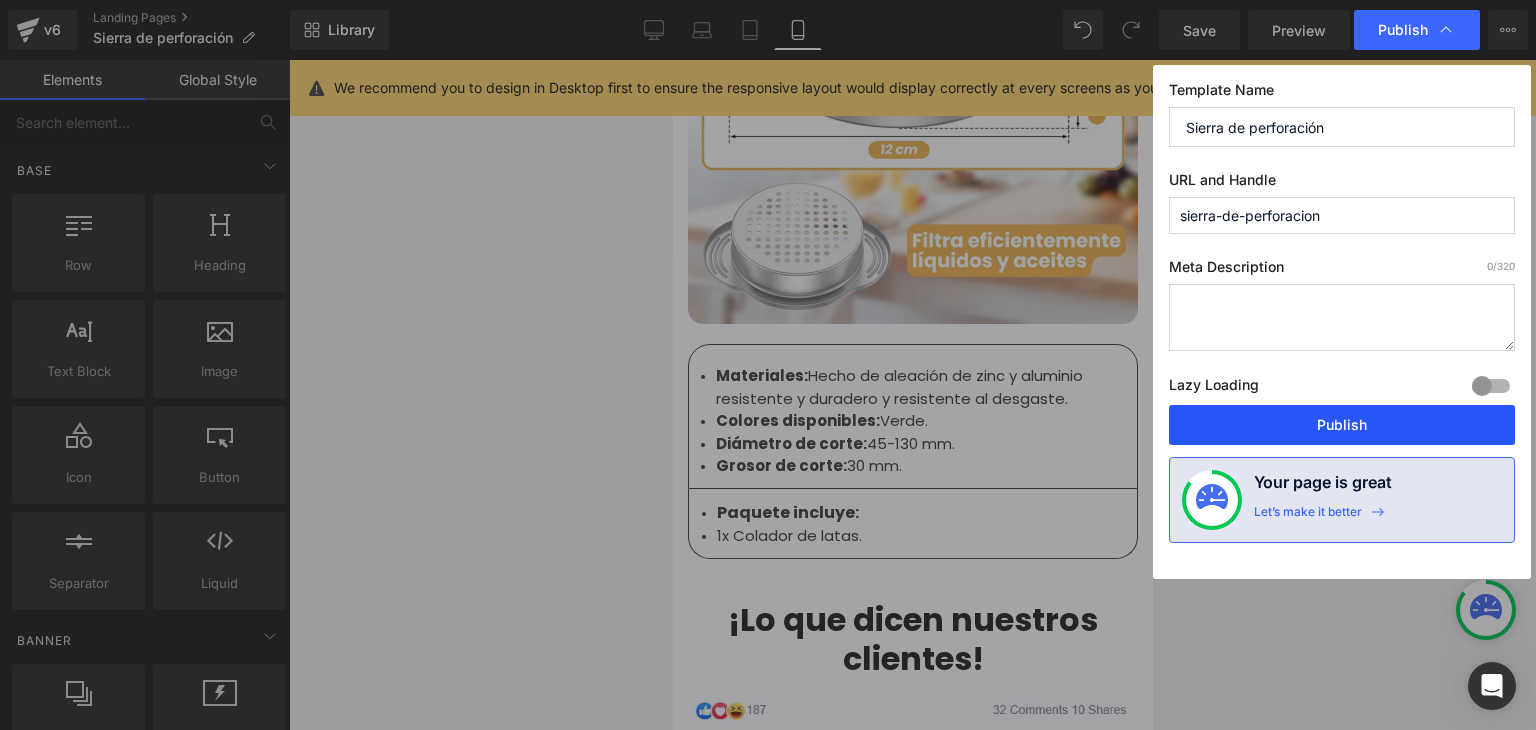click on "Publish" at bounding box center (1342, 425) 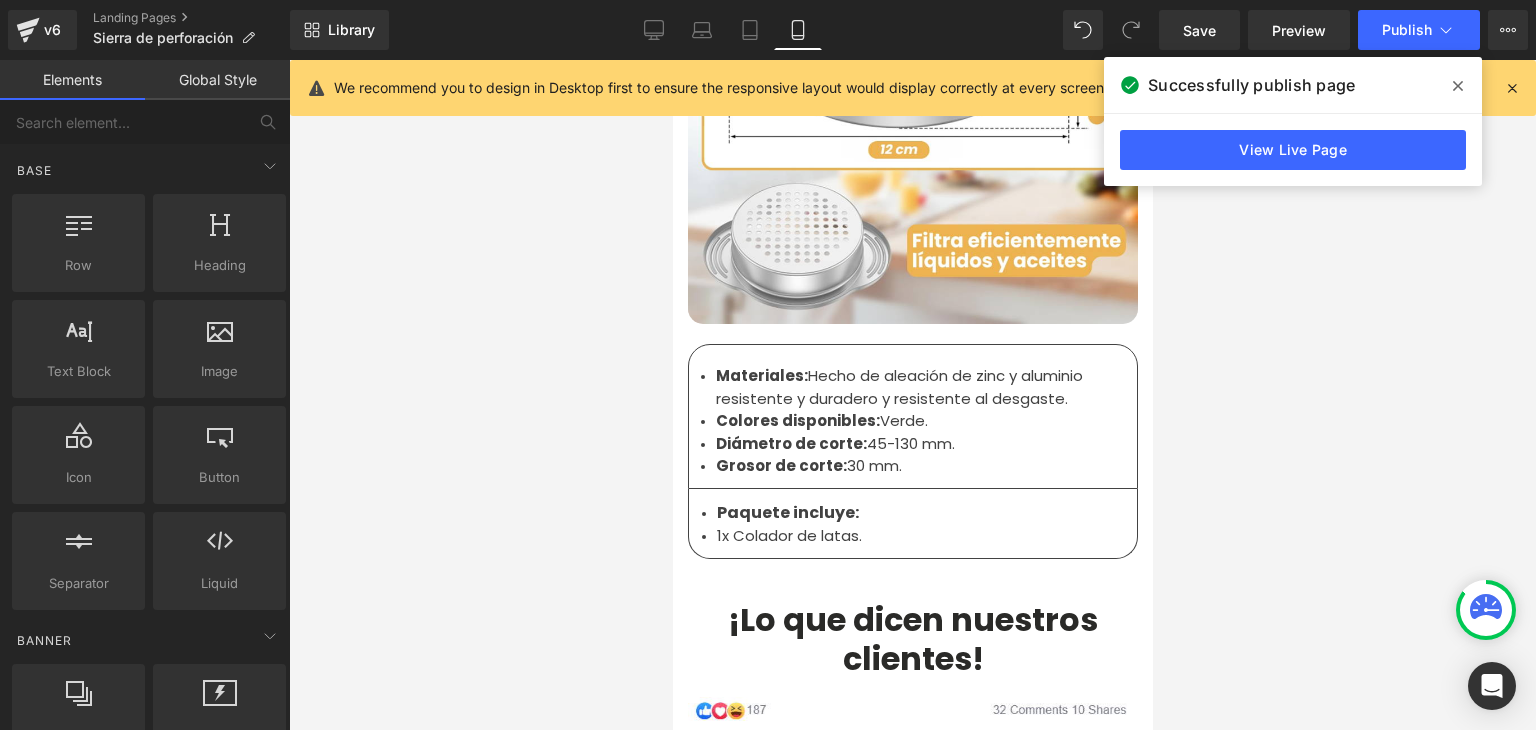click 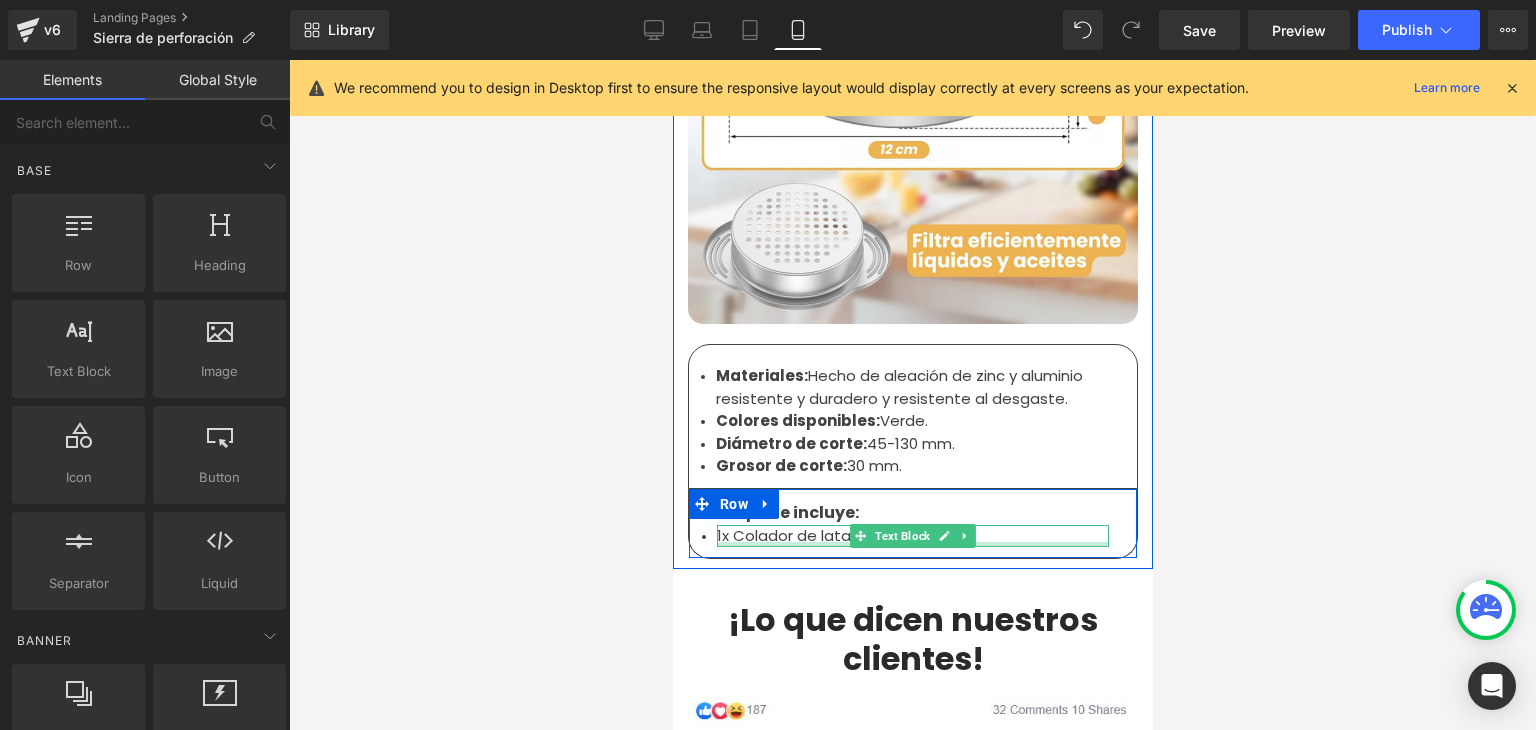 click at bounding box center (912, 544) 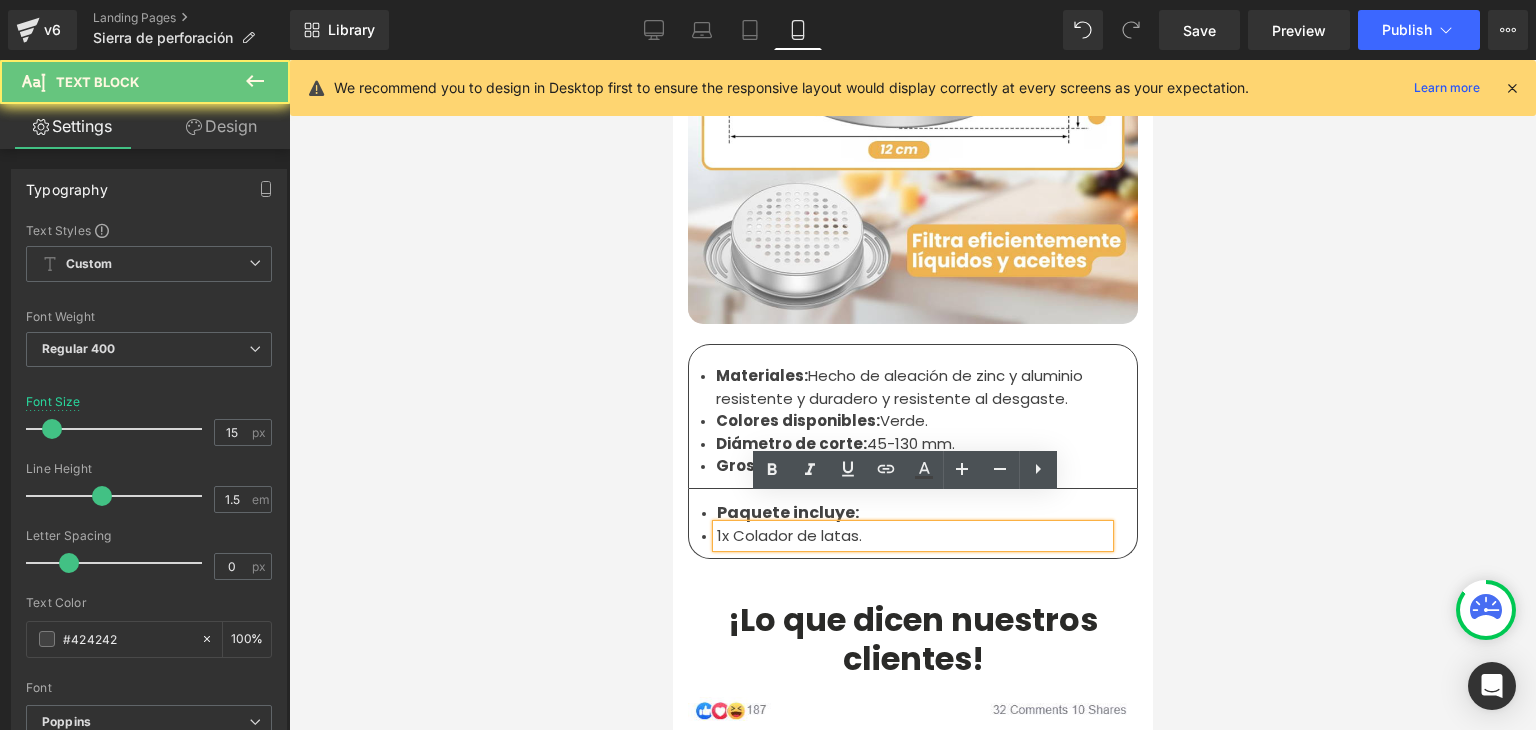 click on "1x Colador de latas." at bounding box center [912, 536] 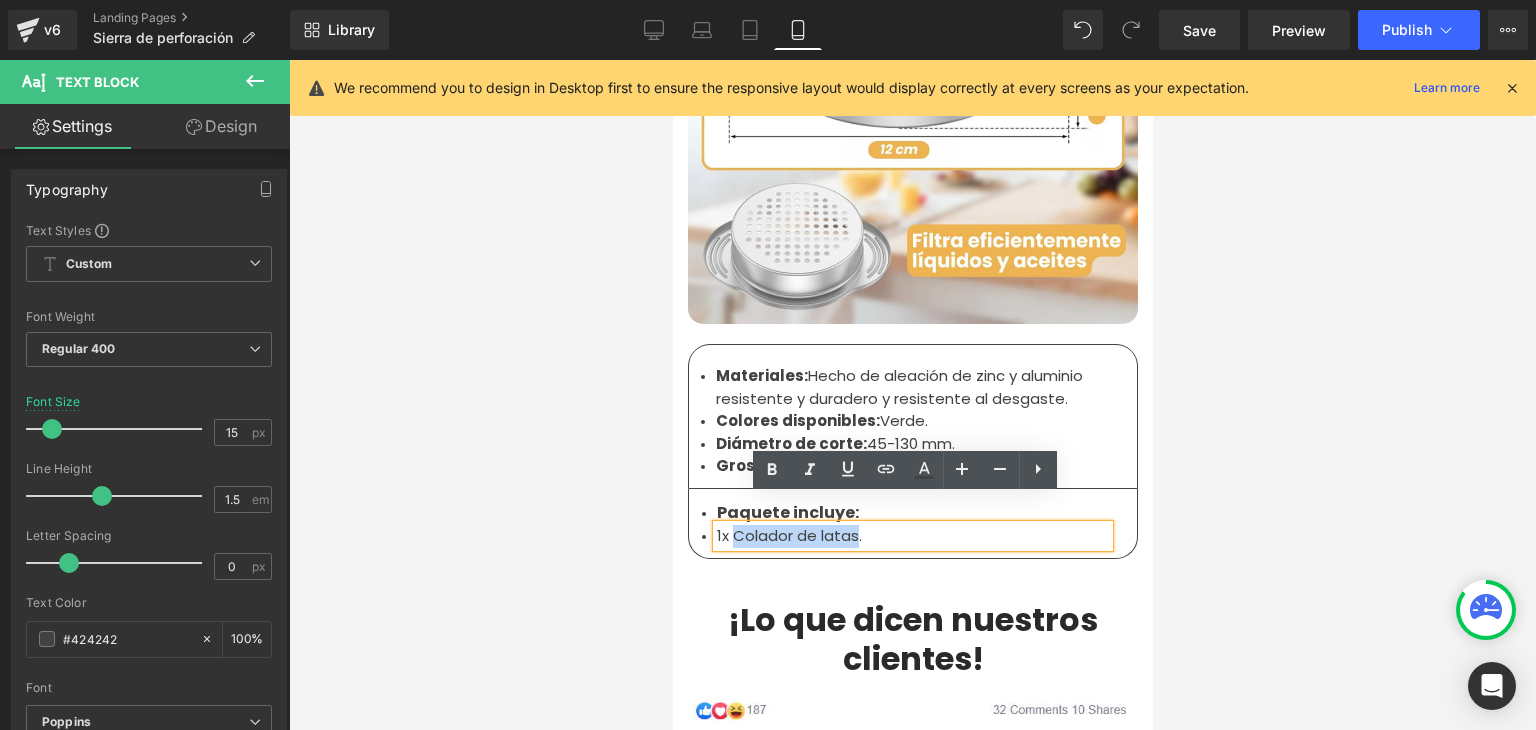 drag, startPoint x: 849, startPoint y: 506, endPoint x: 726, endPoint y: 509, distance: 123.03658 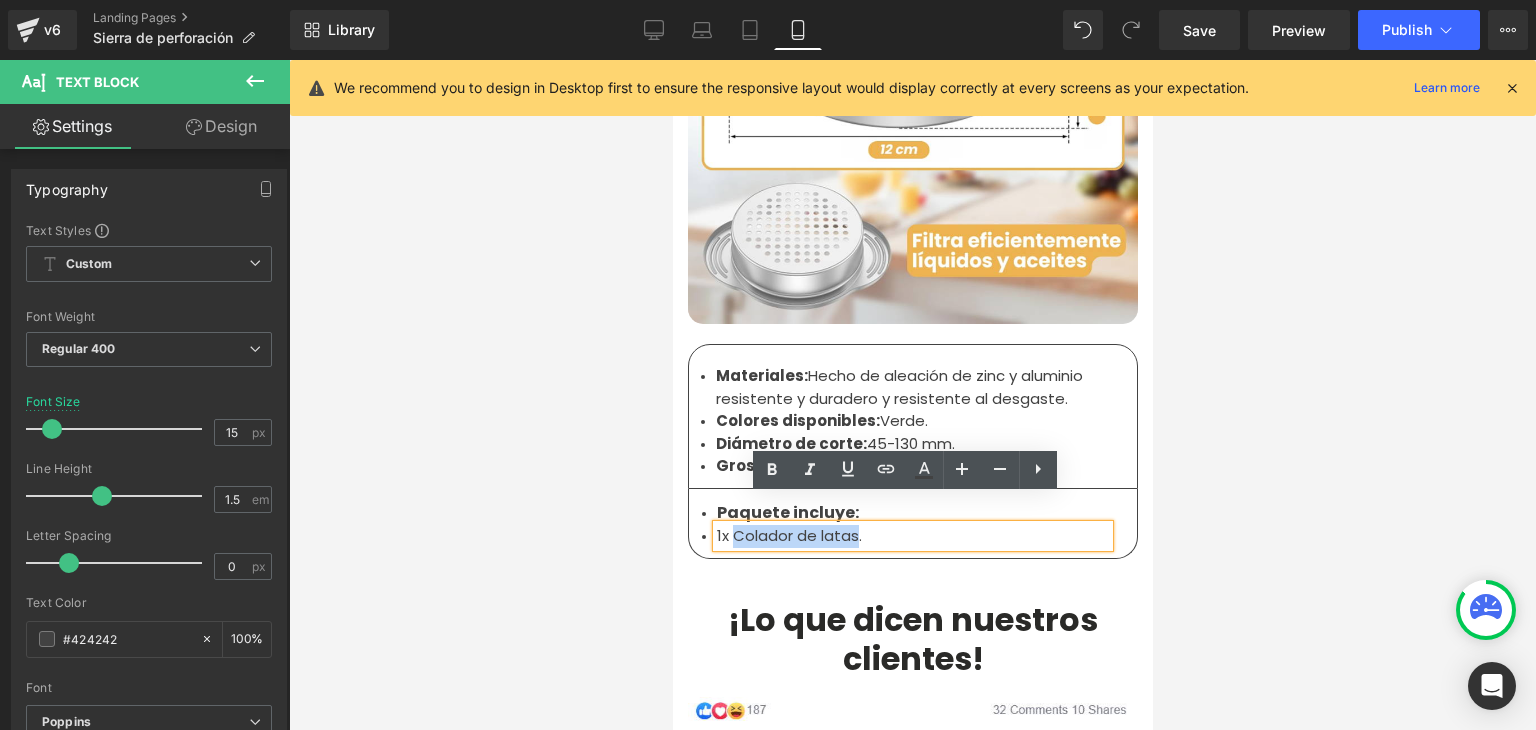 click on "1x Colador de latas." at bounding box center (912, 536) 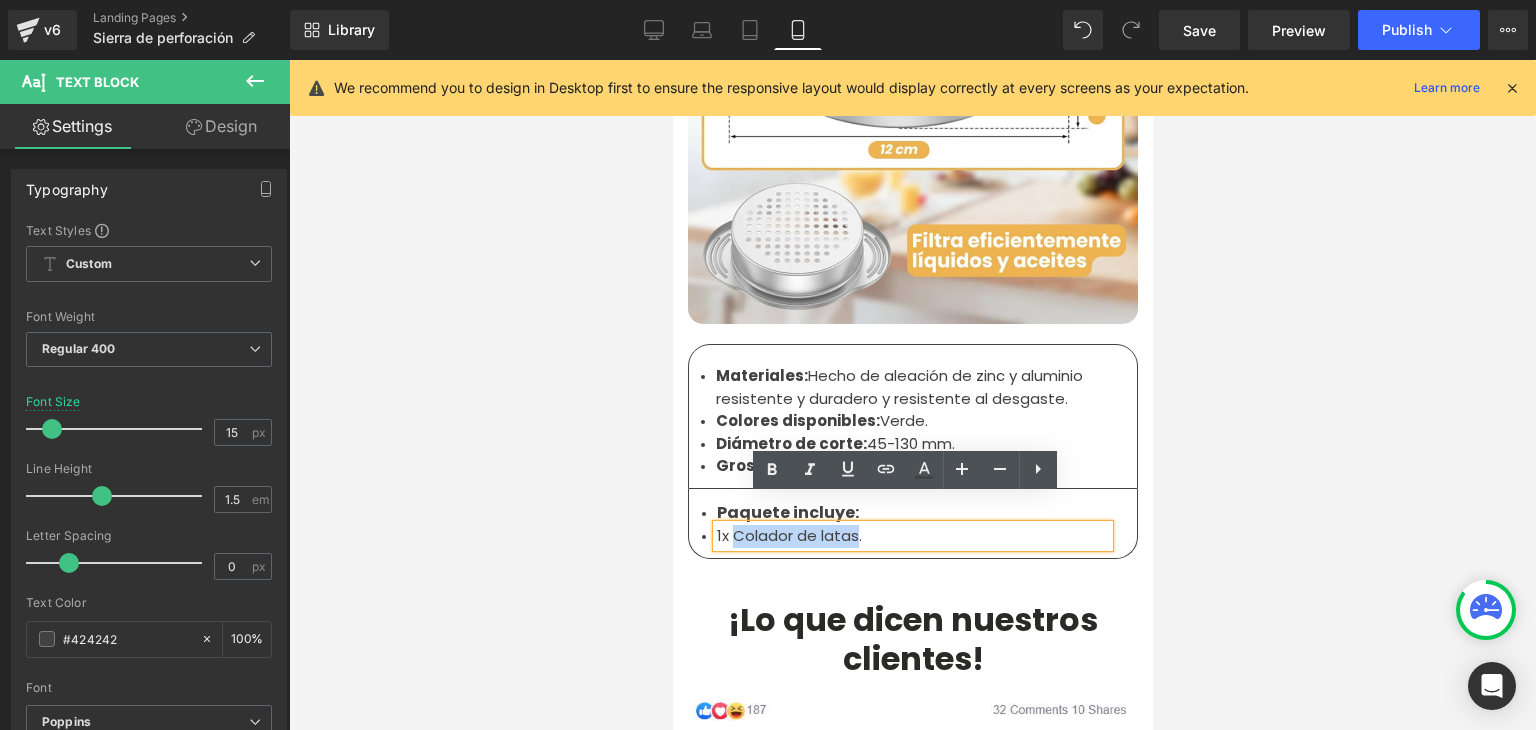 type 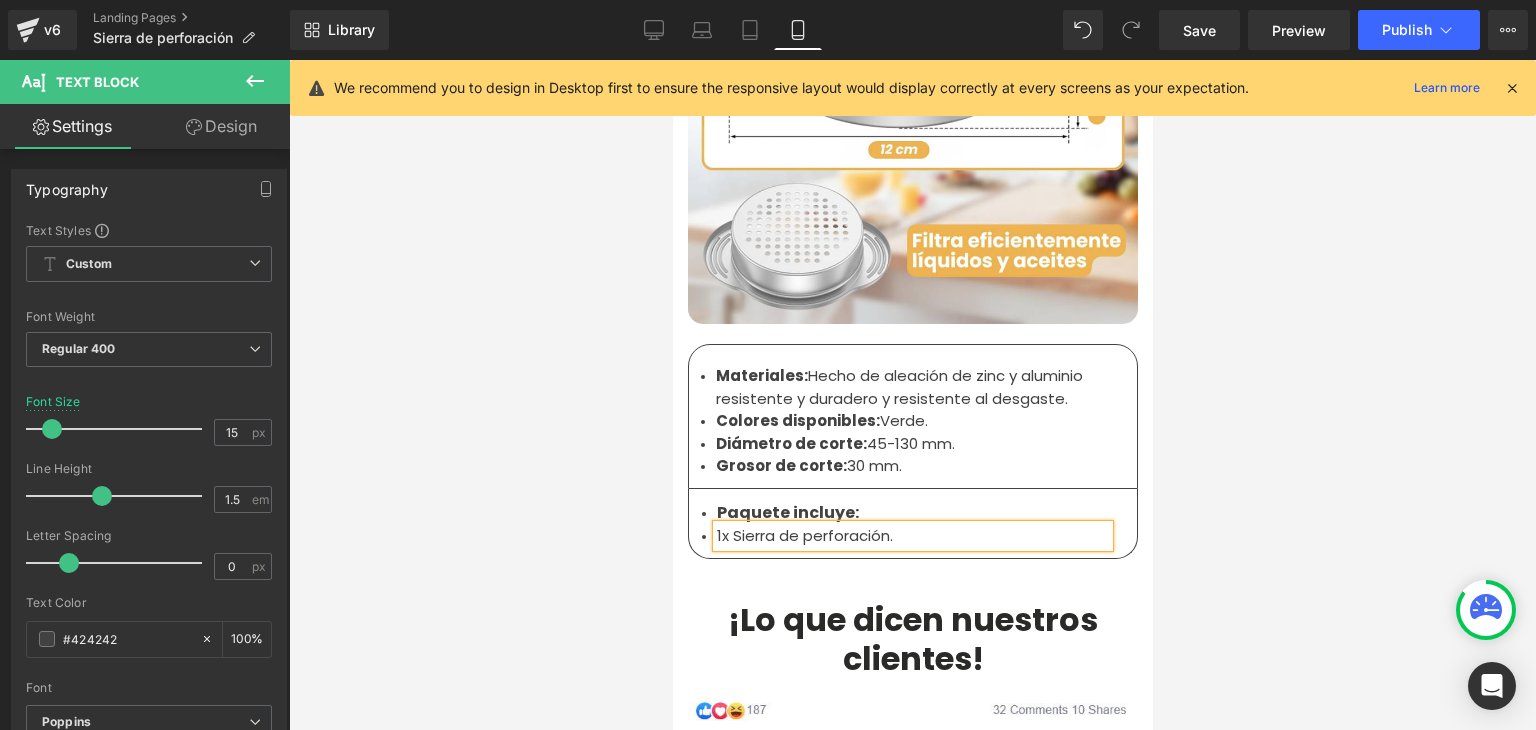 click at bounding box center (912, 395) 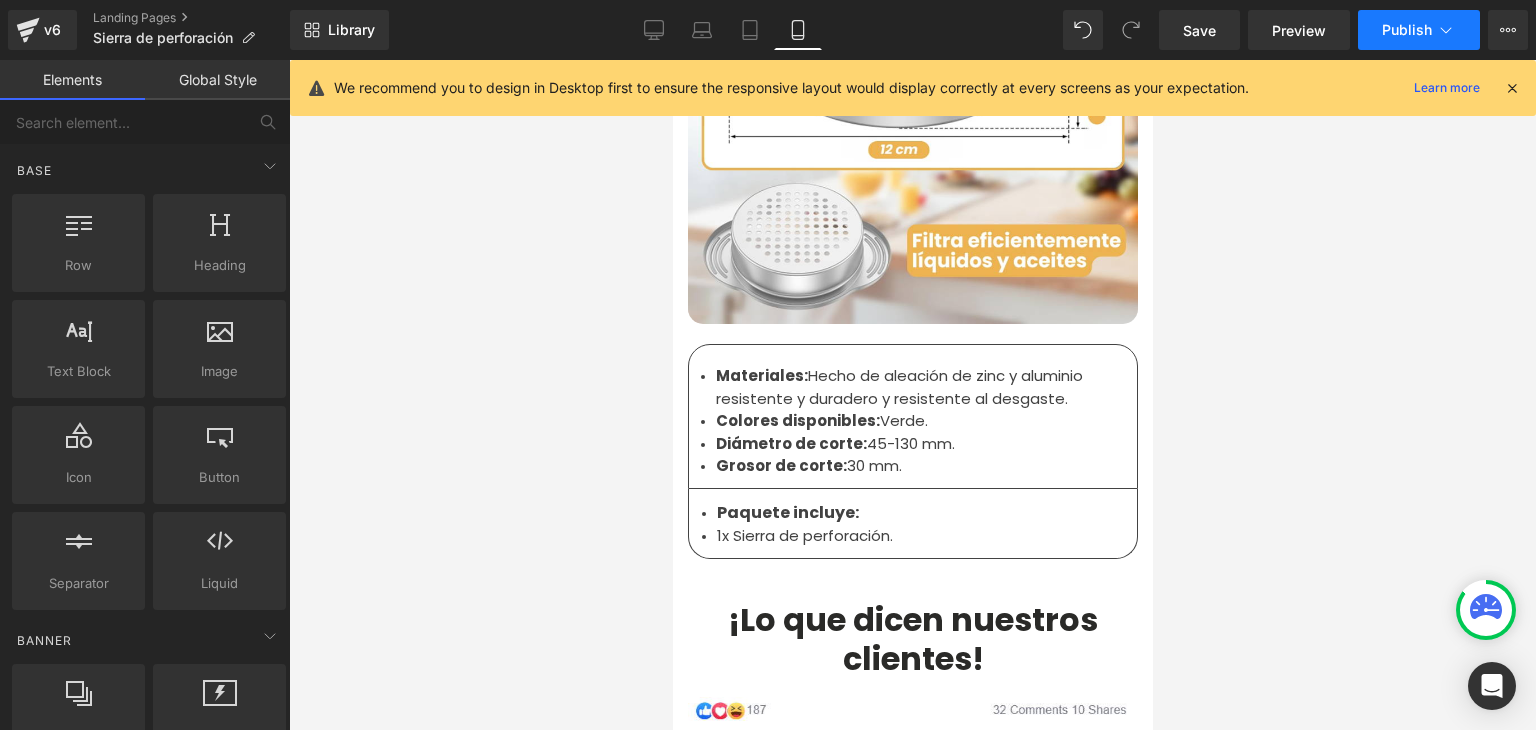 click on "Publish" at bounding box center [1407, 30] 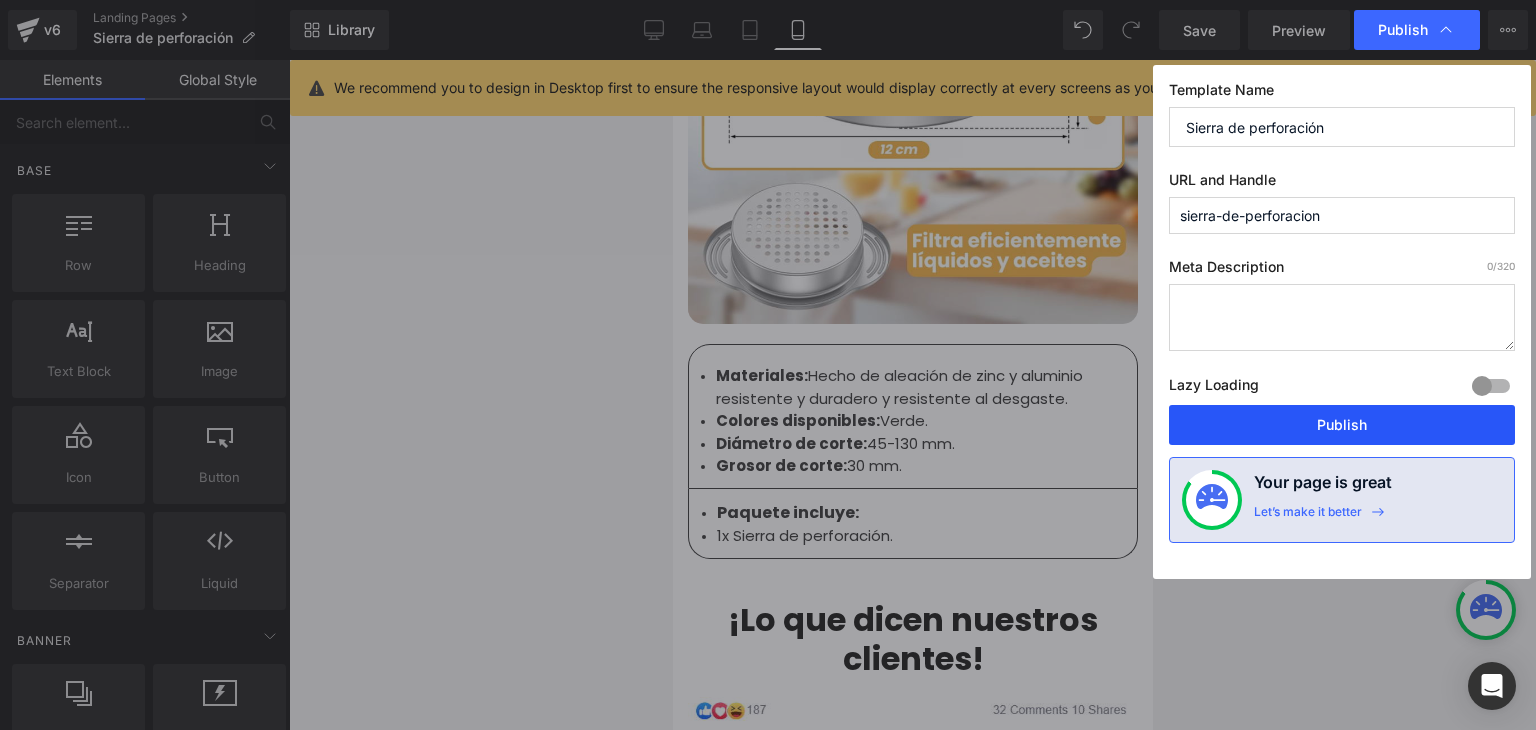 click on "Publish" at bounding box center (1342, 425) 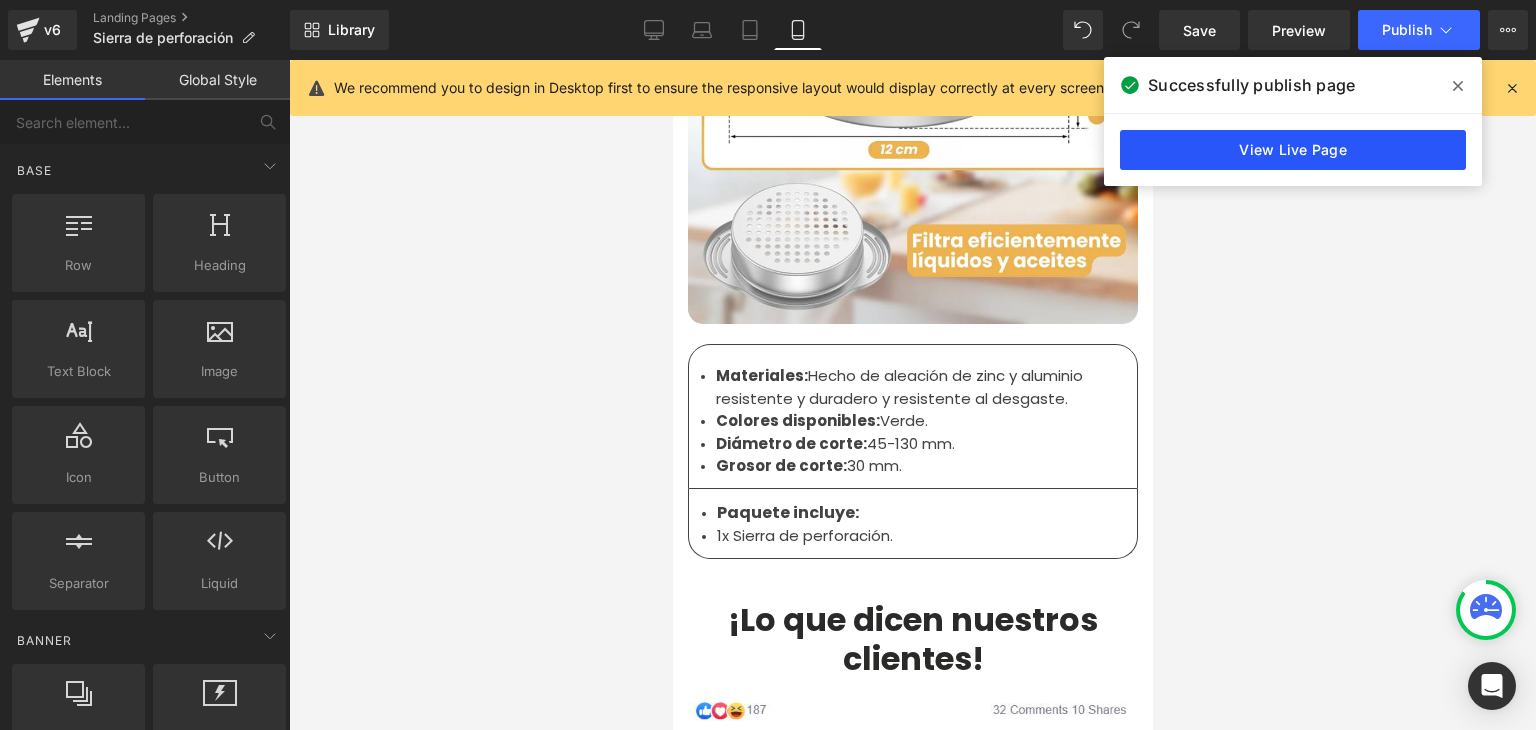 click on "View Live Page" at bounding box center (1293, 150) 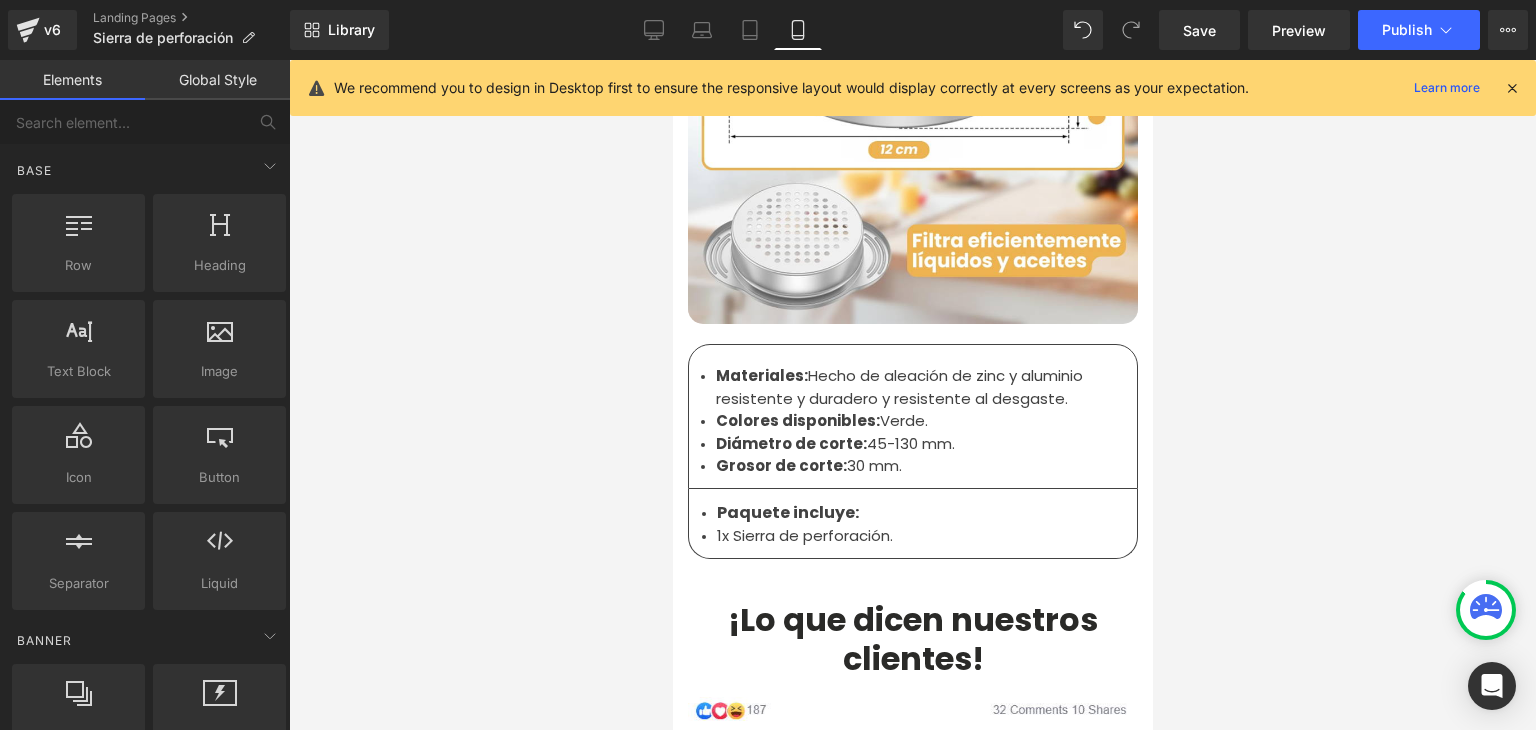 click at bounding box center (1512, 88) 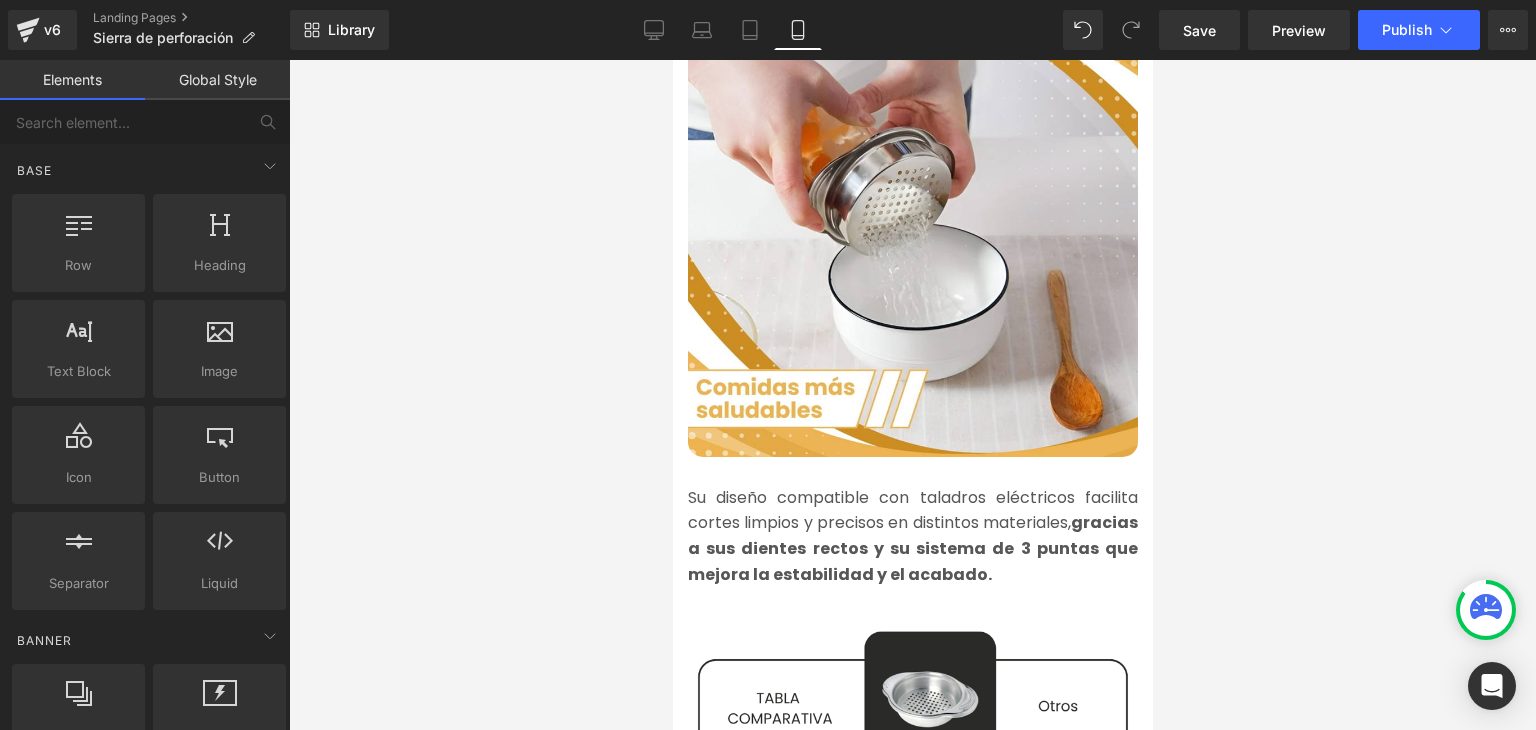 scroll, scrollTop: 2100, scrollLeft: 0, axis: vertical 